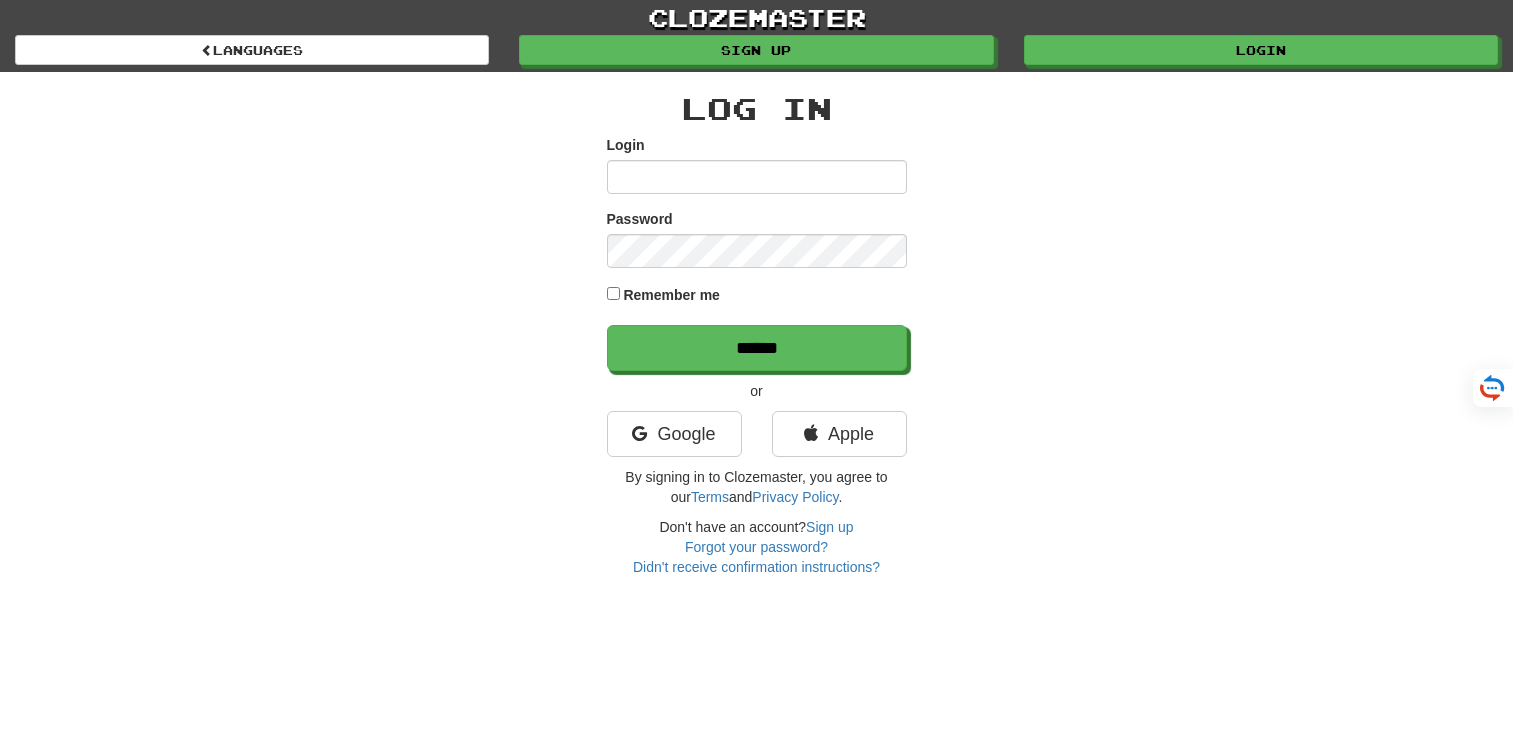 scroll, scrollTop: 0, scrollLeft: 0, axis: both 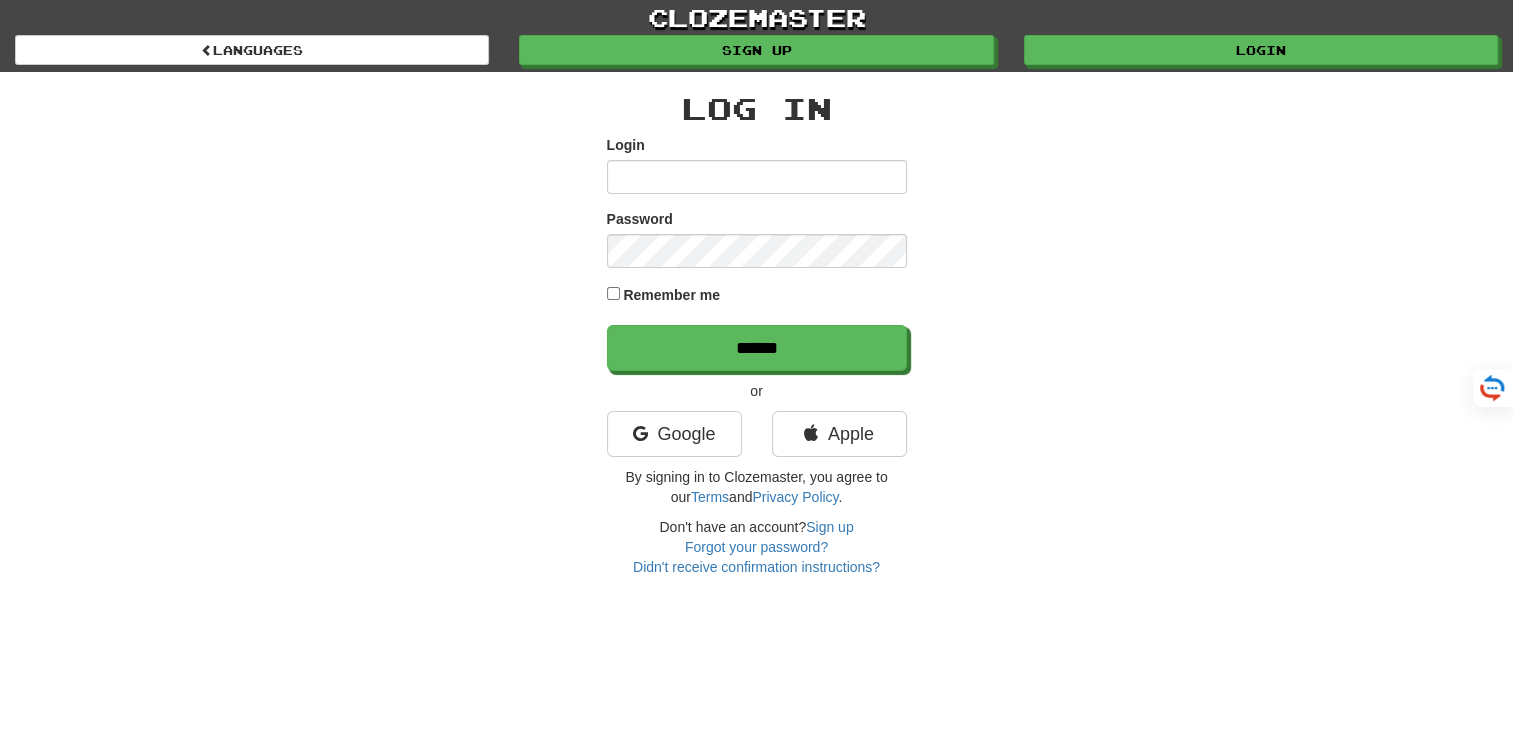 click on "Login" at bounding box center [757, 177] 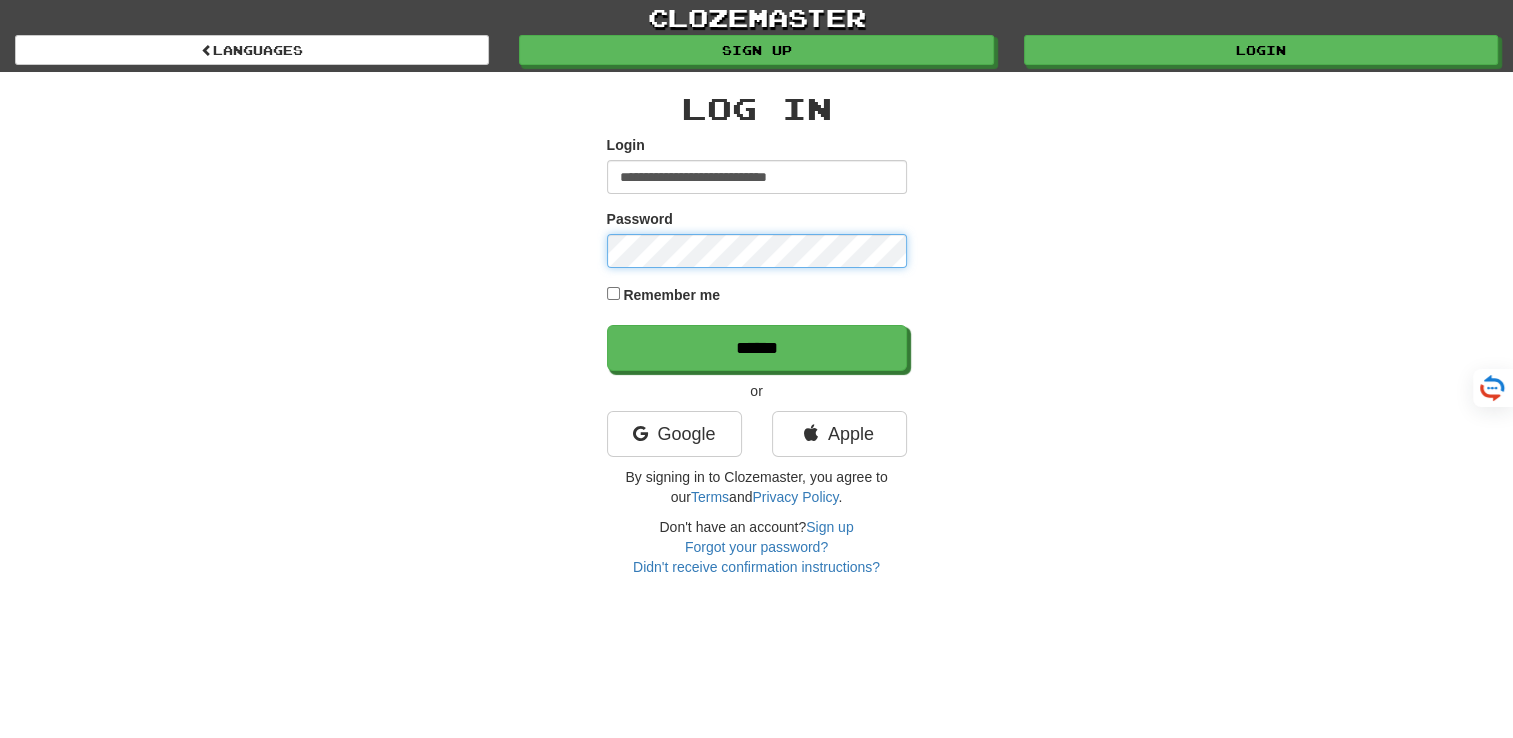 click on "******" at bounding box center [757, 348] 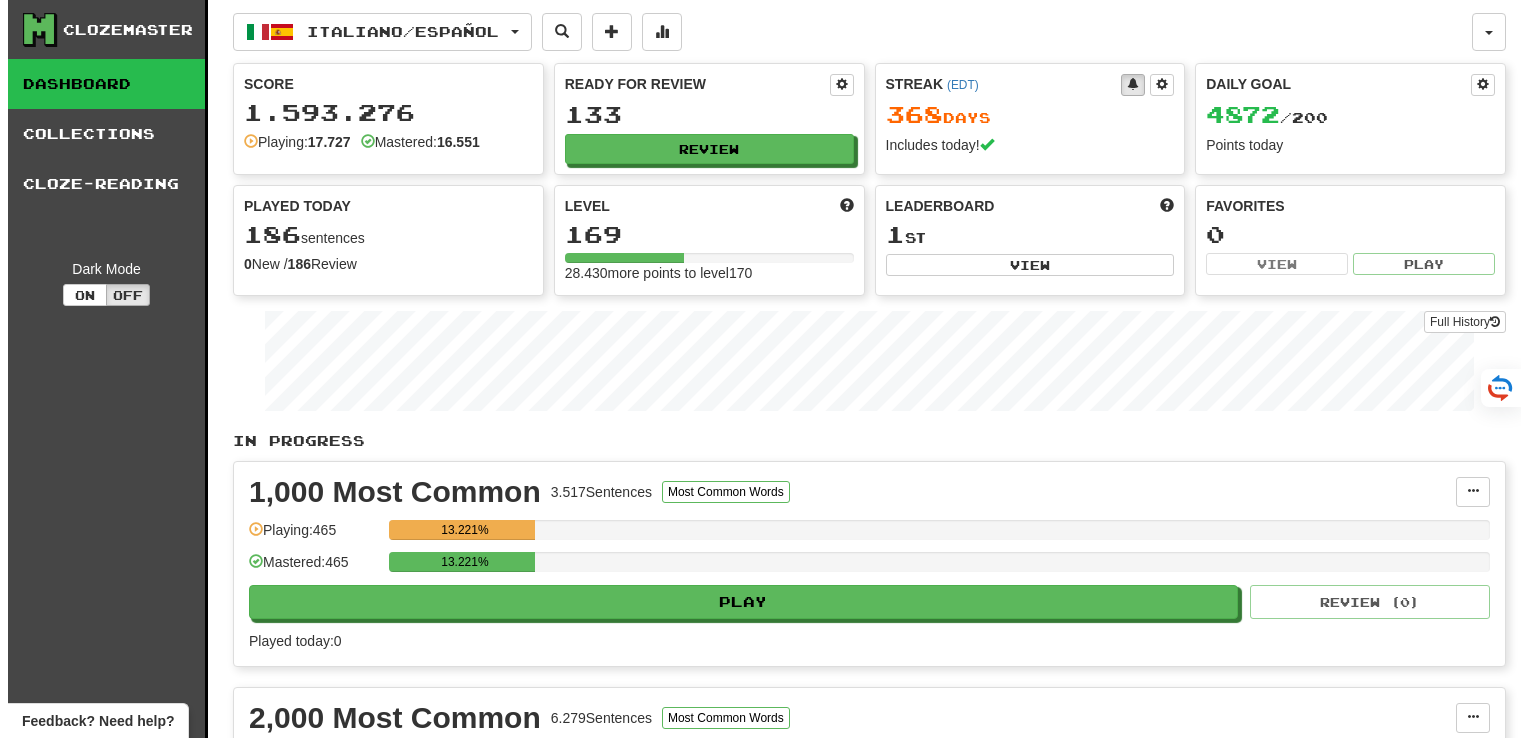 scroll, scrollTop: 0, scrollLeft: 0, axis: both 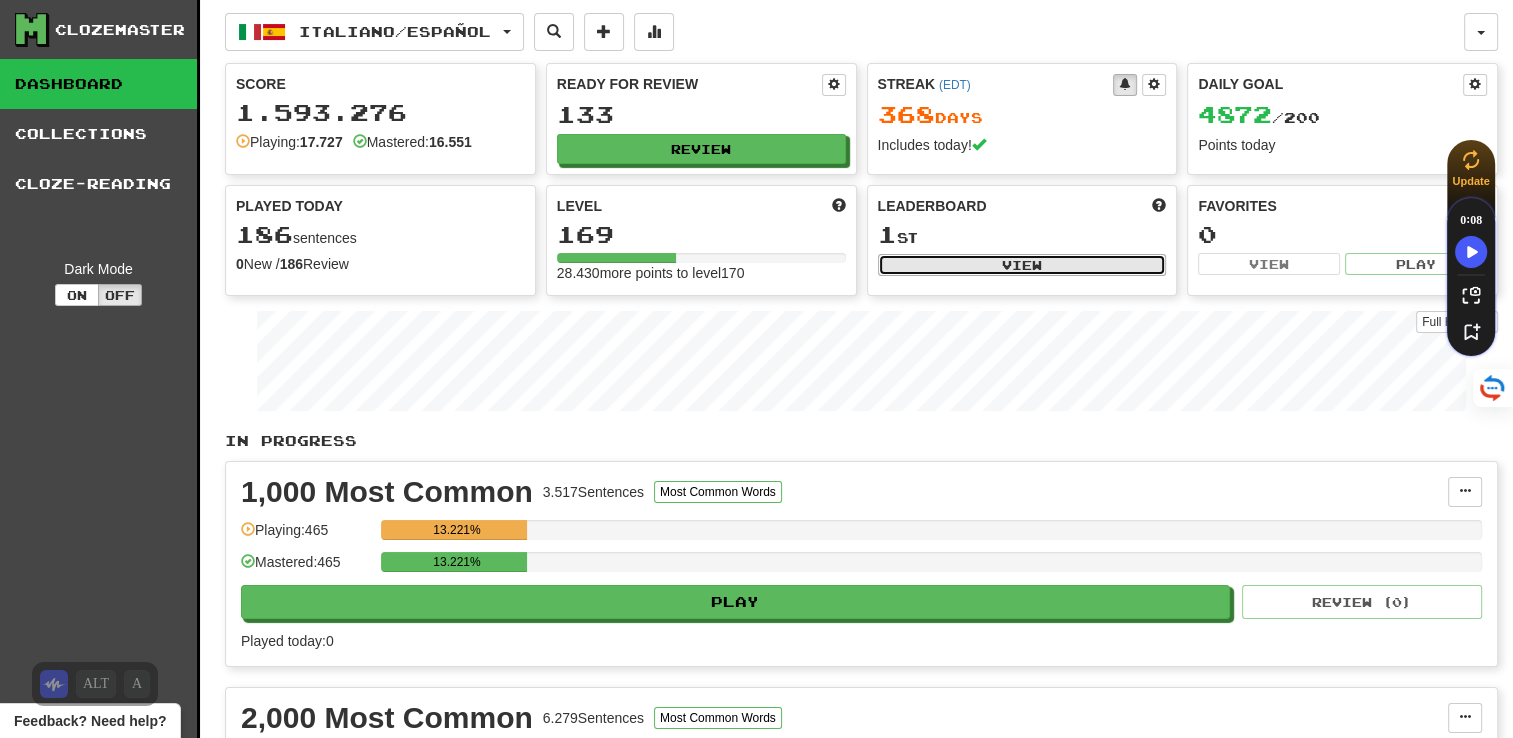 click on "View" at bounding box center [1022, 265] 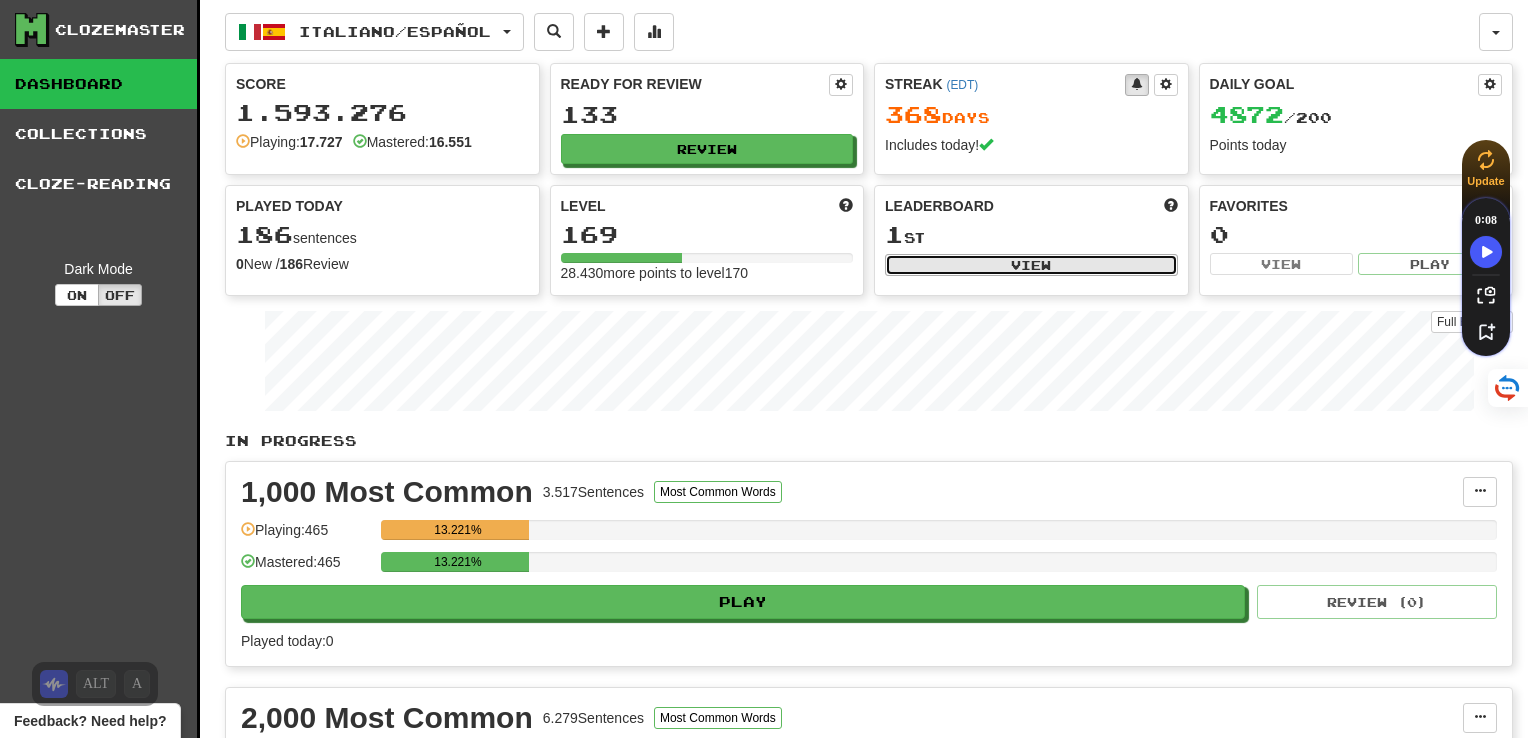 select on "**********" 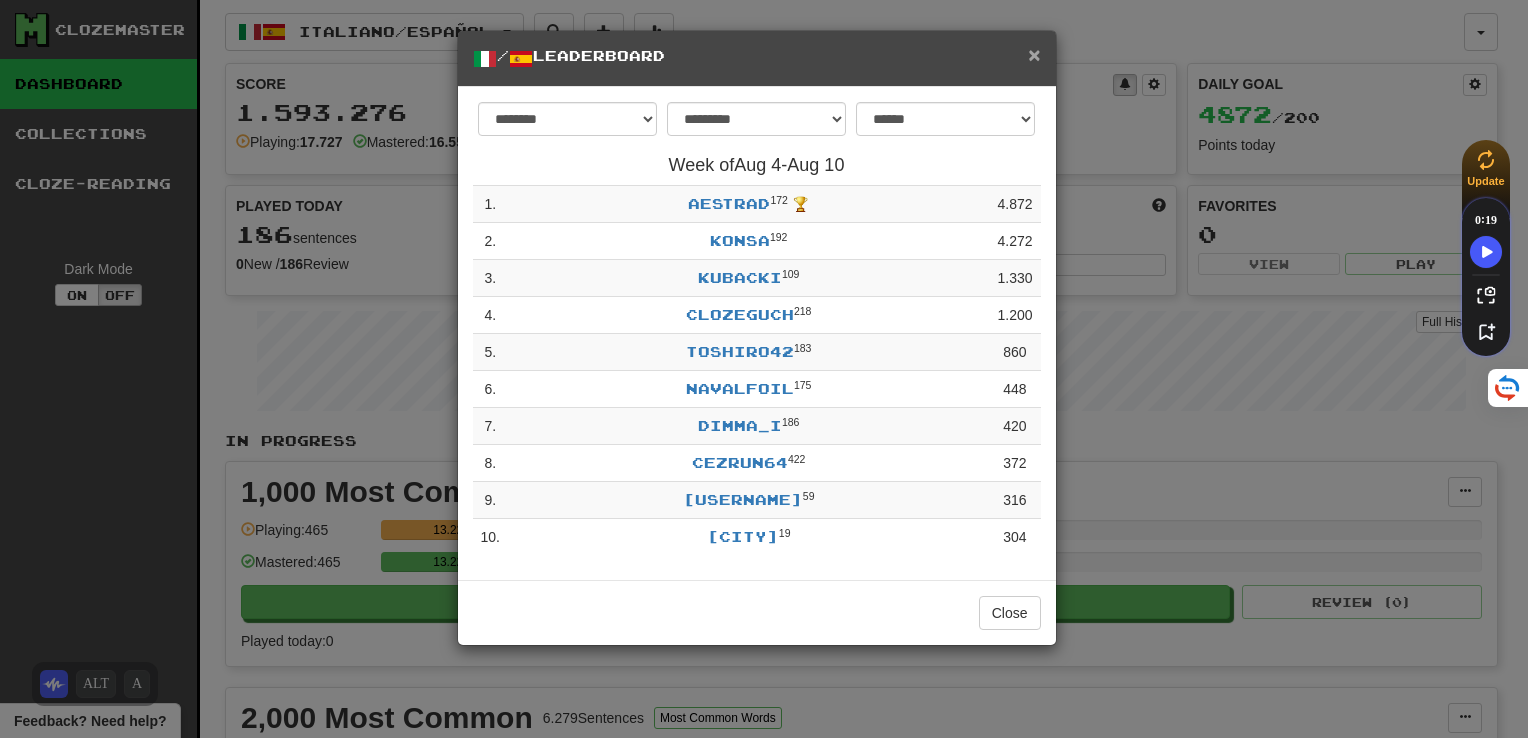 click on "×" at bounding box center (1034, 54) 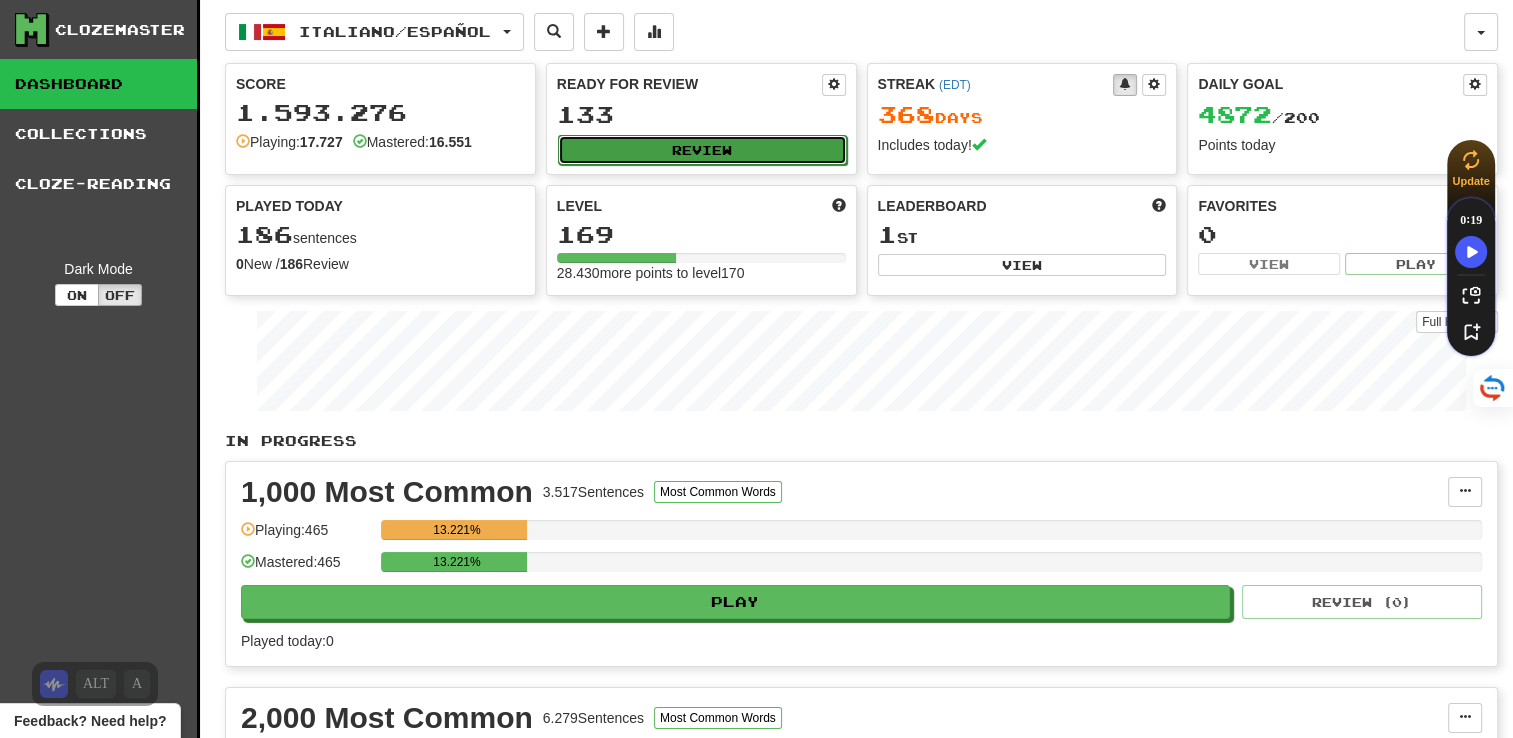 click on "Review" at bounding box center [702, 150] 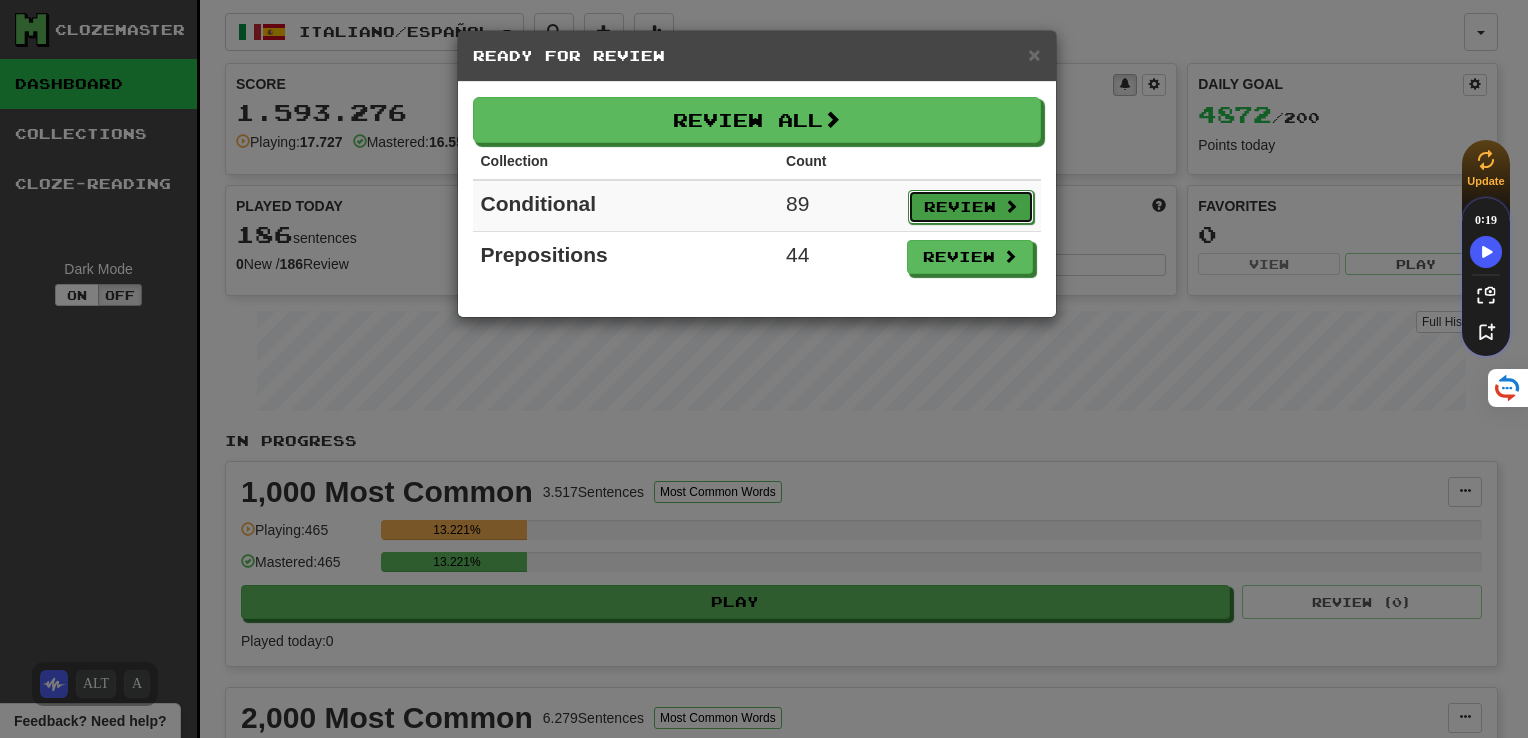 click on "Review" at bounding box center [971, 207] 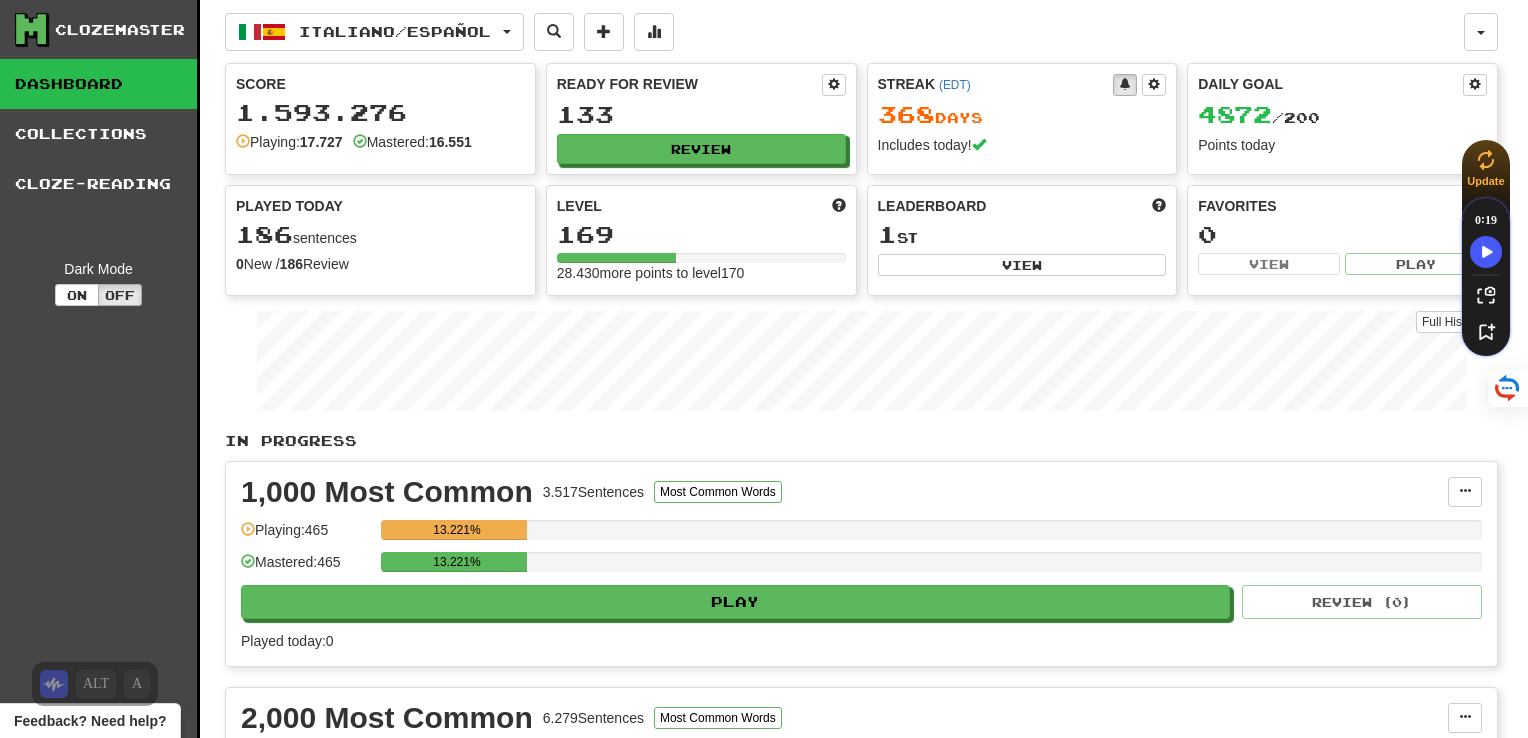 select on "***" 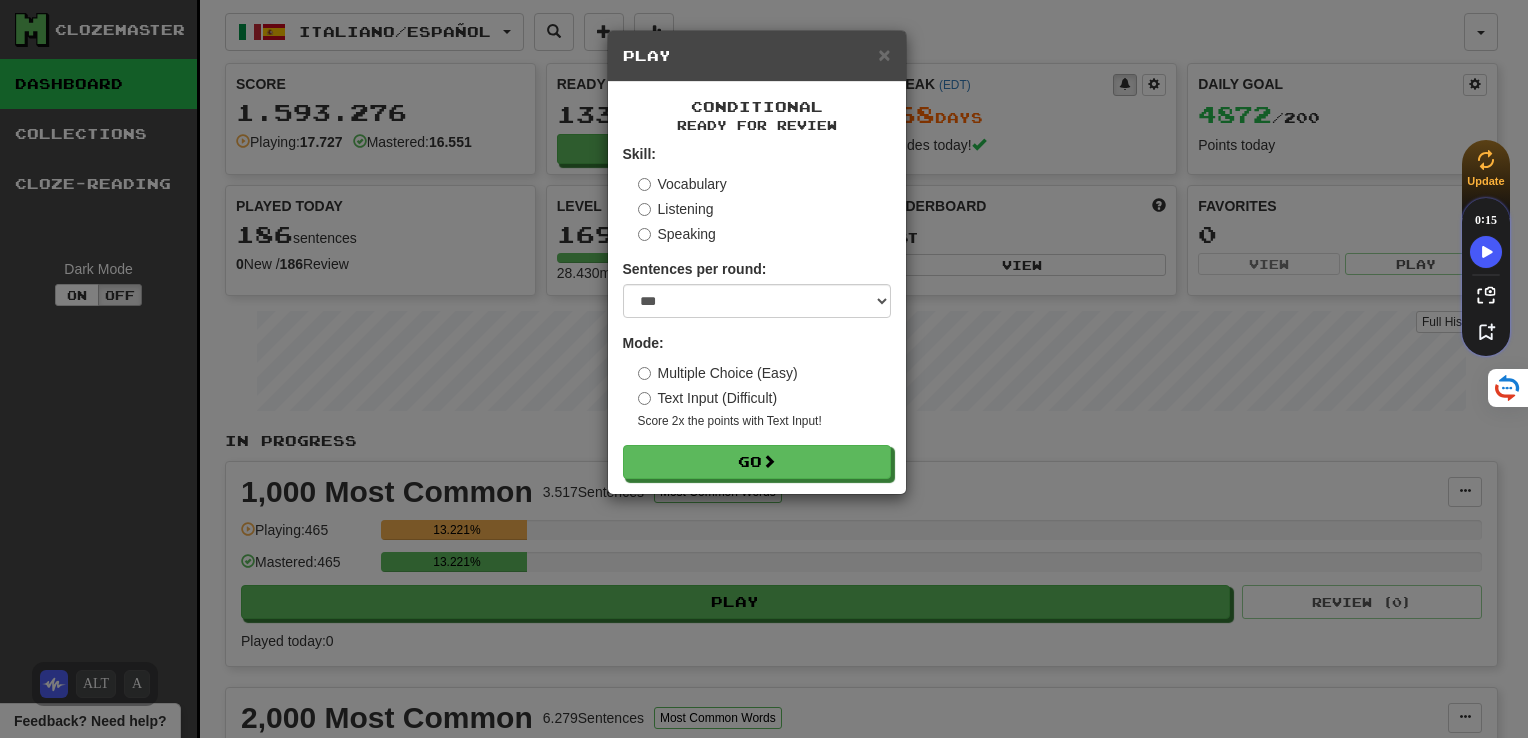 click on "Listening" at bounding box center (676, 209) 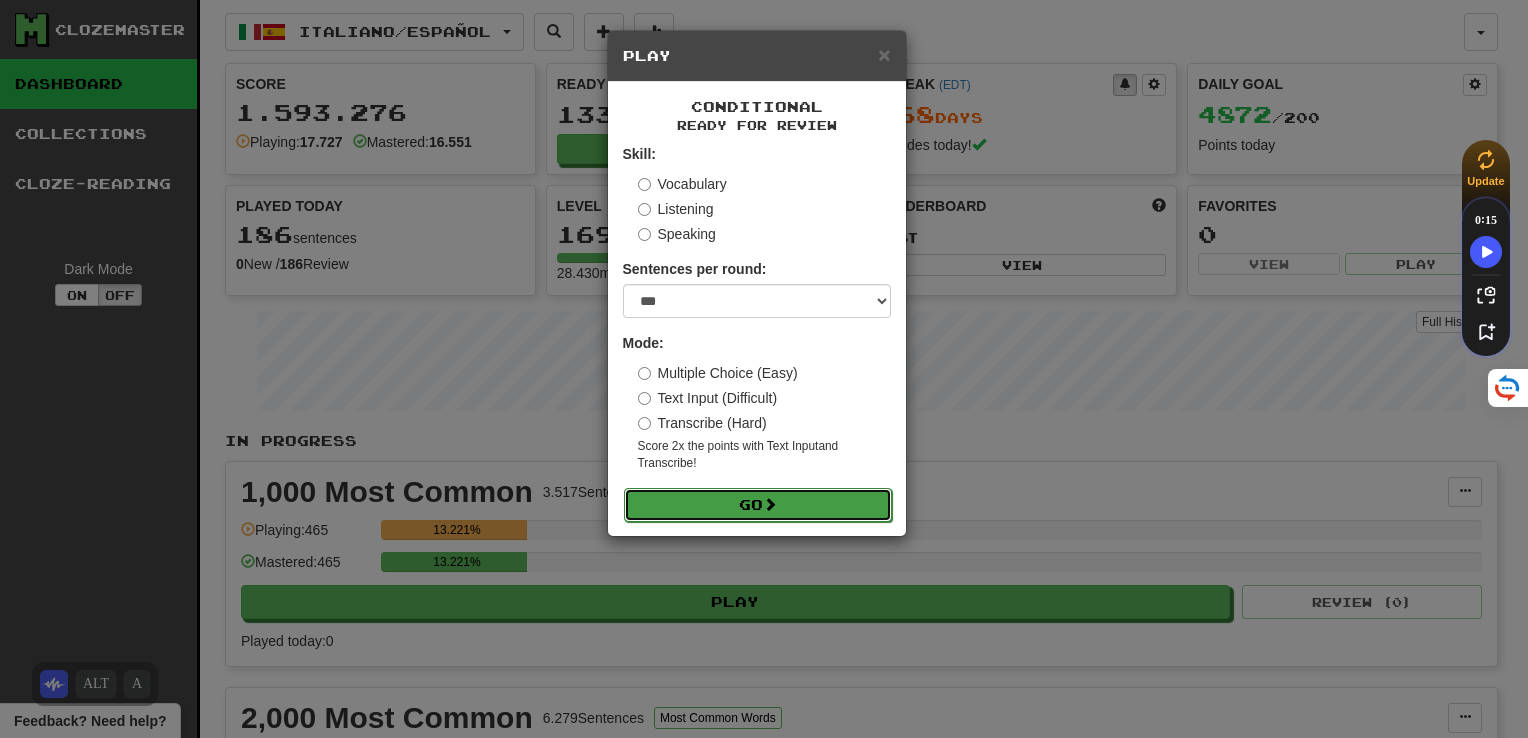 click on "Go" at bounding box center [758, 505] 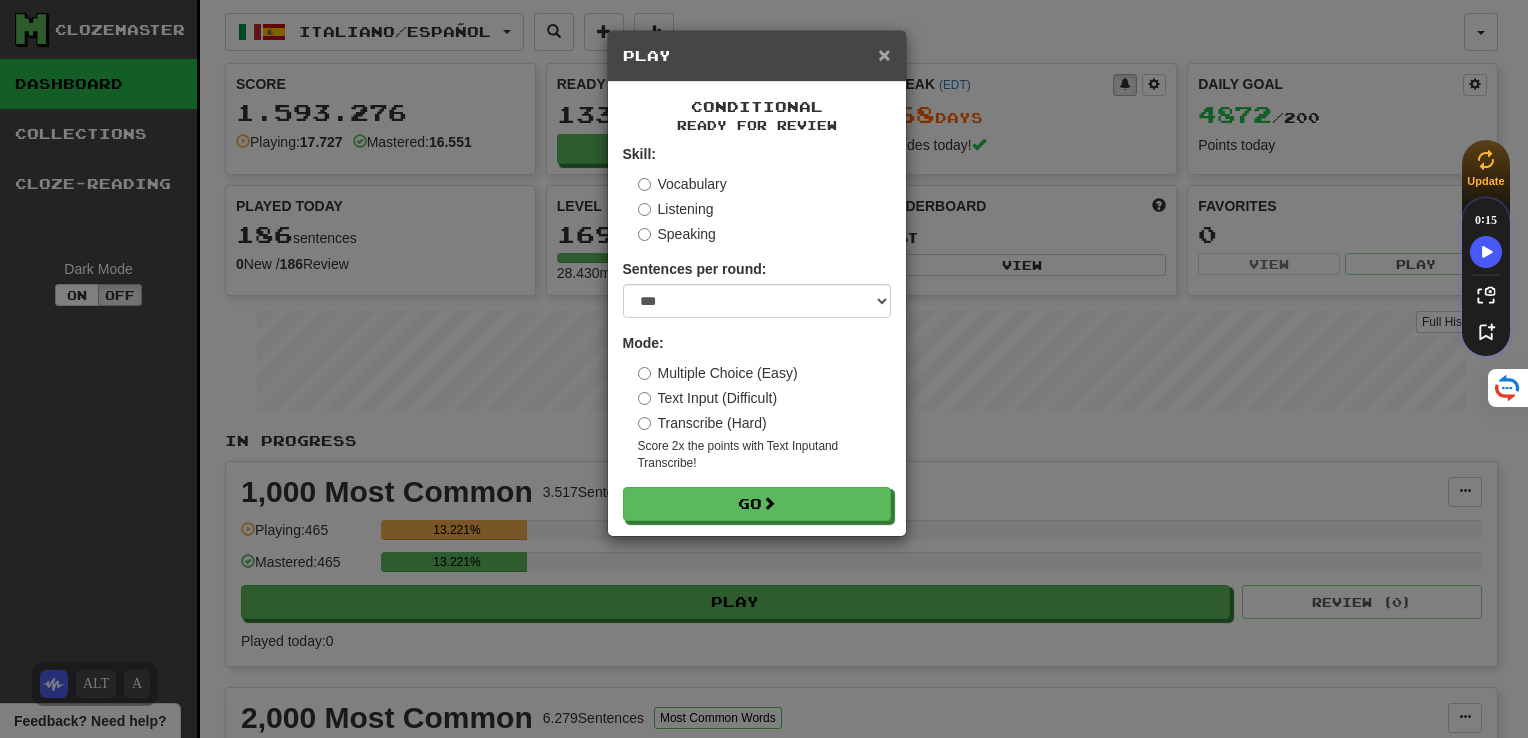 click on "×" at bounding box center [884, 54] 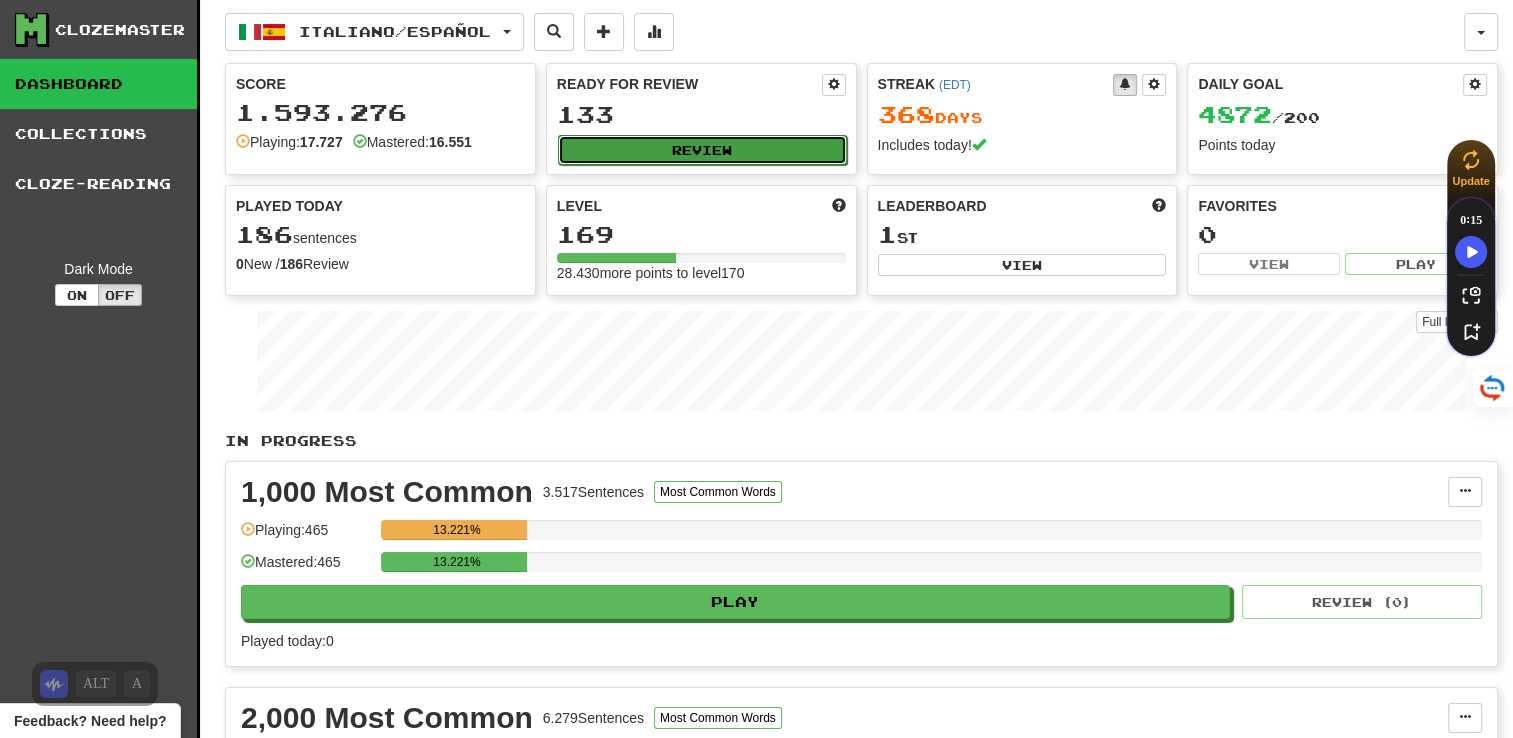 click on "Review" at bounding box center (702, 150) 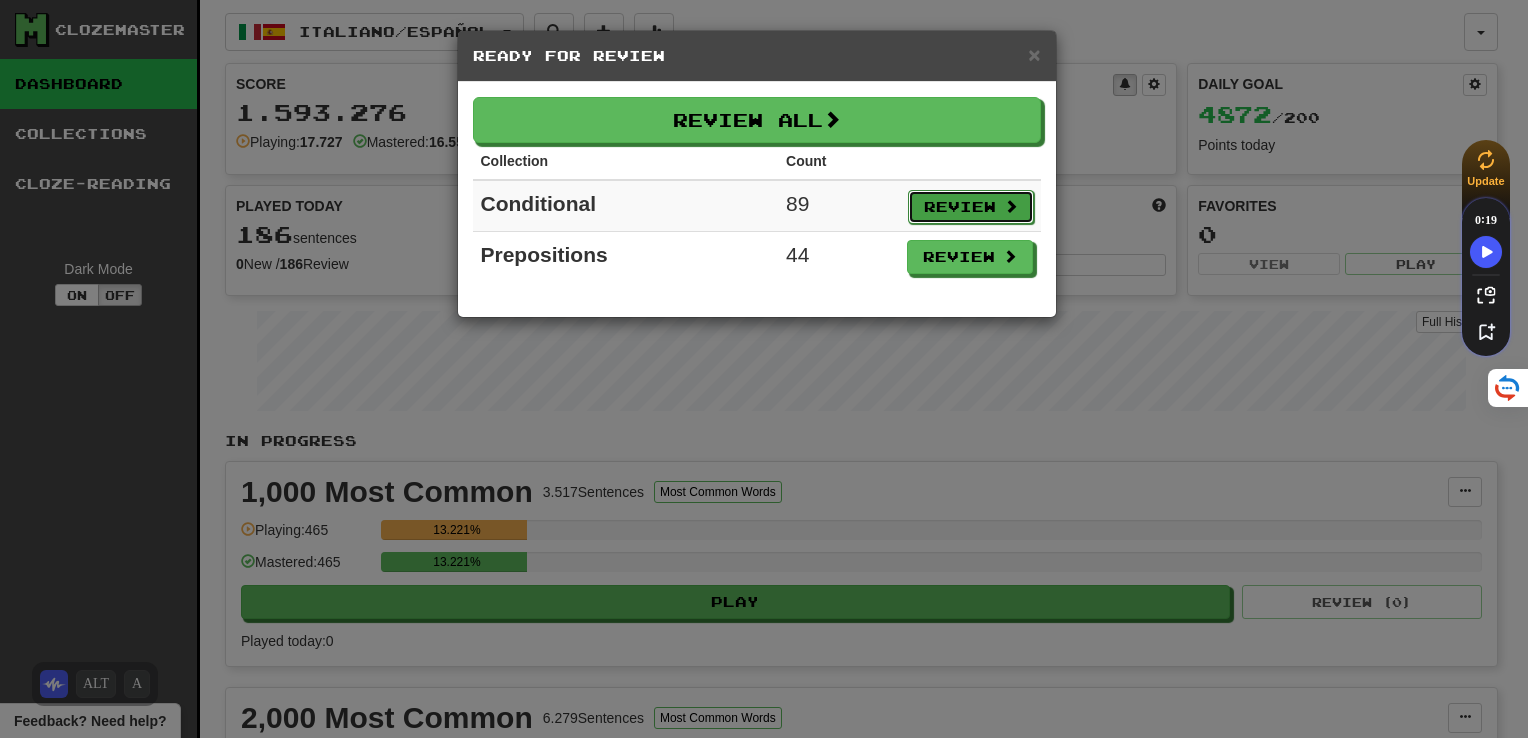 click on "Review" at bounding box center (971, 207) 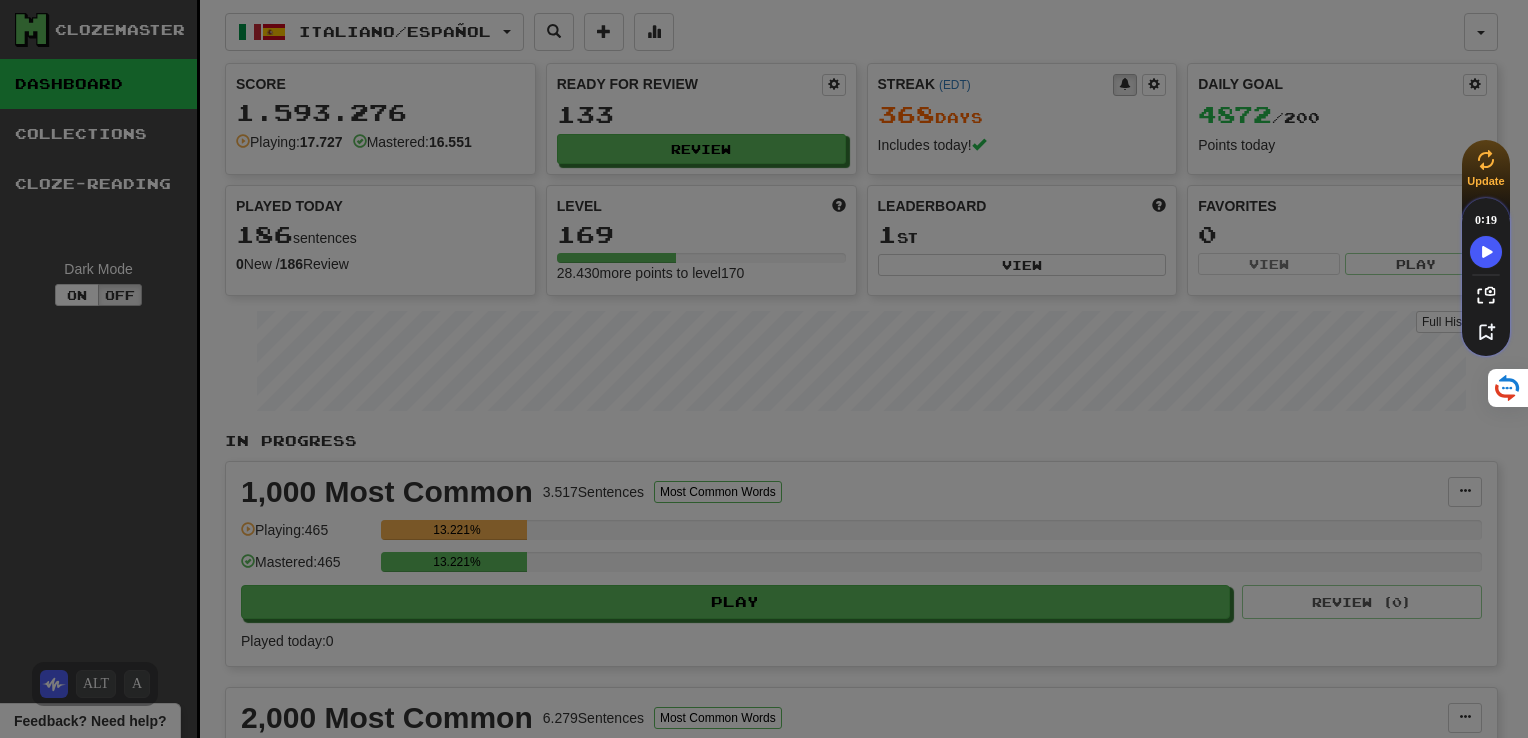 select on "***" 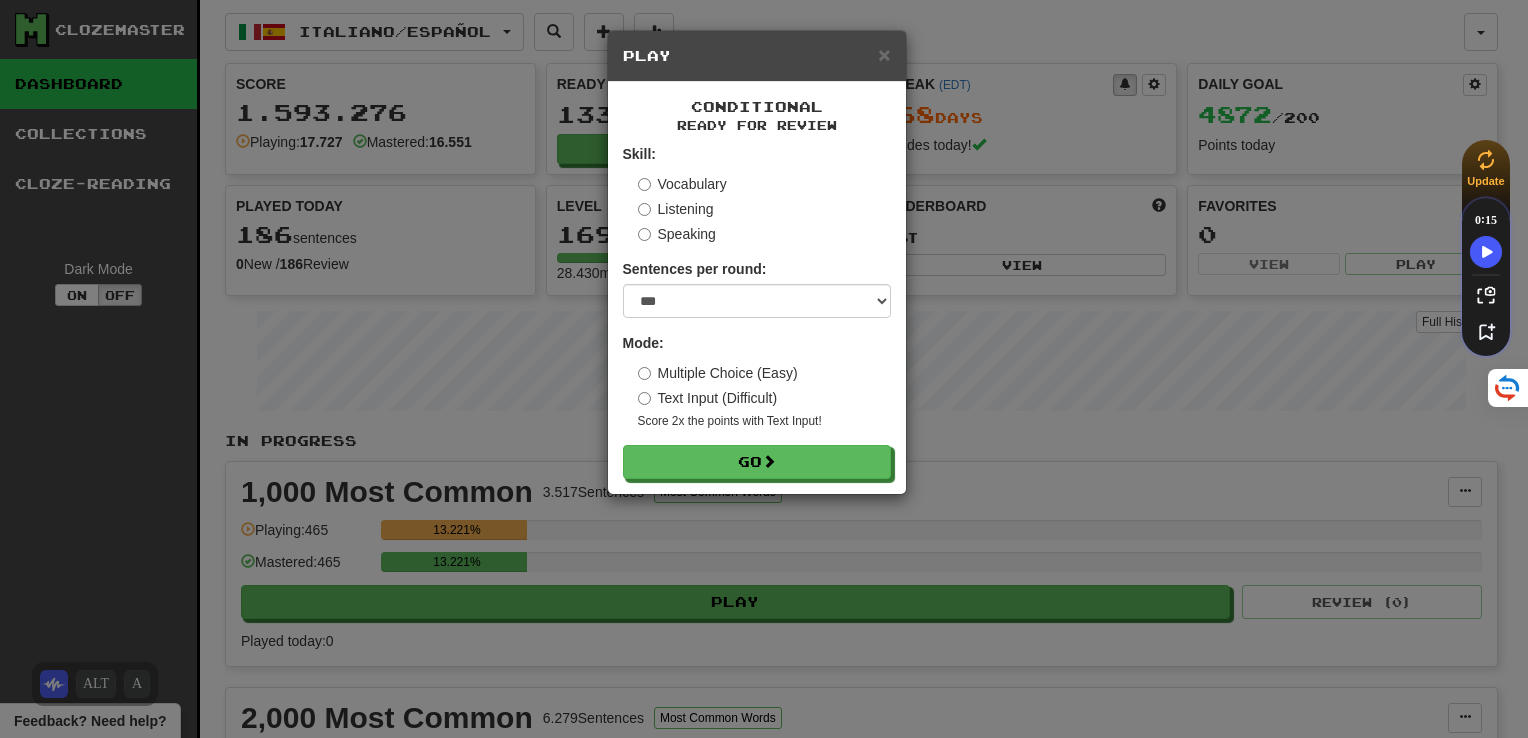 click on "Listening" at bounding box center [676, 209] 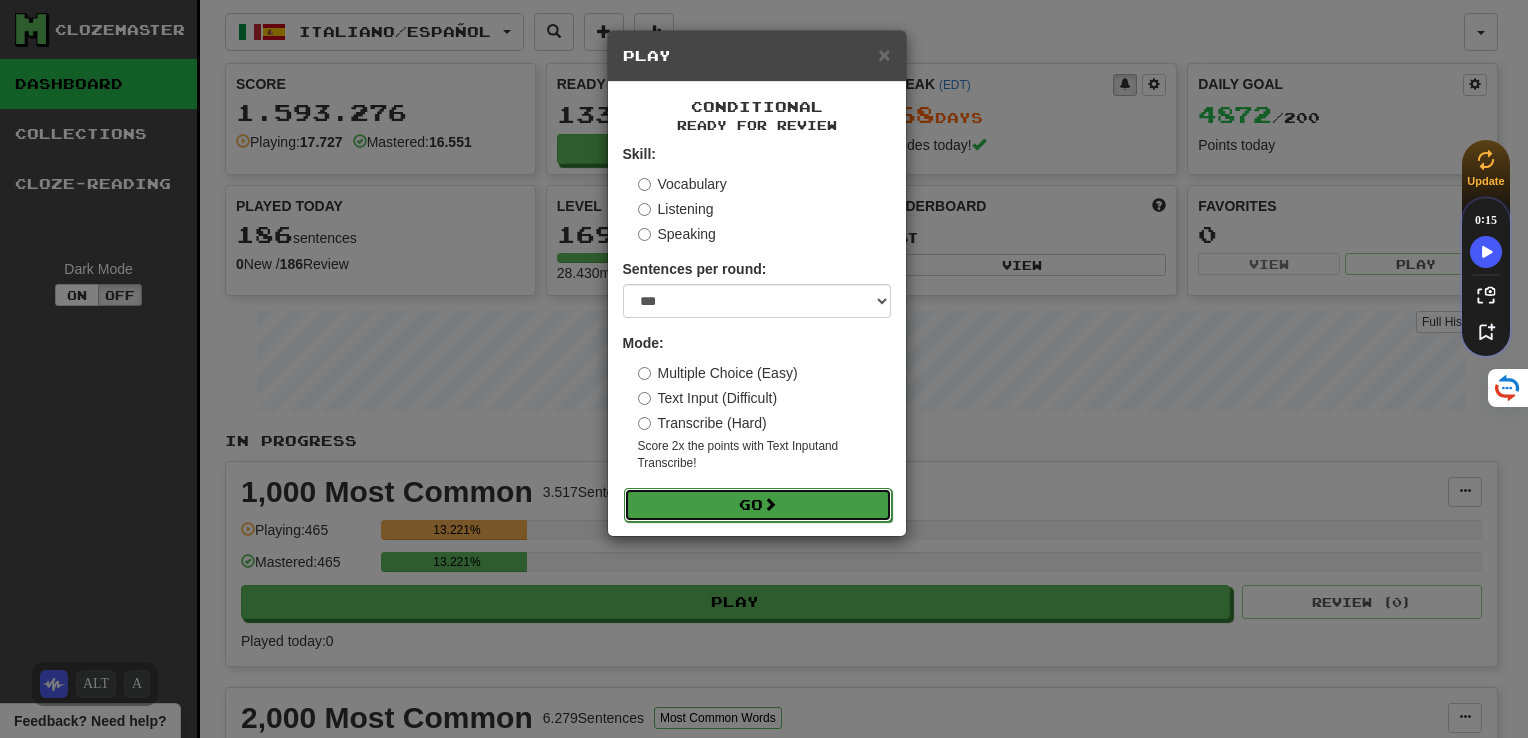 click on "Go" at bounding box center [758, 505] 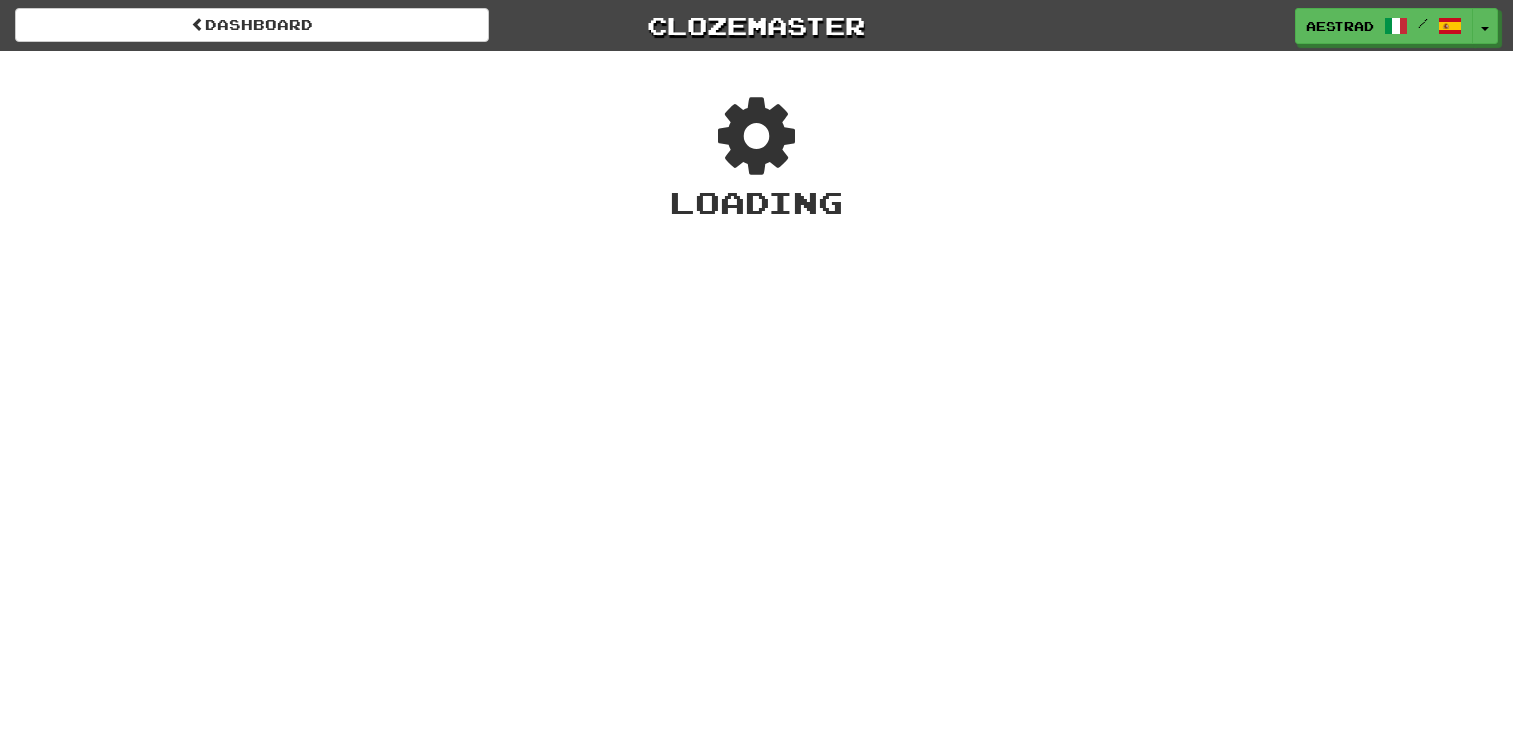 scroll, scrollTop: 0, scrollLeft: 0, axis: both 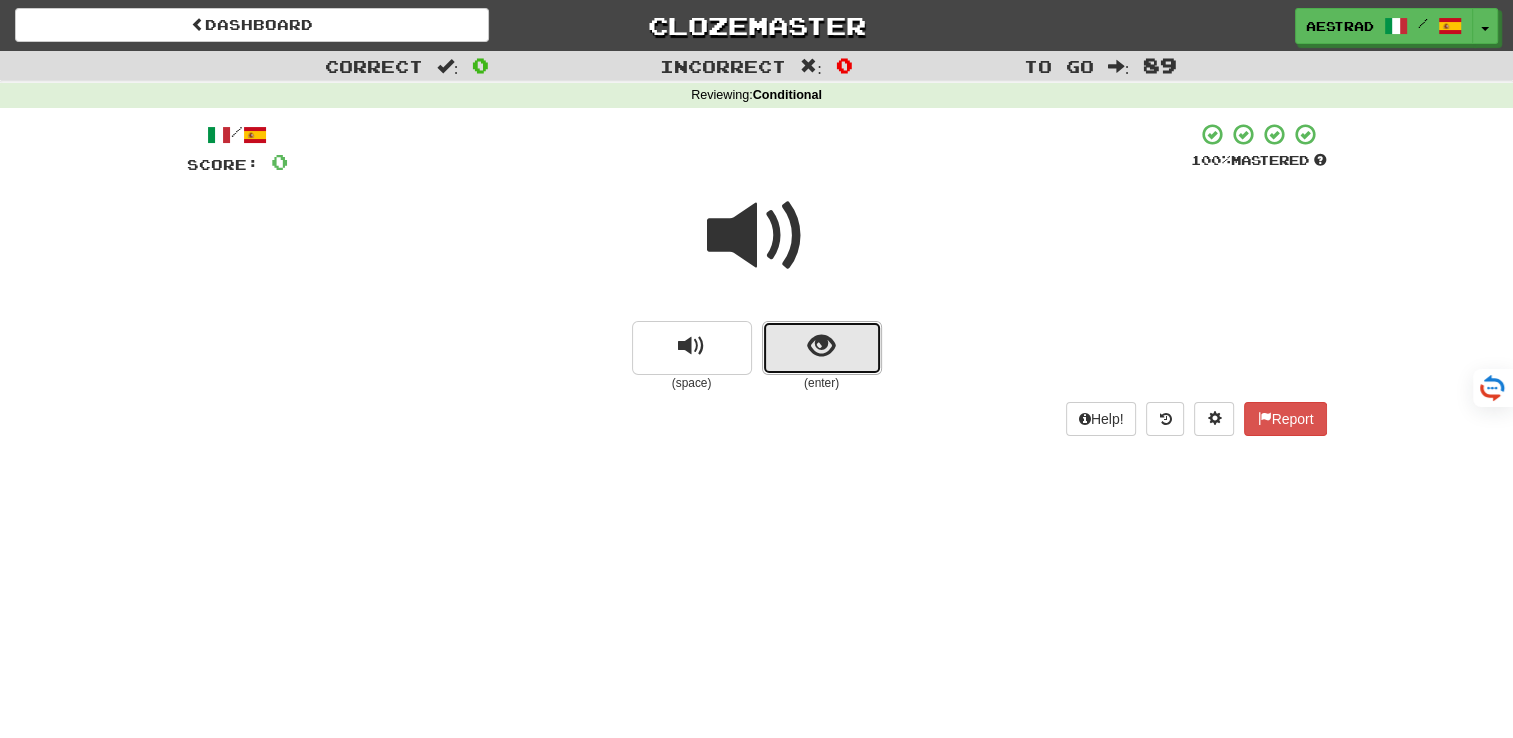 click at bounding box center [821, 346] 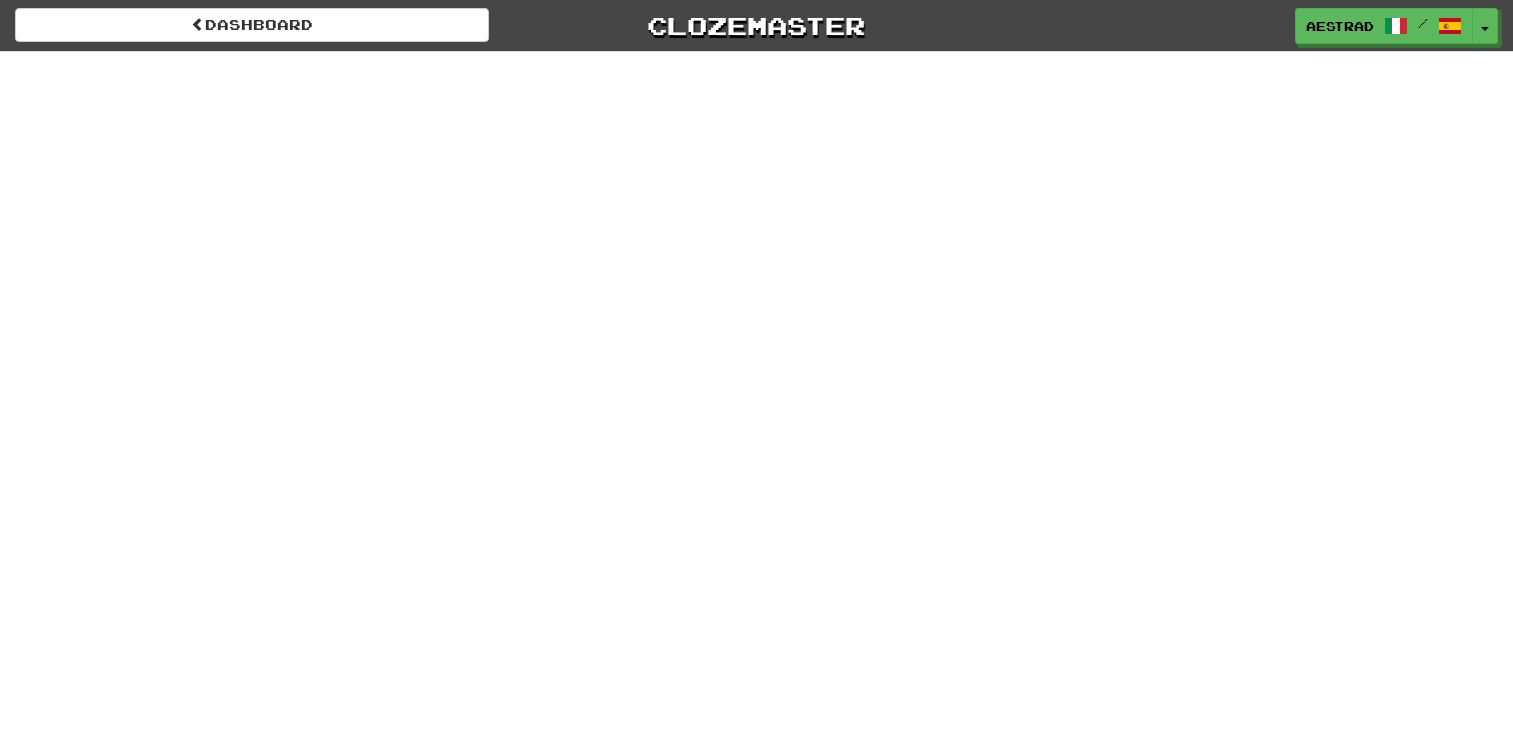 scroll, scrollTop: 0, scrollLeft: 0, axis: both 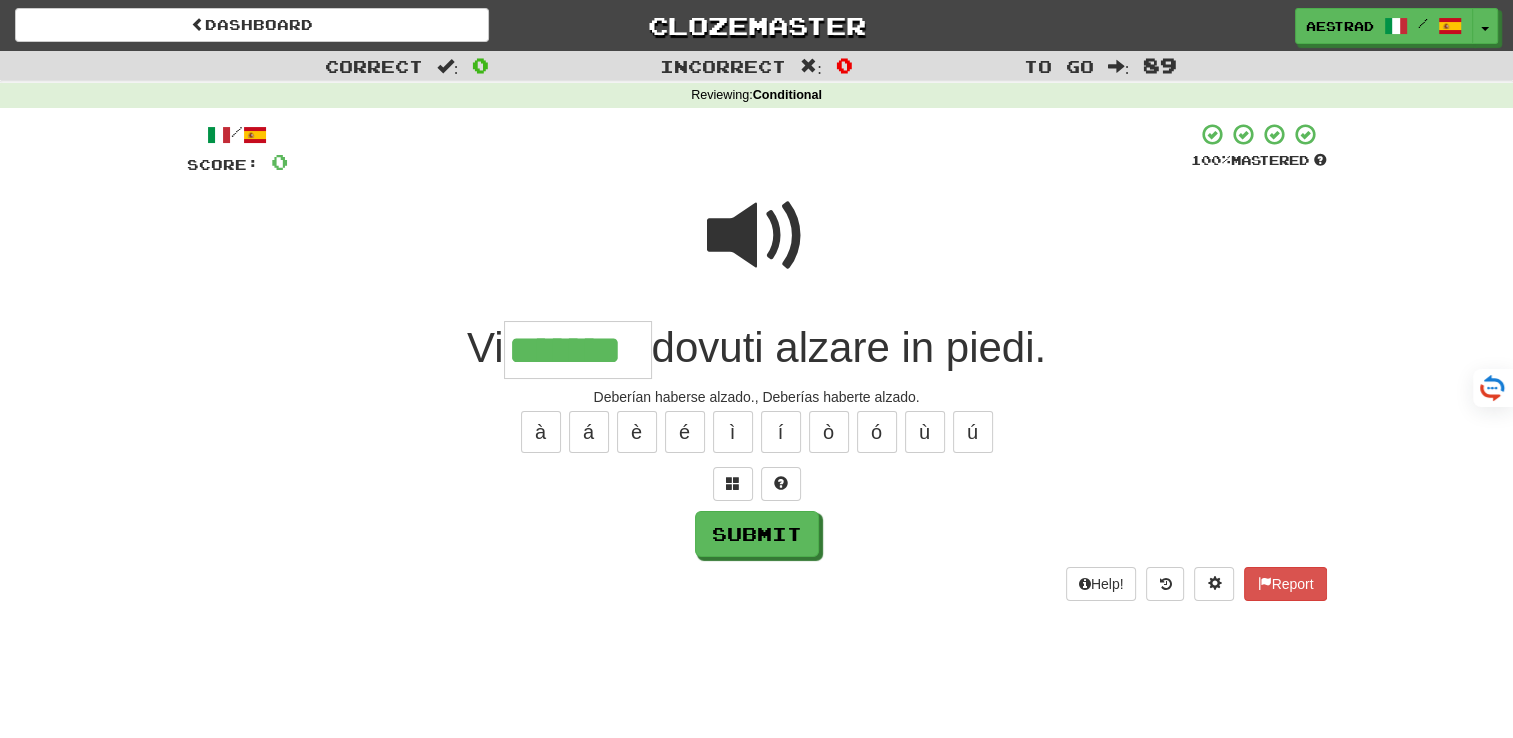 type on "*******" 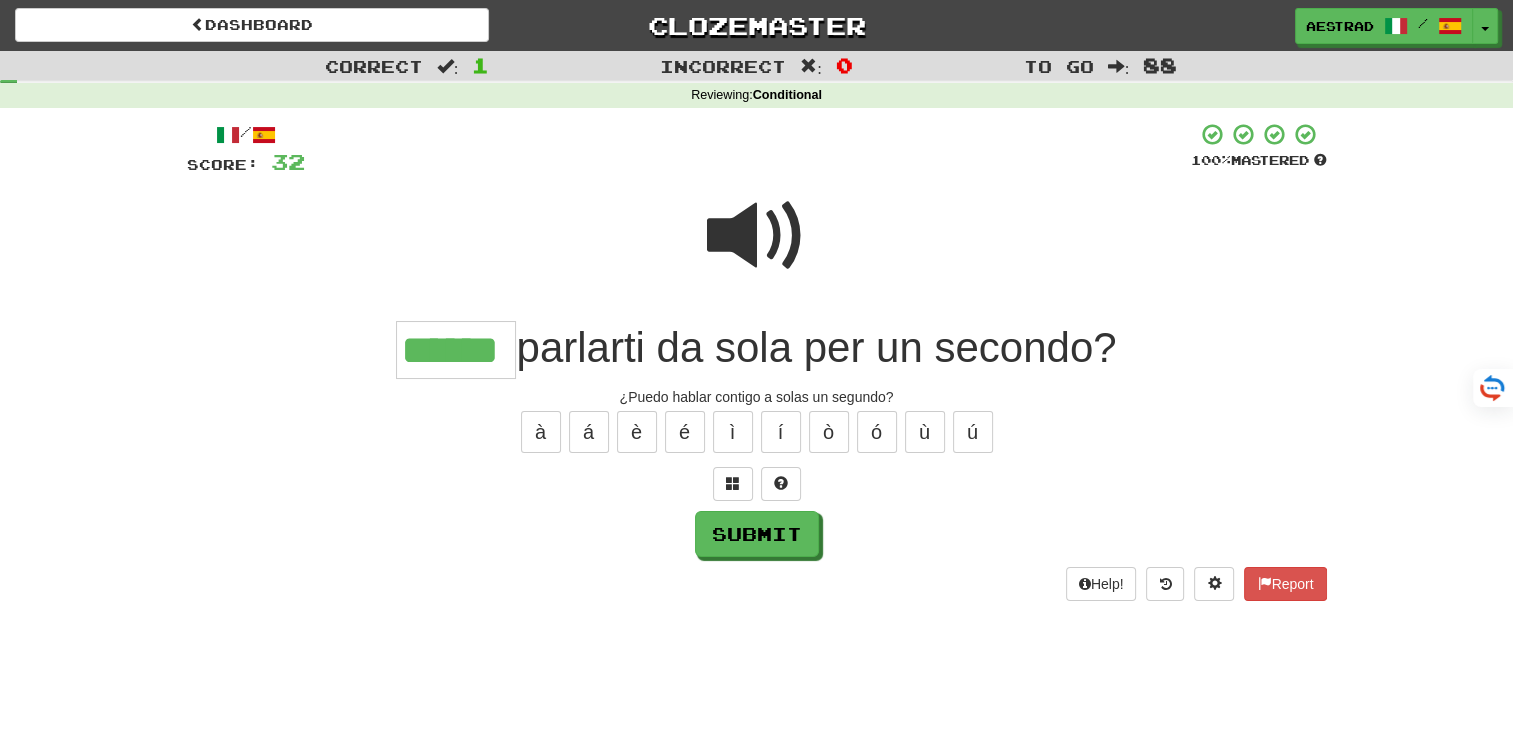 type on "******" 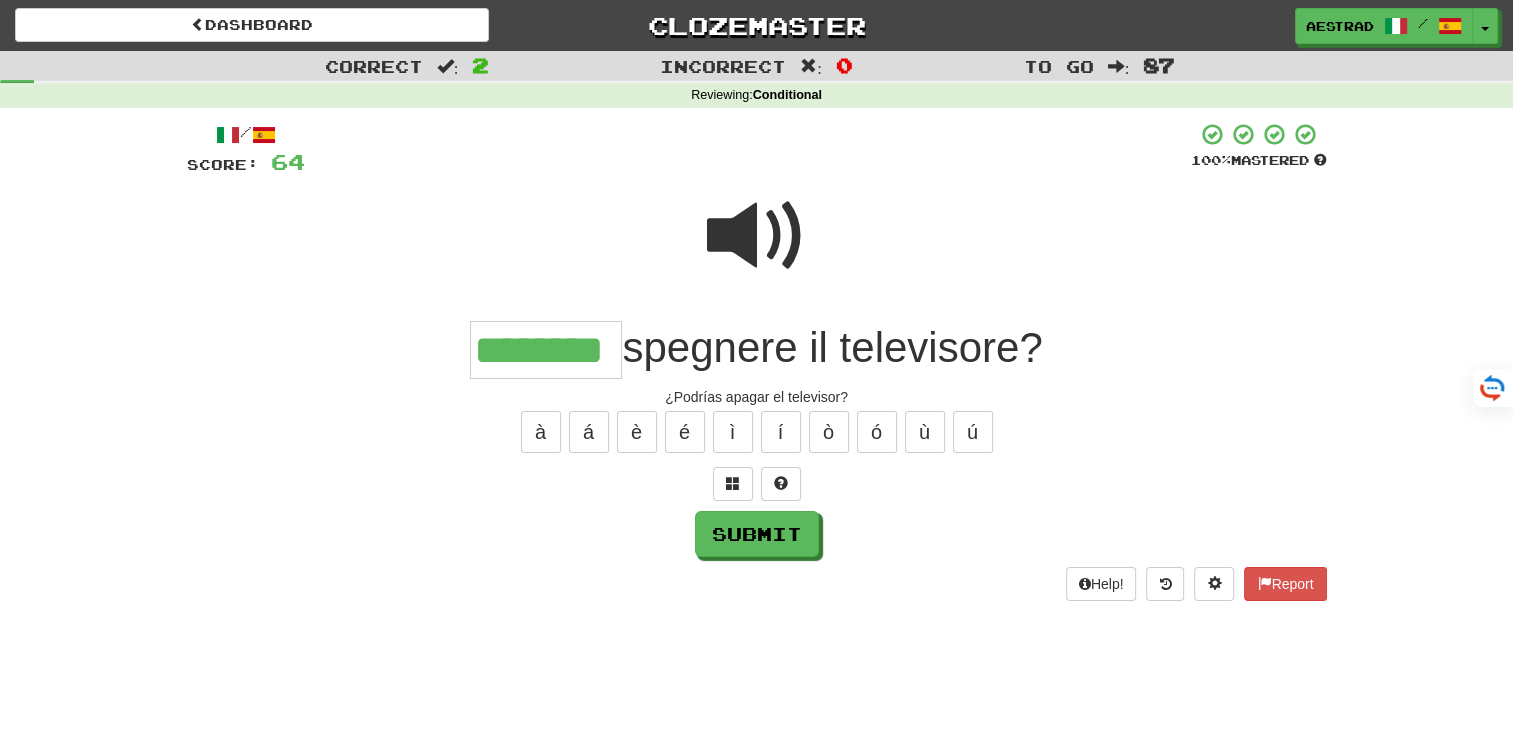 type on "********" 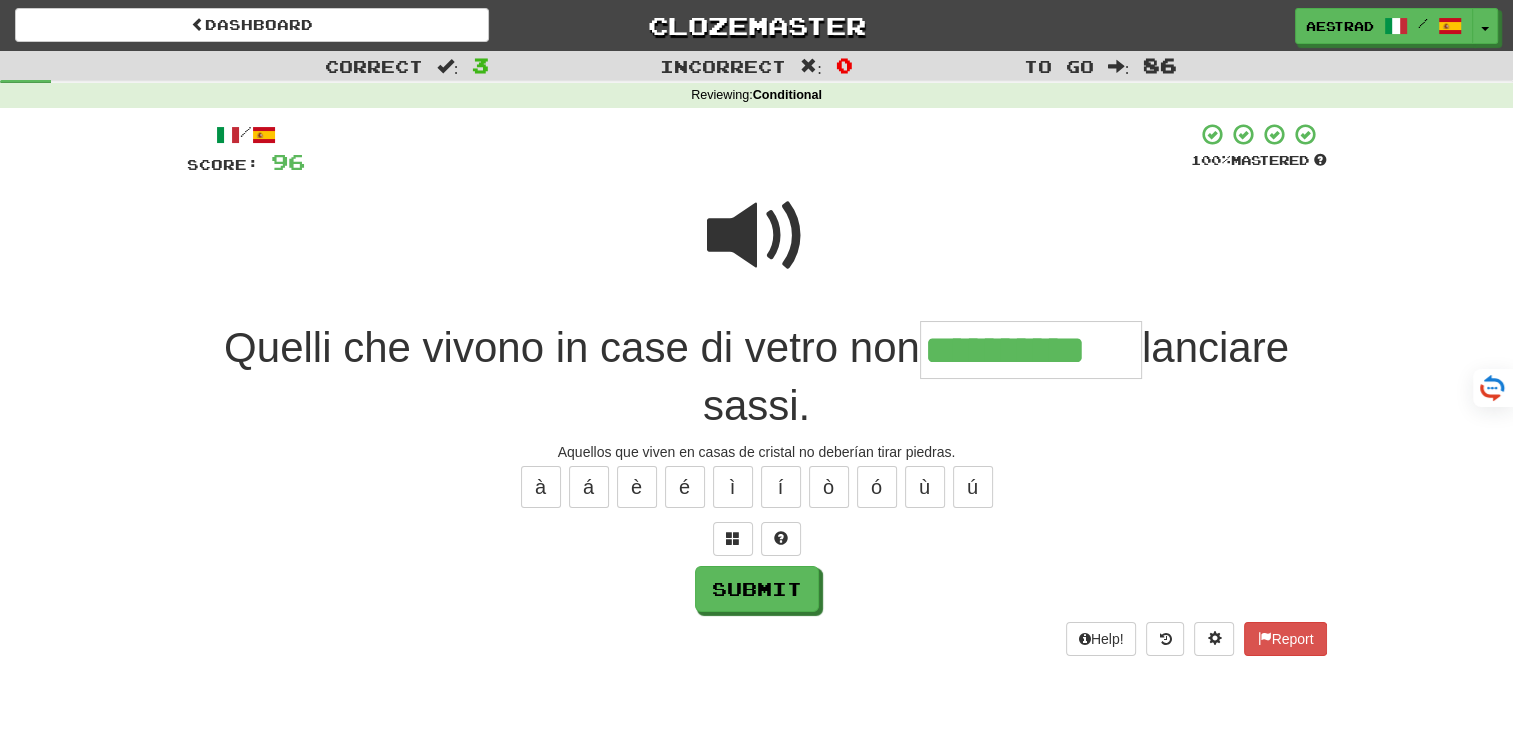 type on "**********" 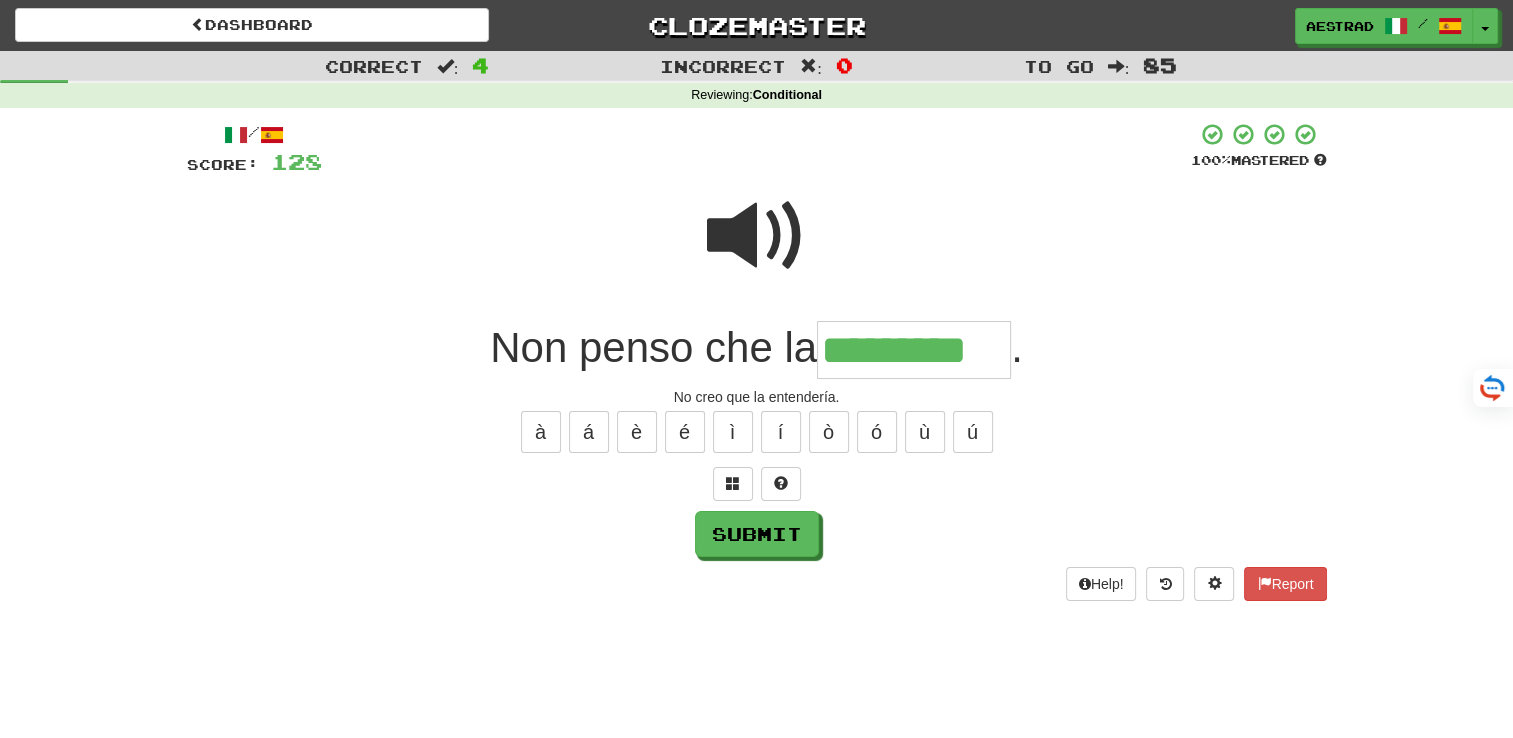 type on "*********" 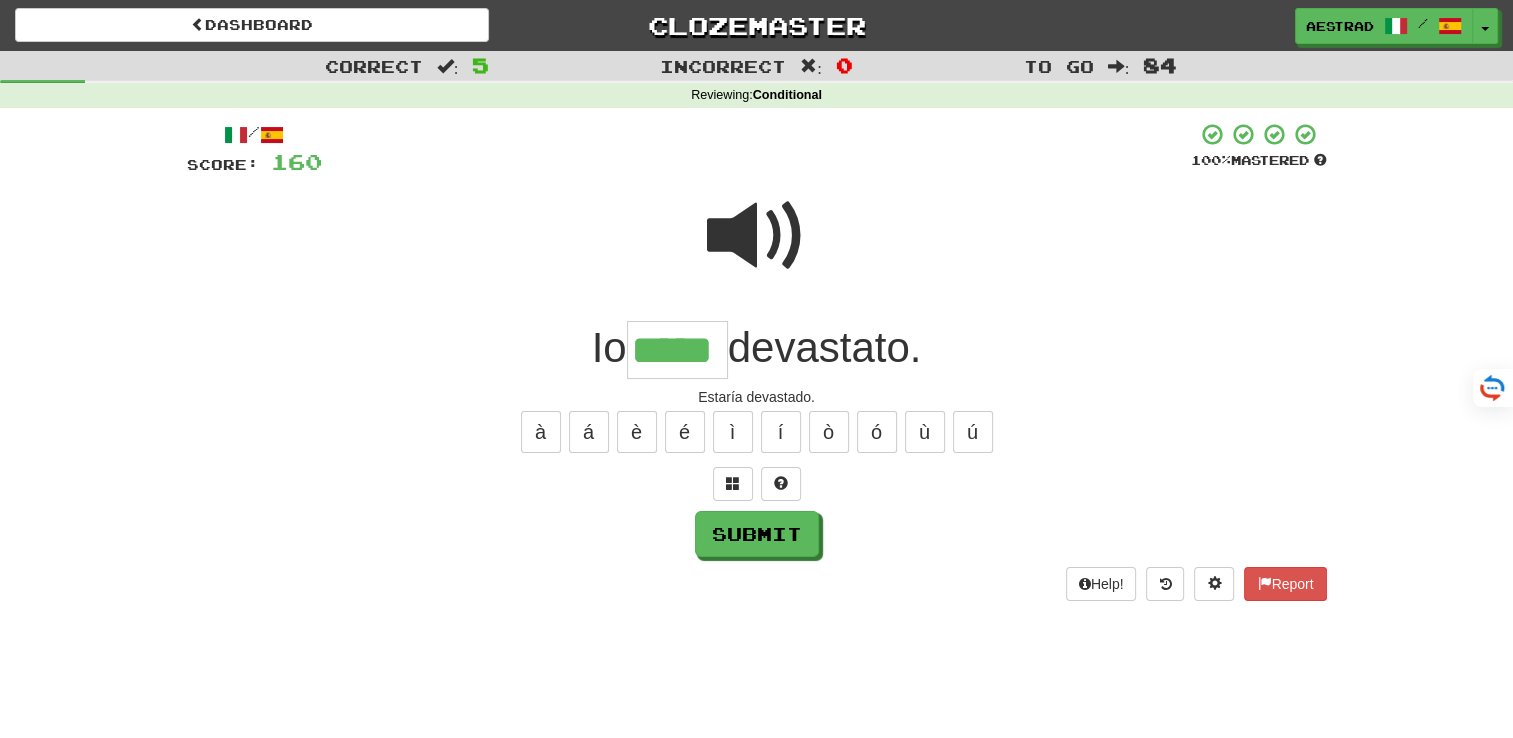 type on "*****" 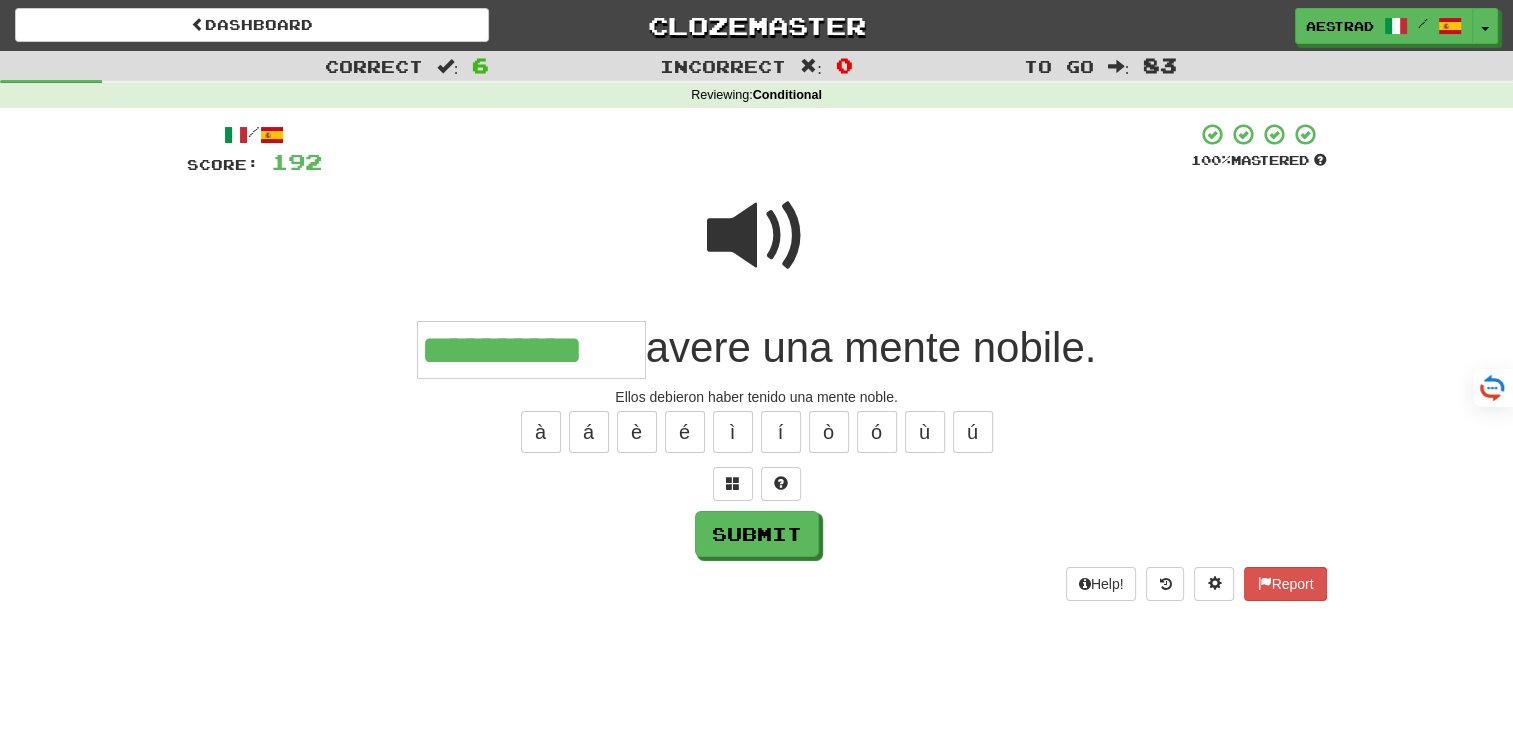 type on "**********" 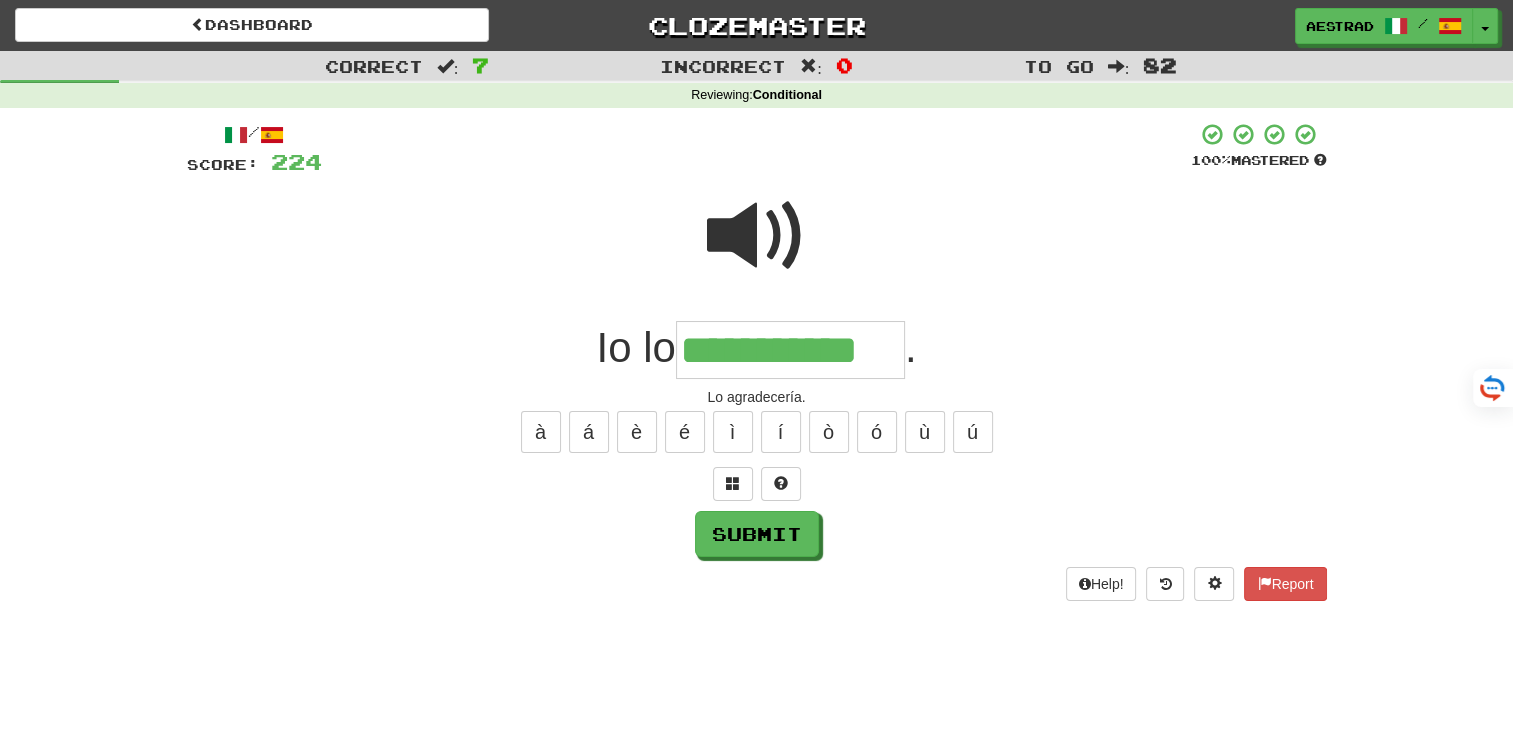 type on "**********" 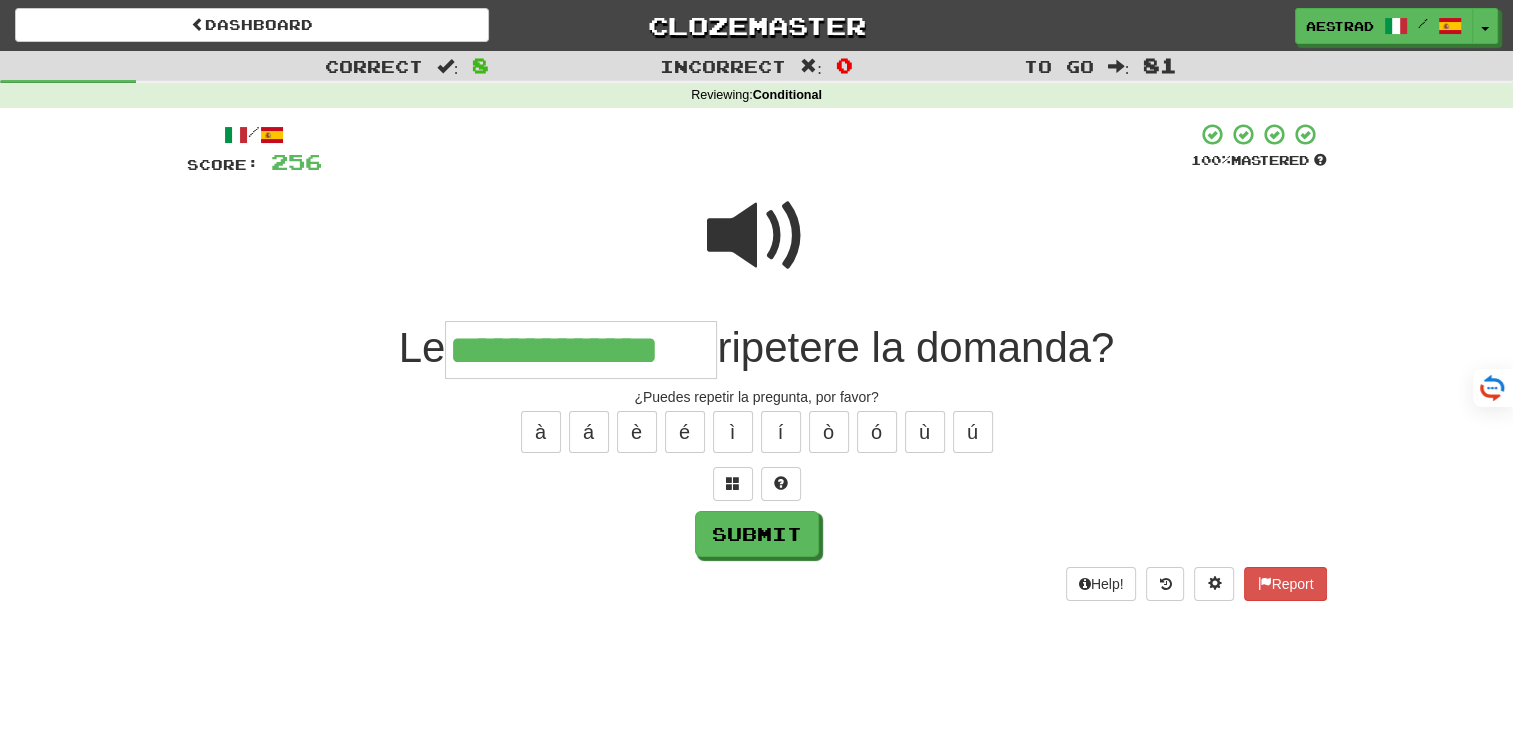 type on "**********" 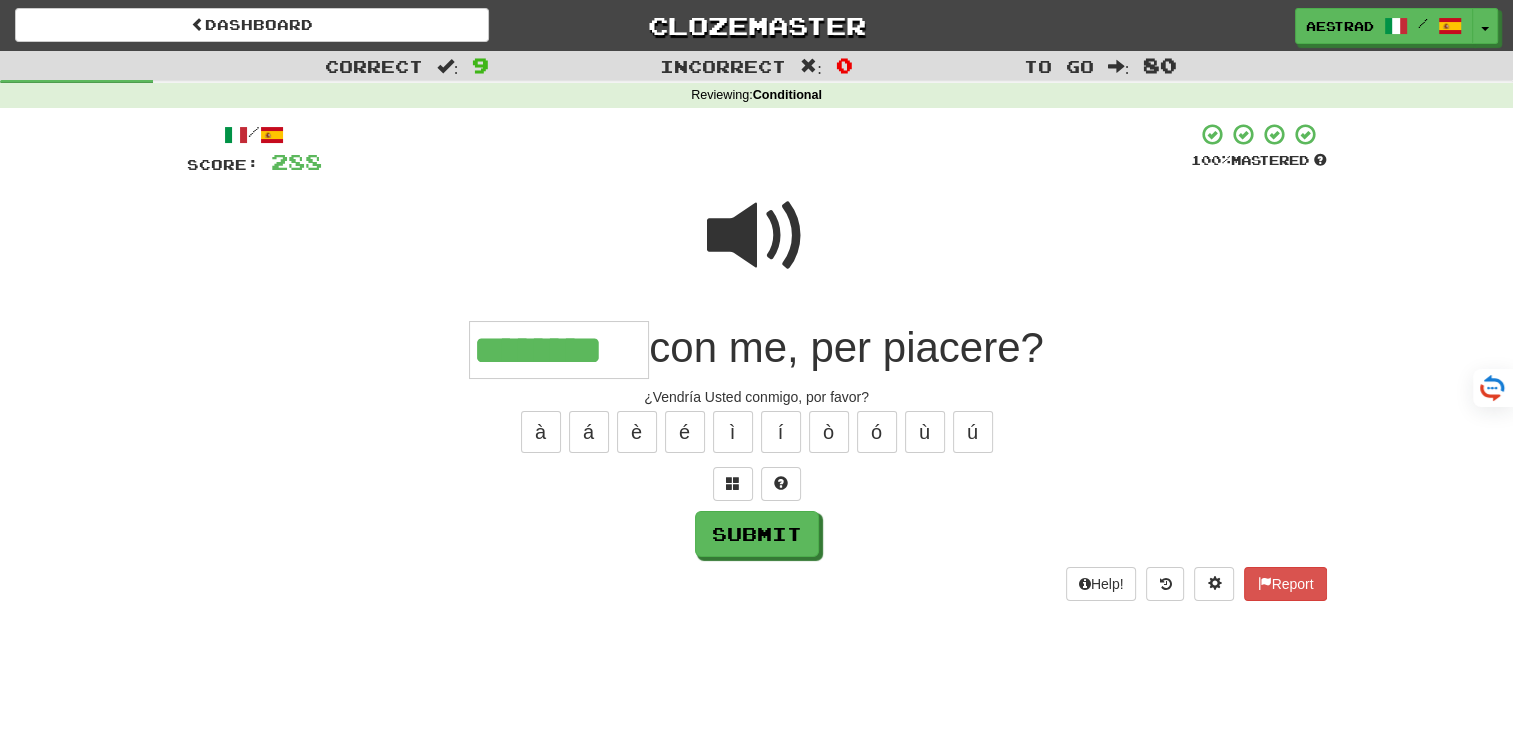 type on "********" 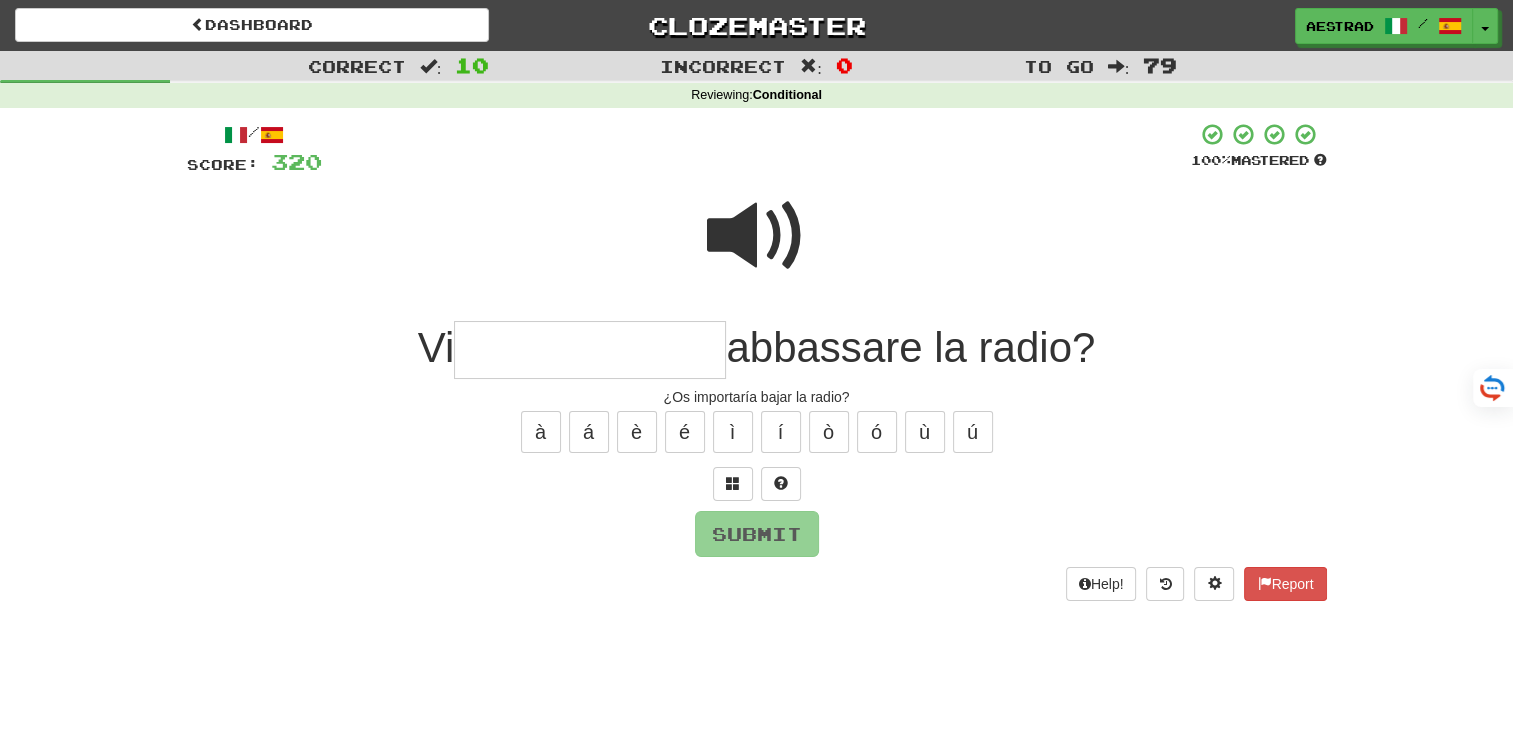 type on "*" 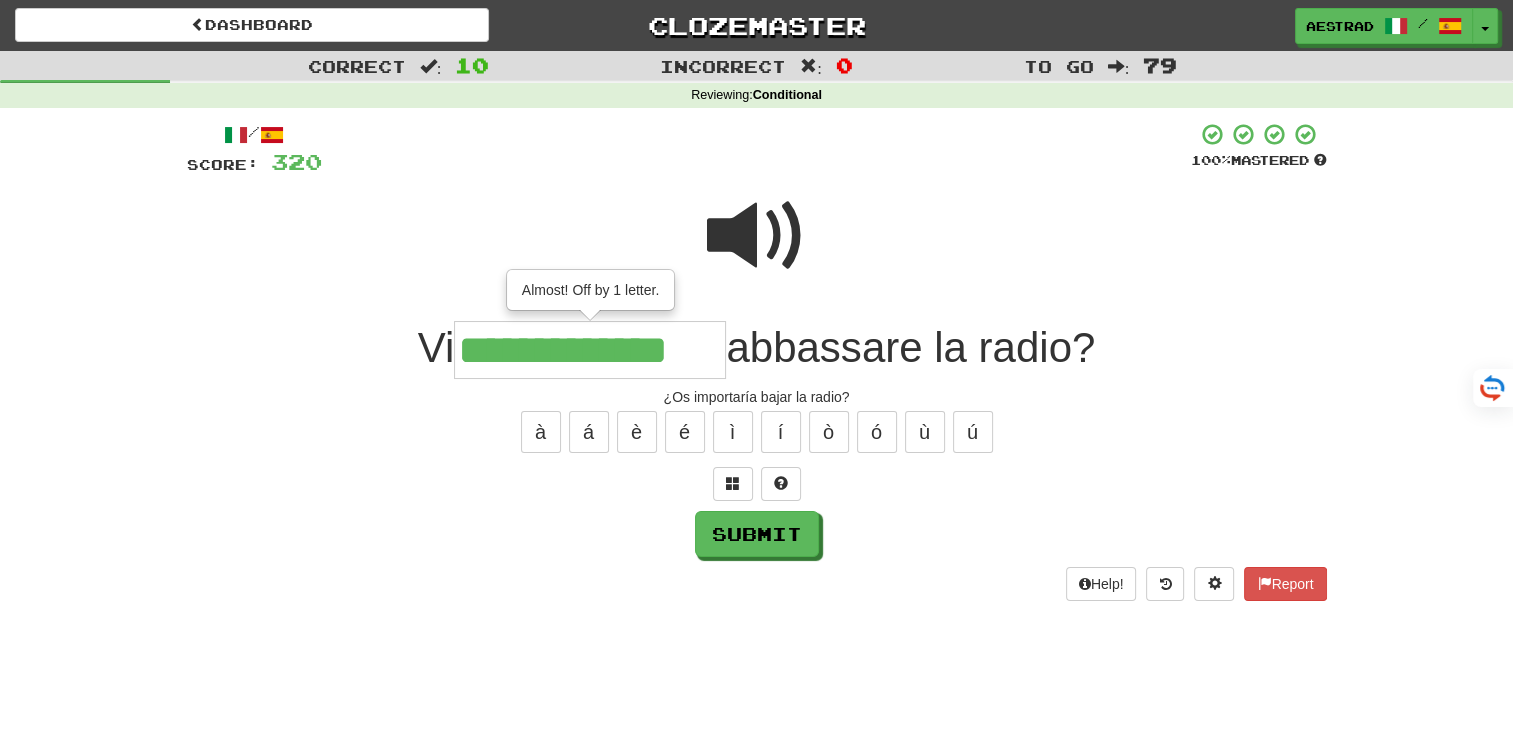 type on "**********" 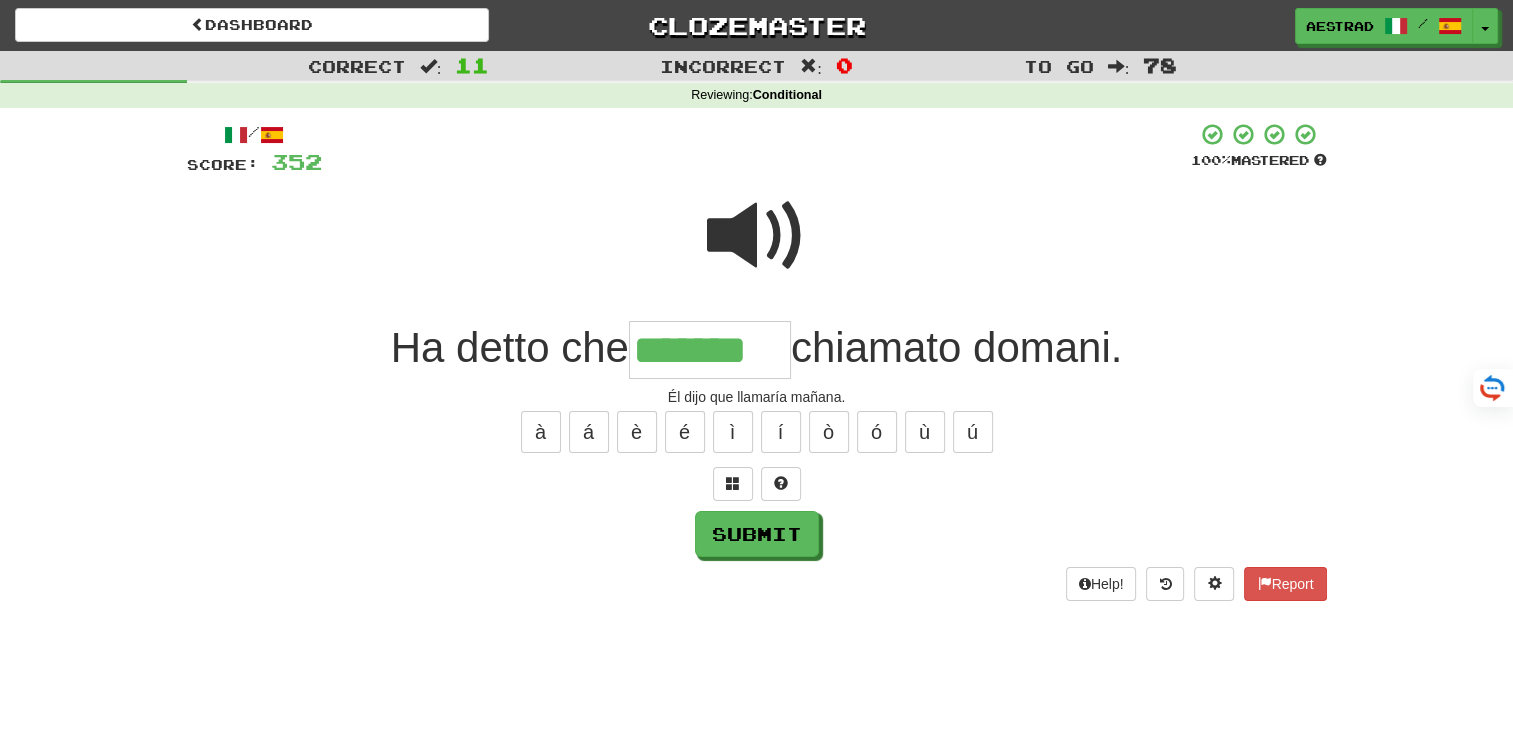 type on "*******" 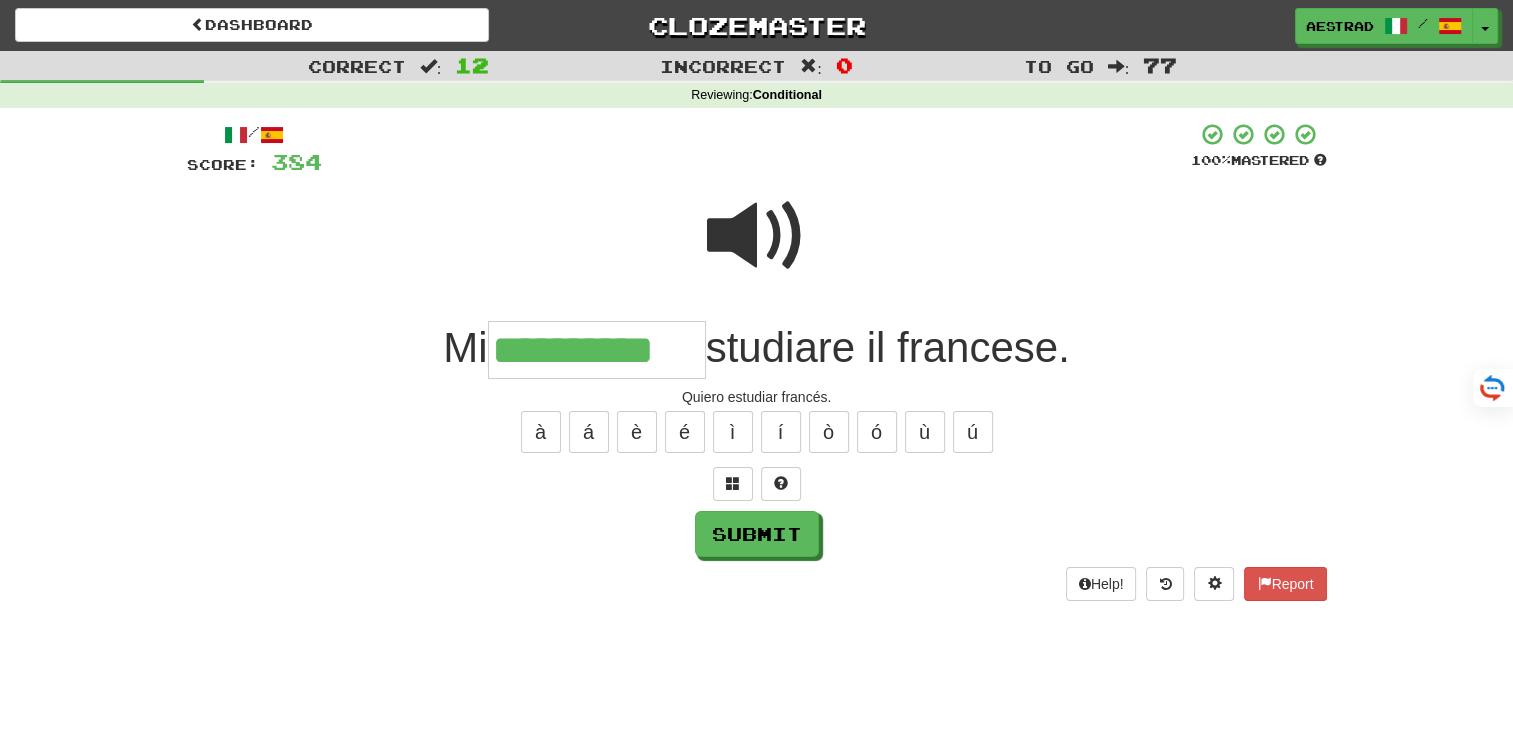 type on "**********" 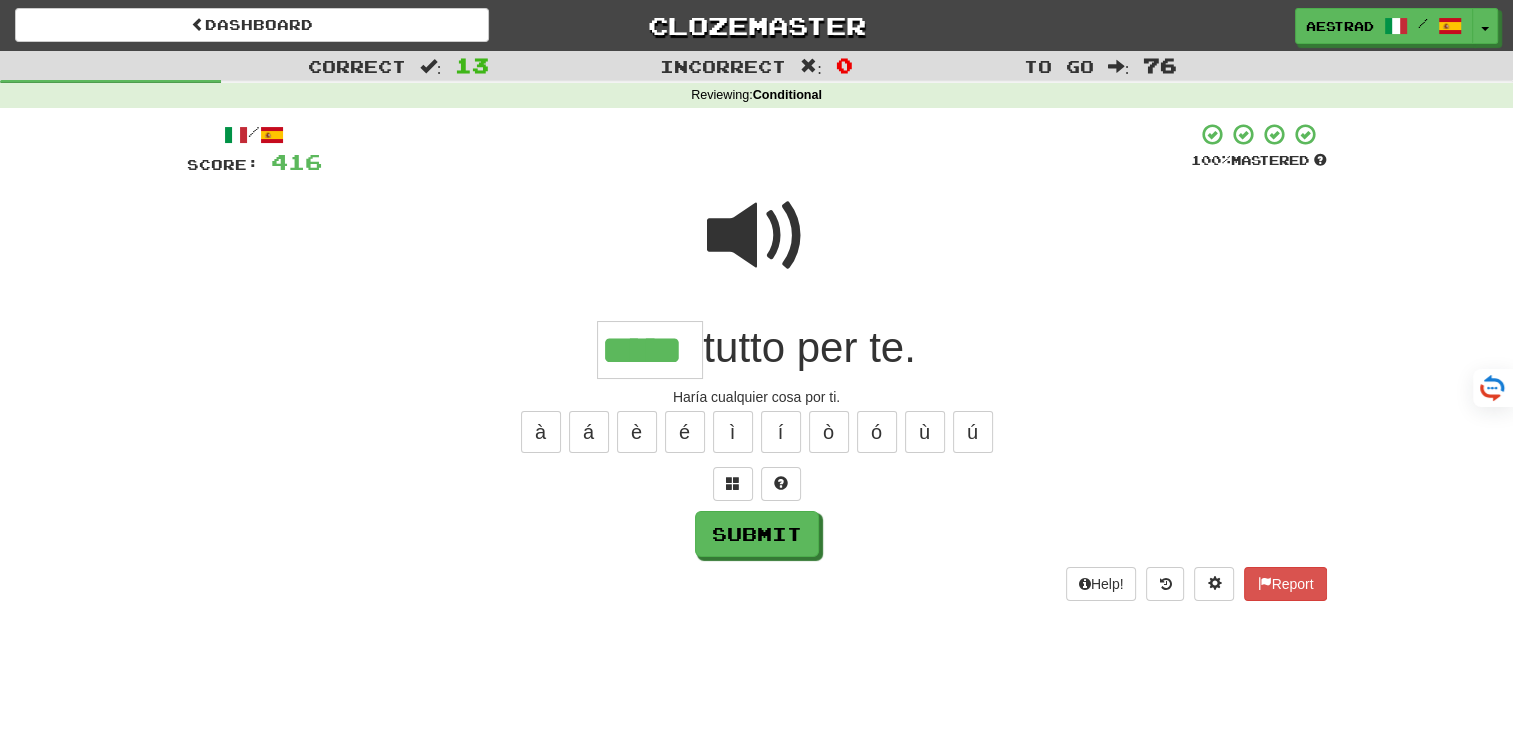 type on "*****" 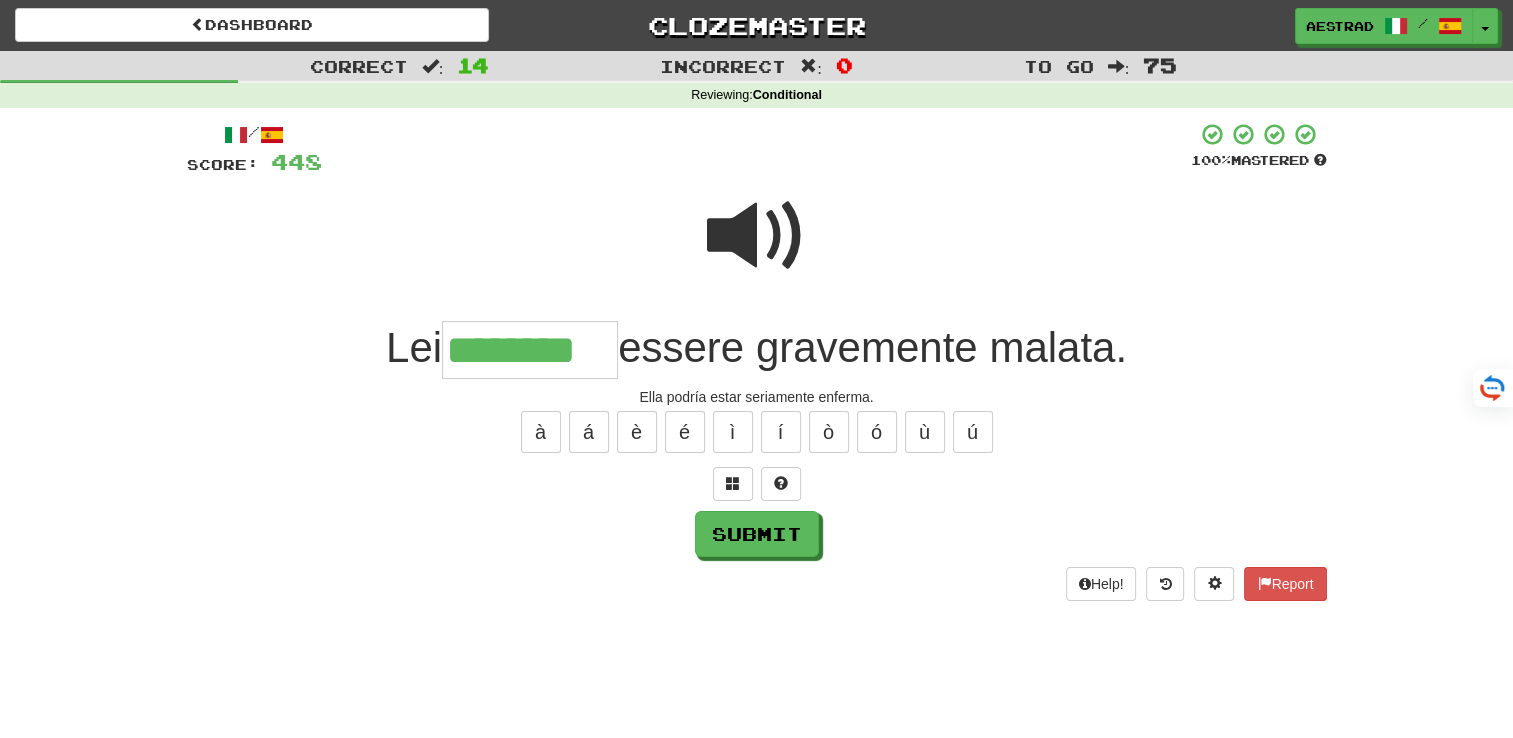 type on "********" 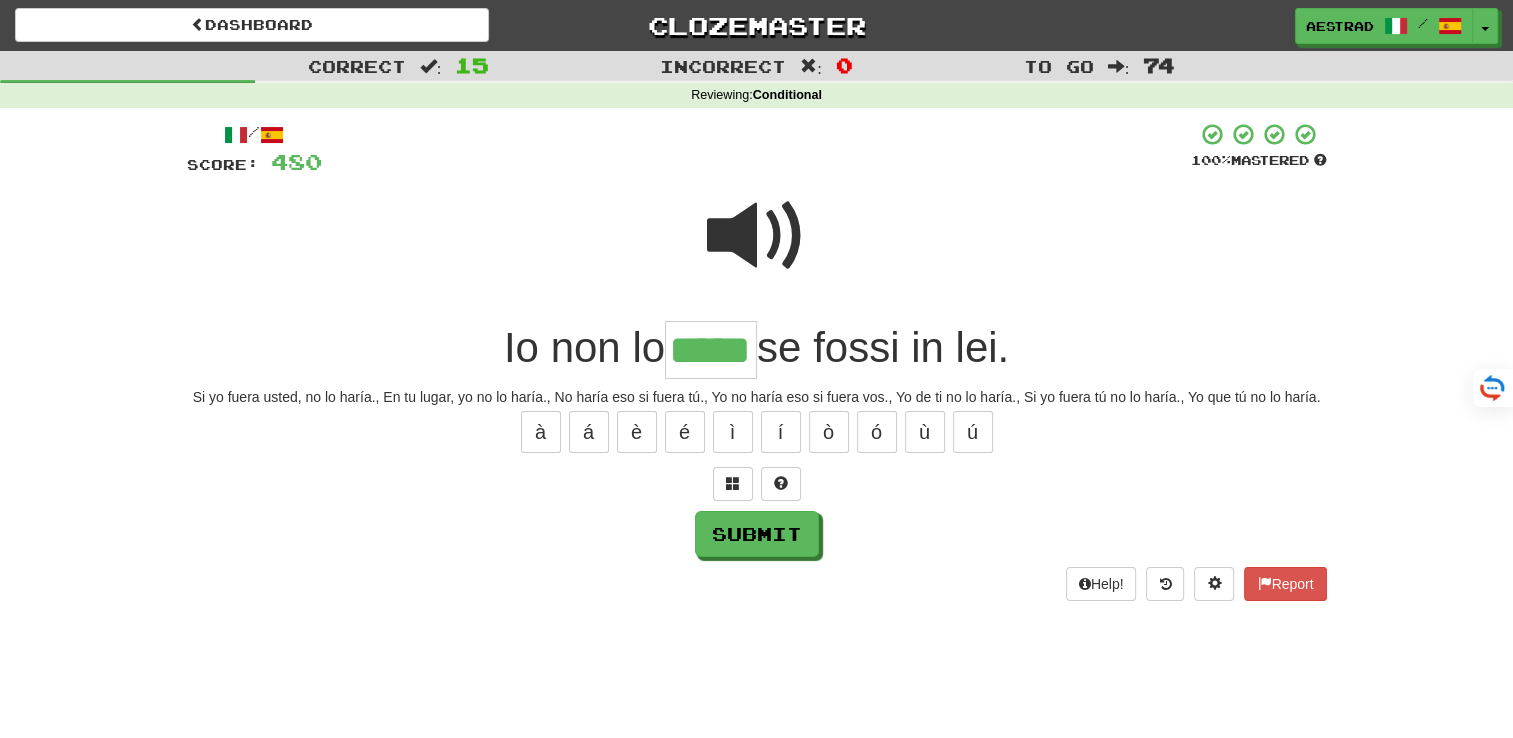 type on "*****" 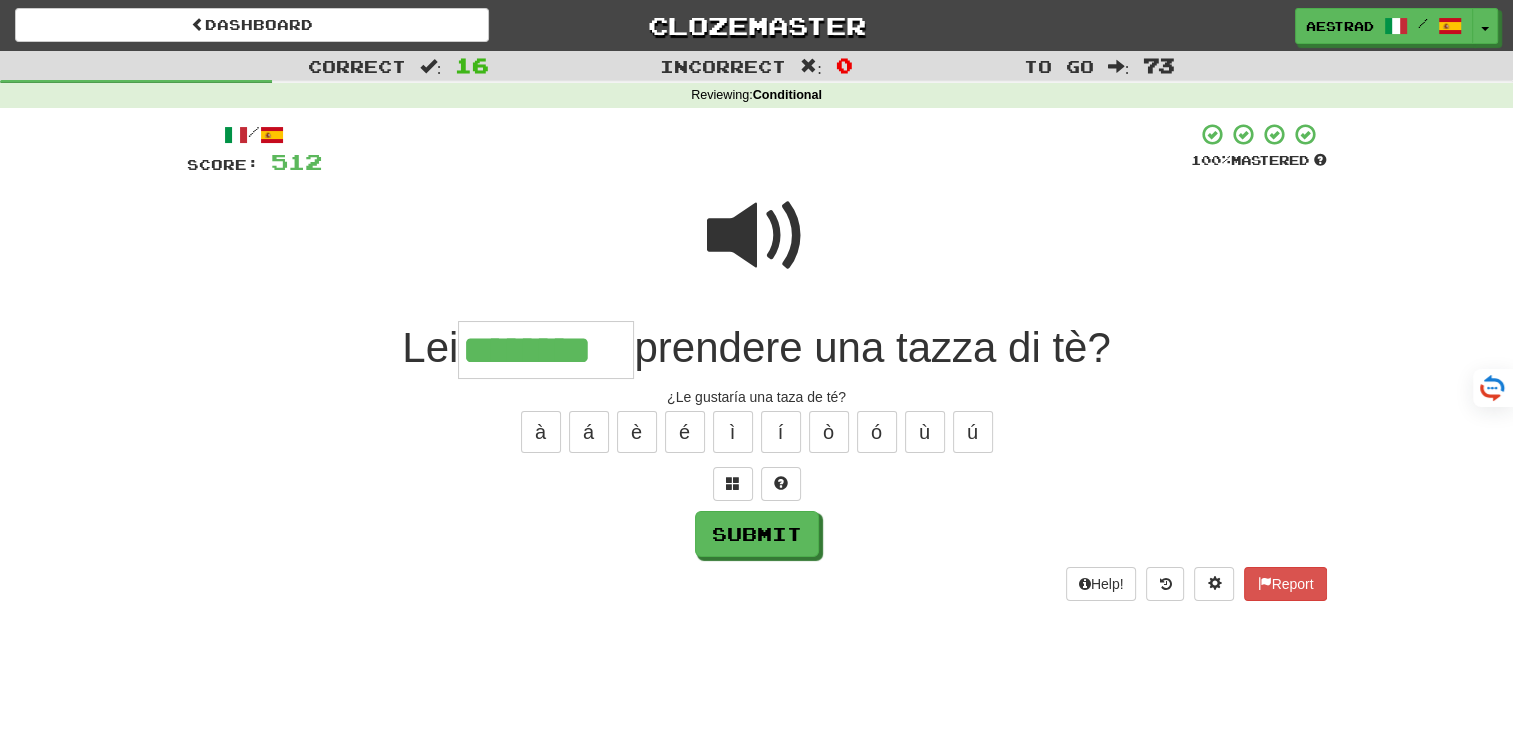 type on "********" 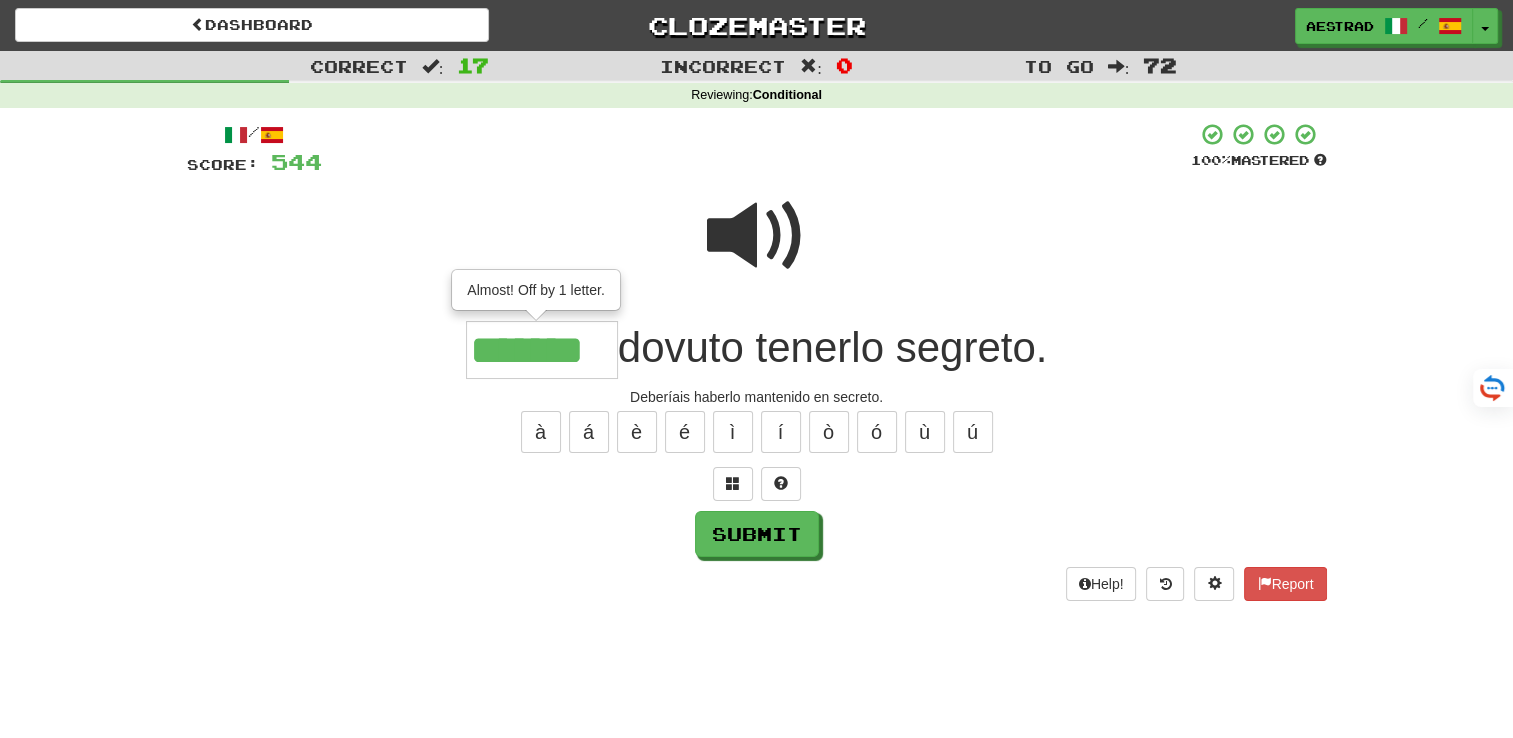 scroll, scrollTop: 0, scrollLeft: 0, axis: both 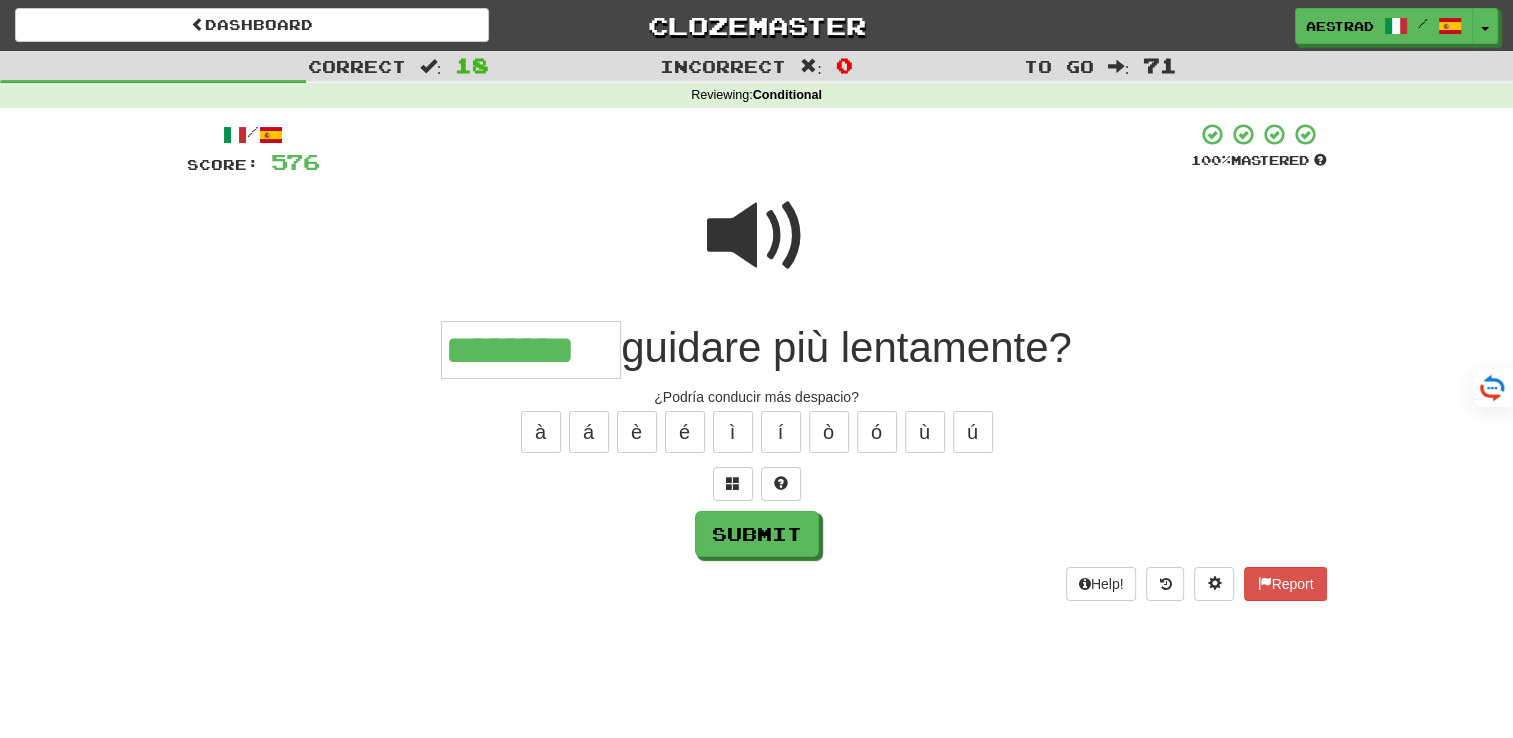 type on "********" 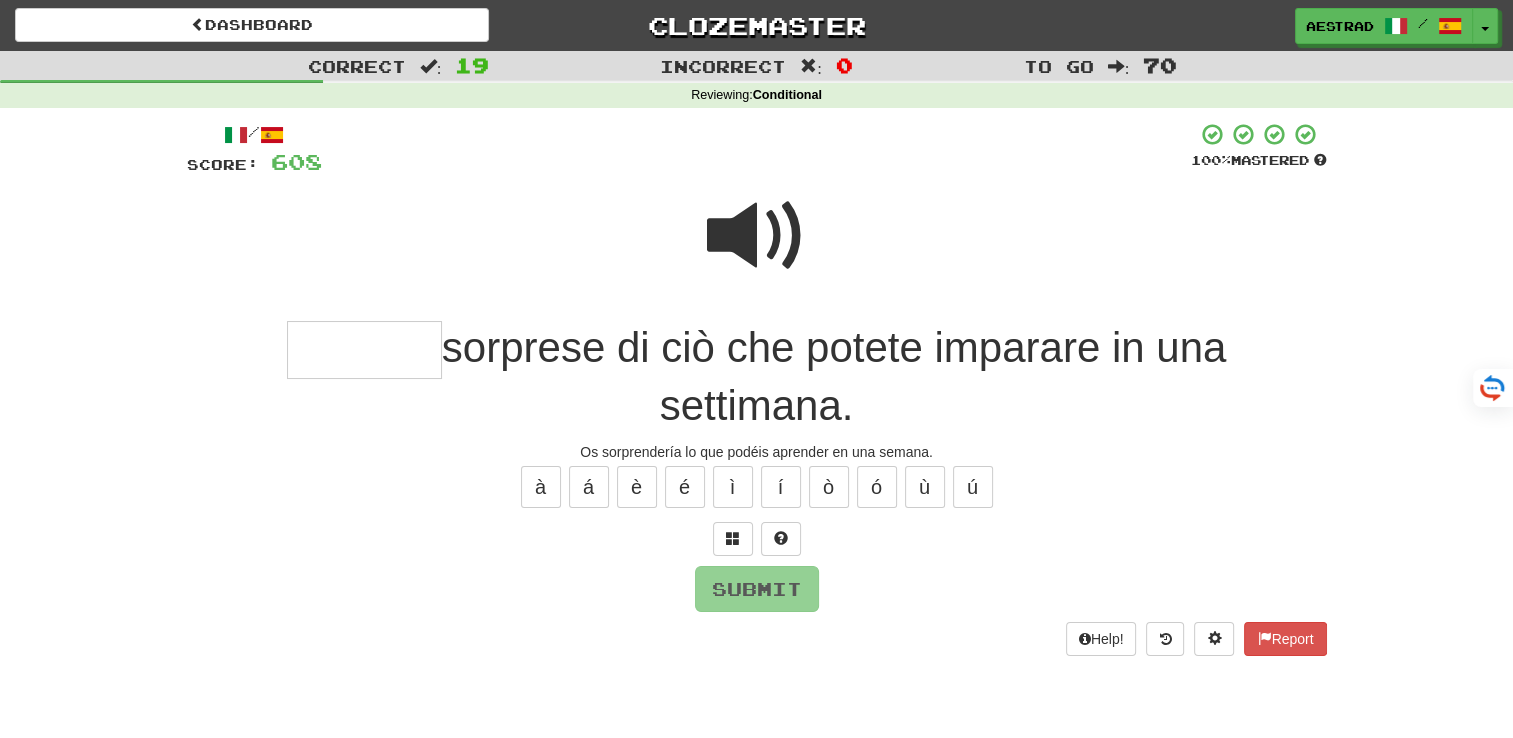 type on "*" 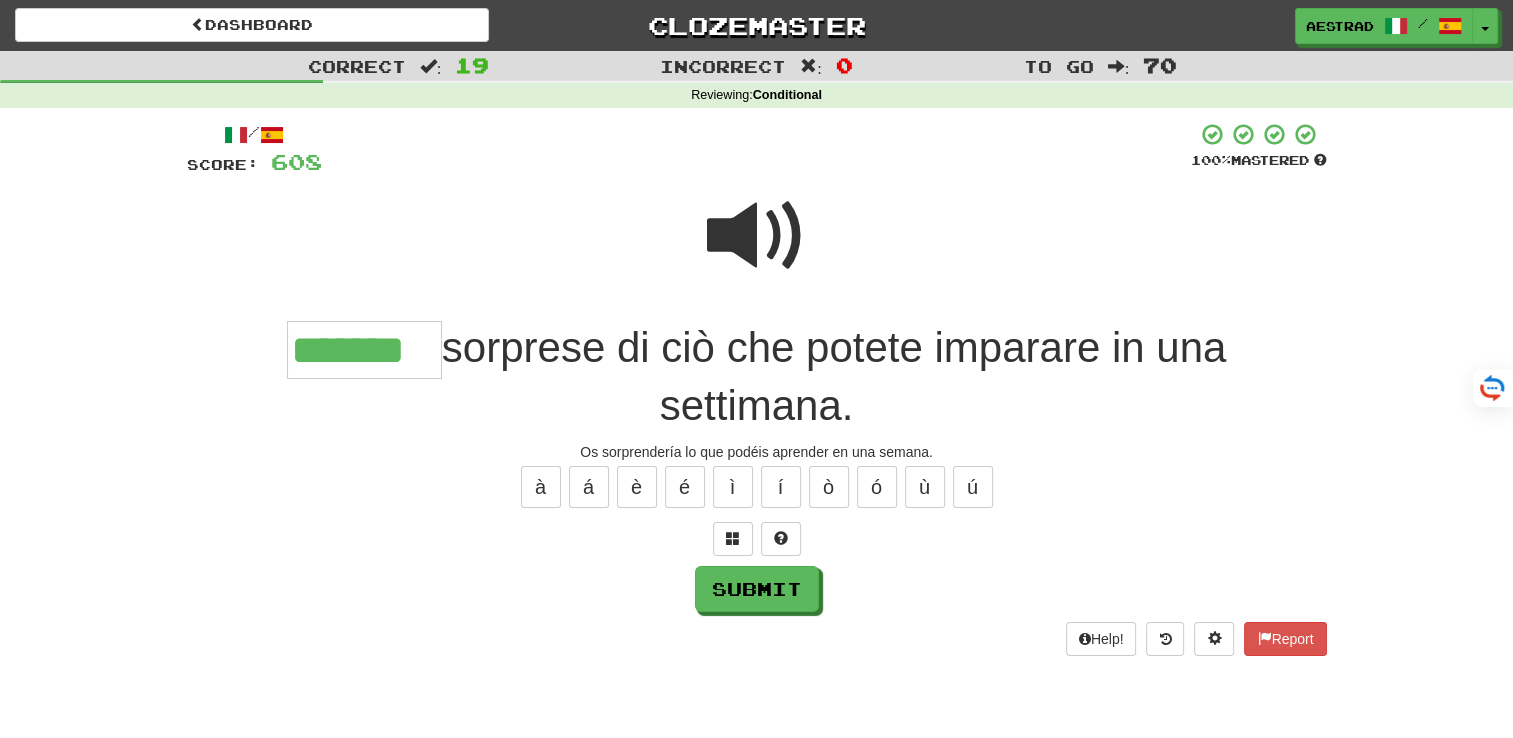 type on "*******" 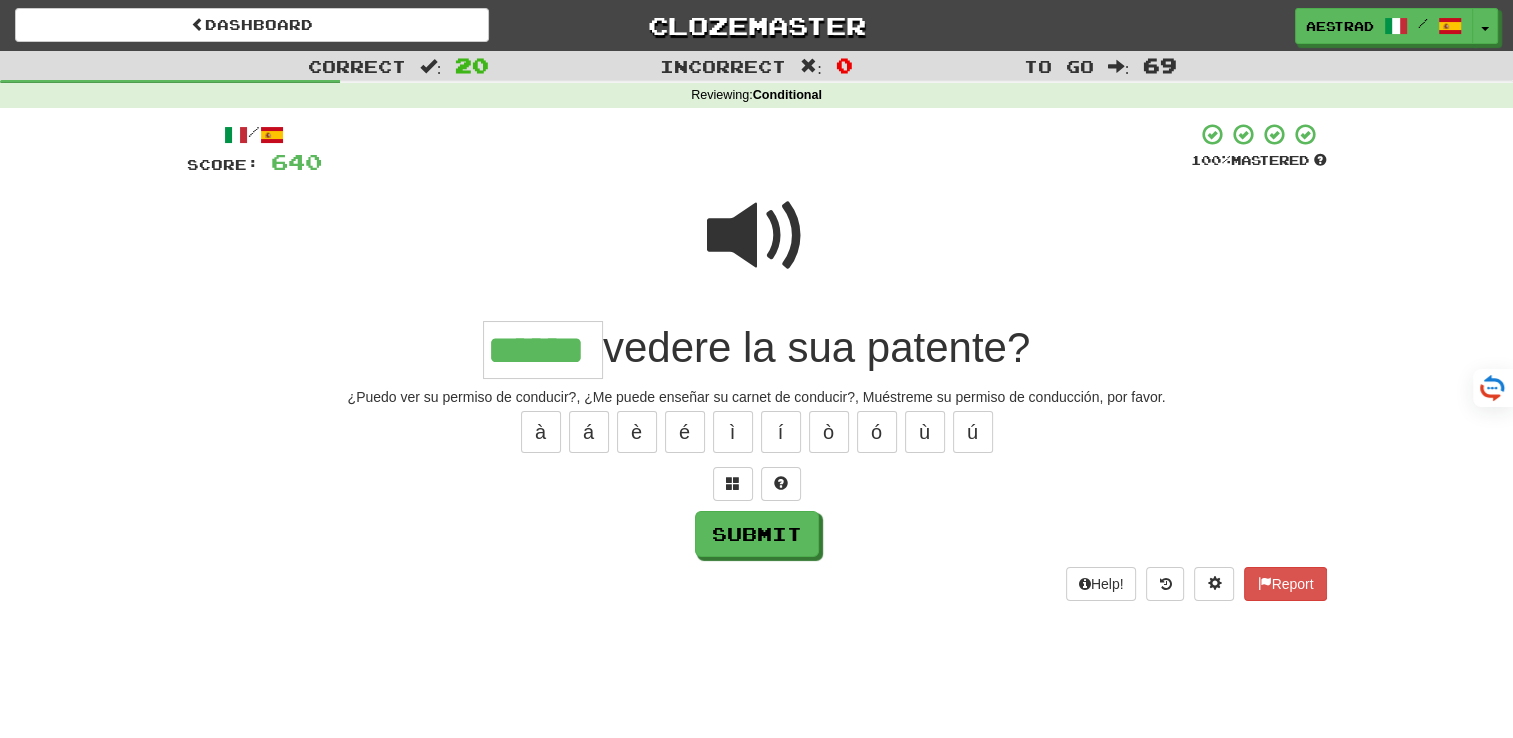 type on "******" 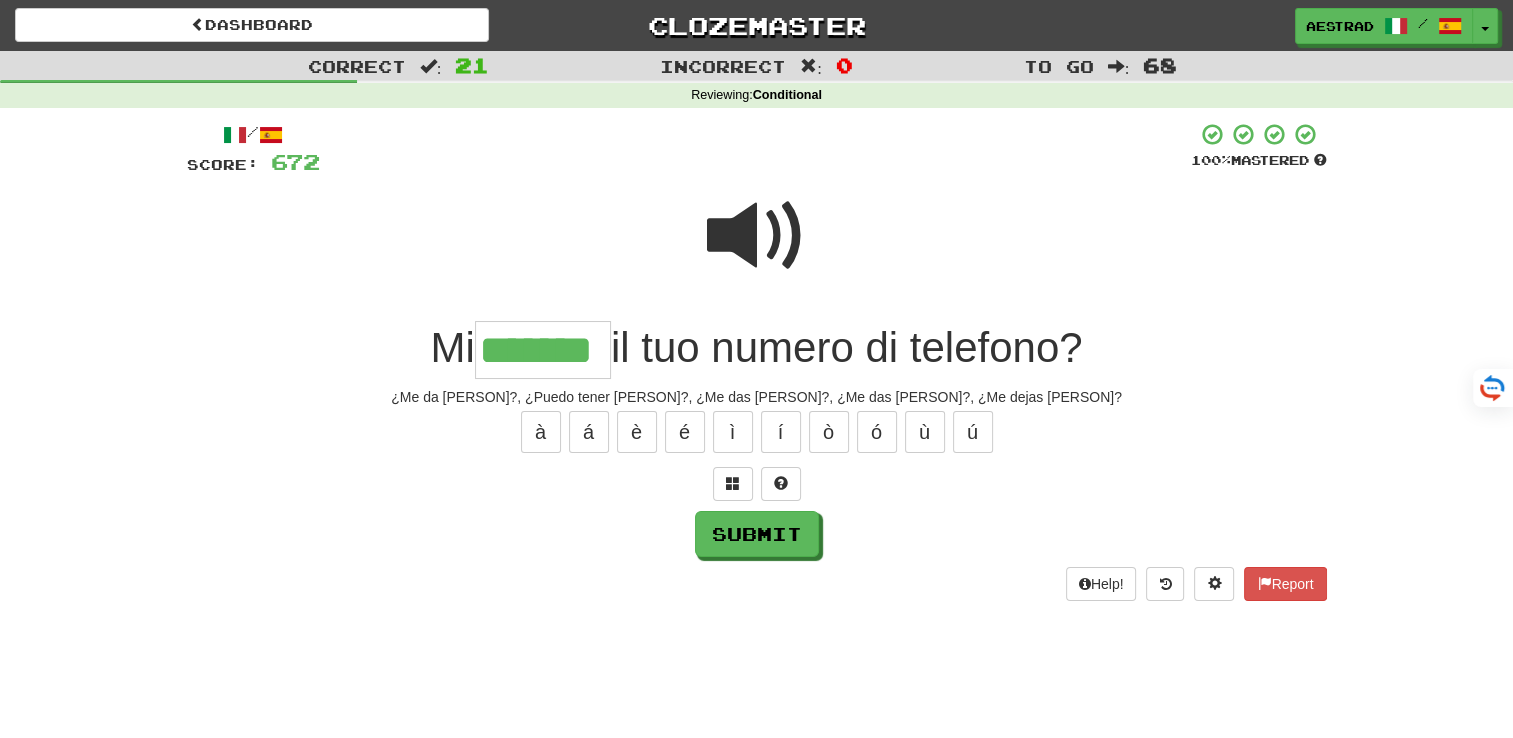 type on "*******" 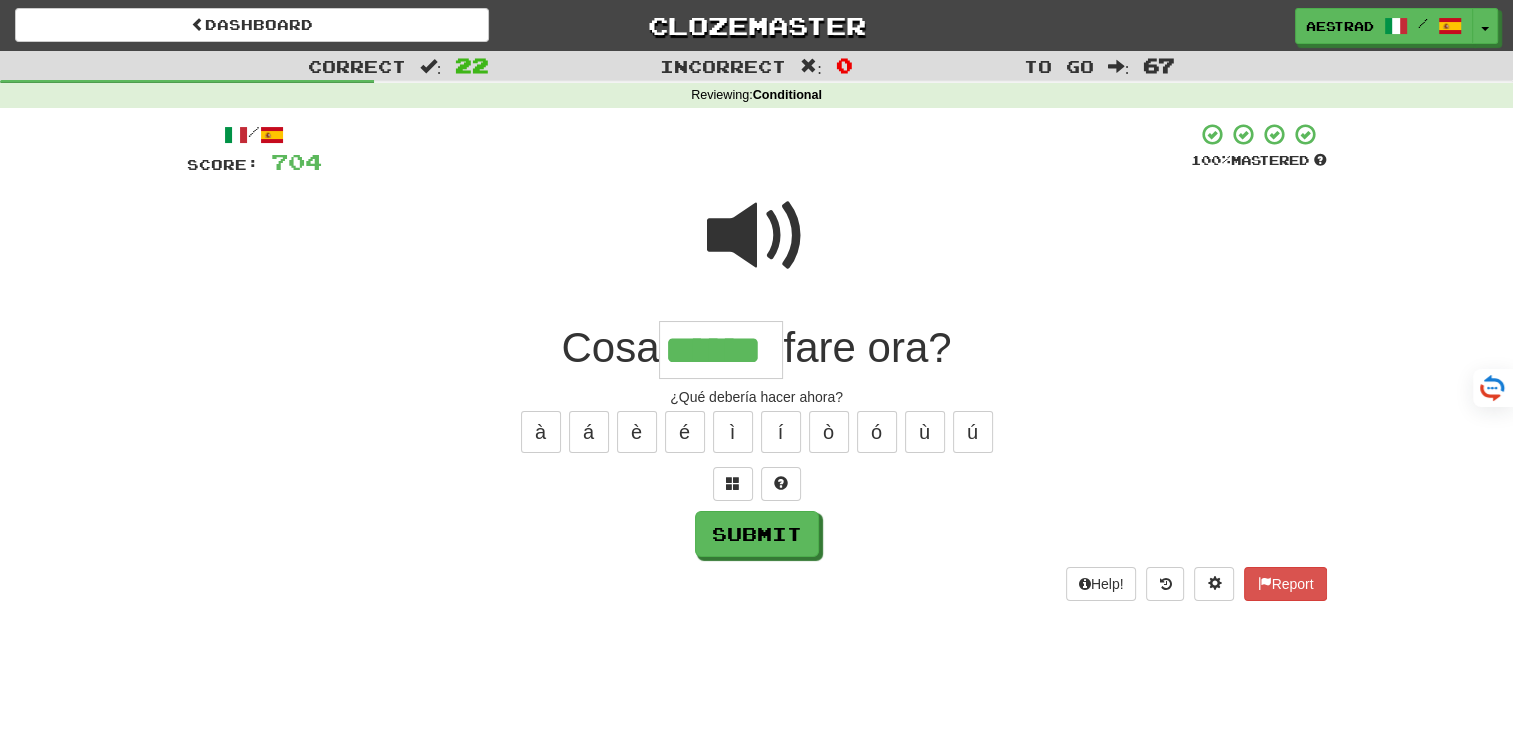 type on "******" 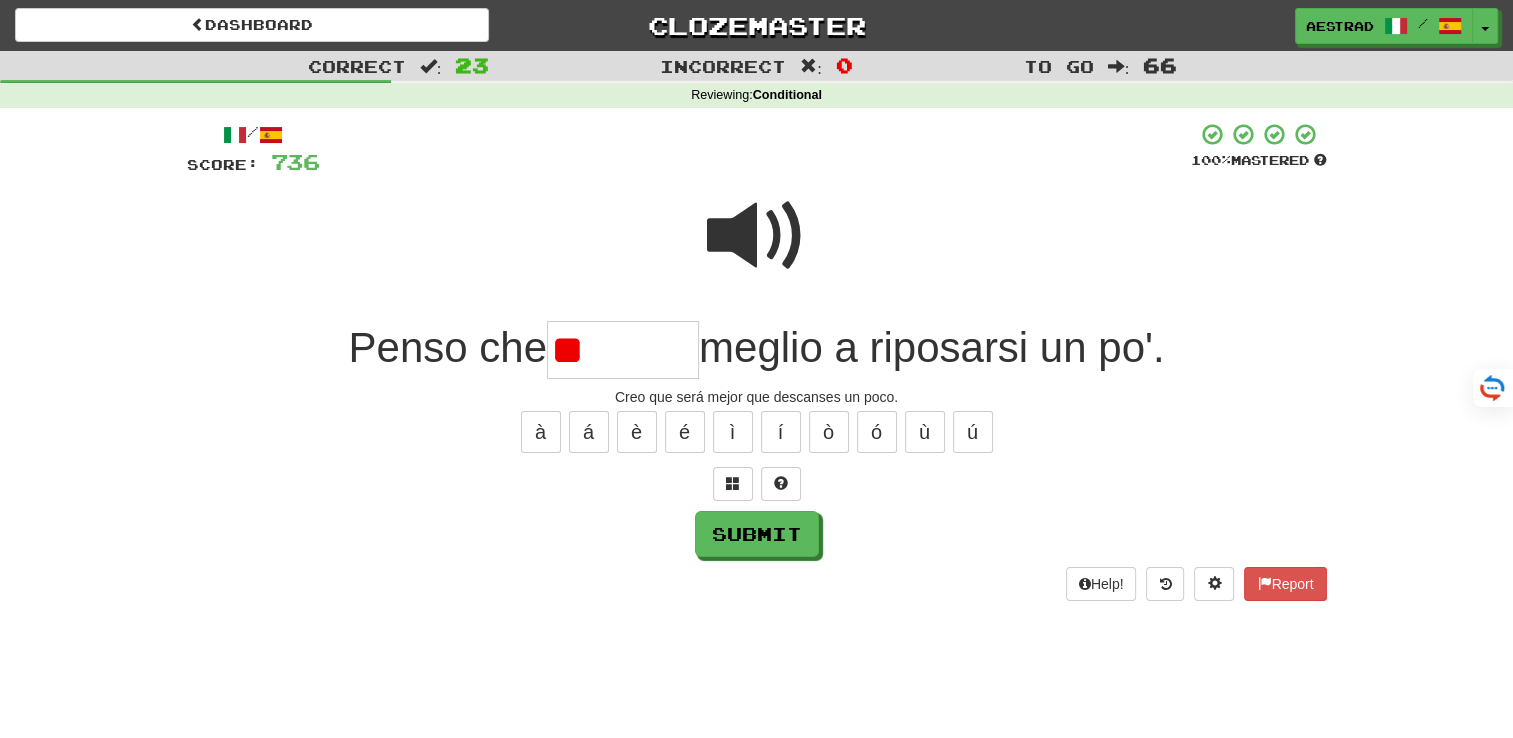 type on "*" 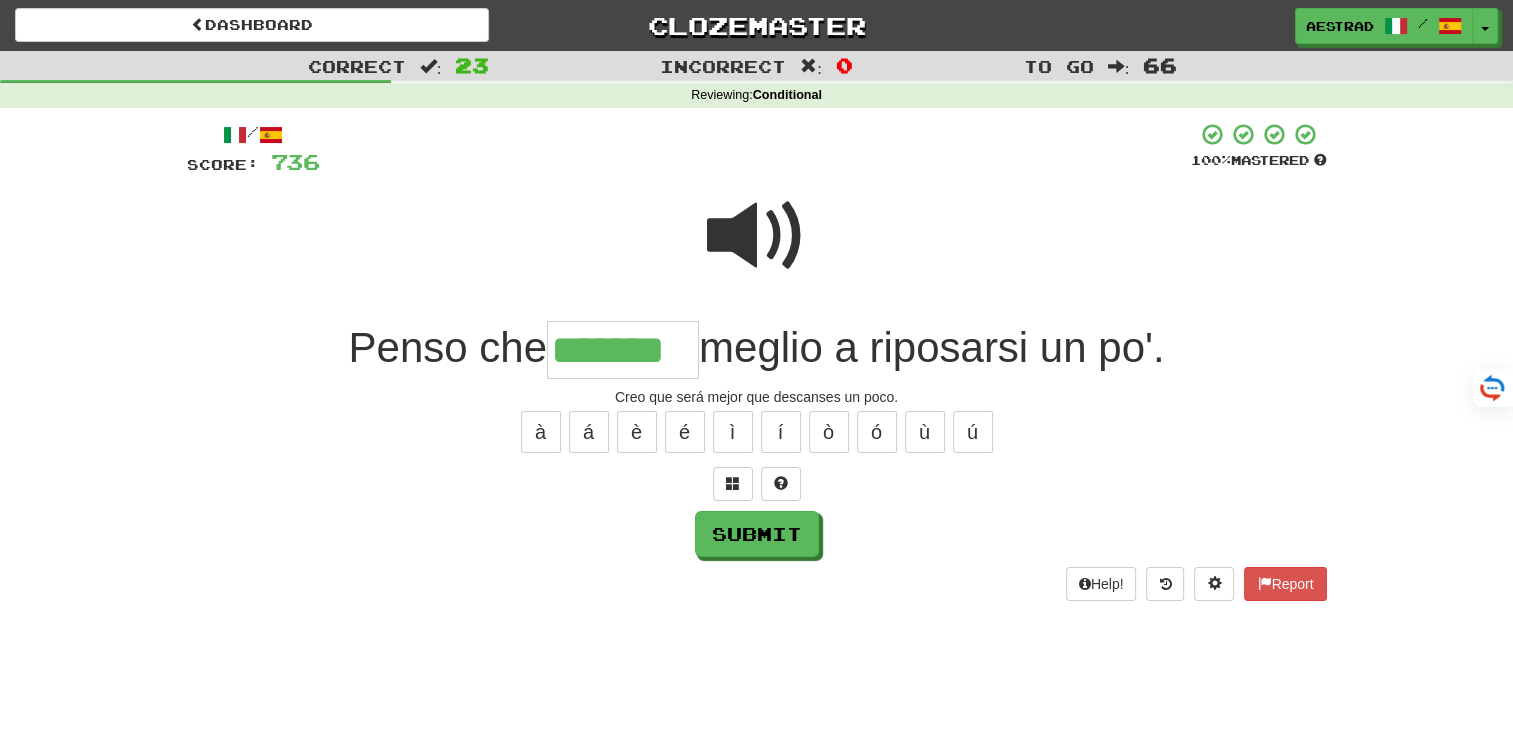 type on "*******" 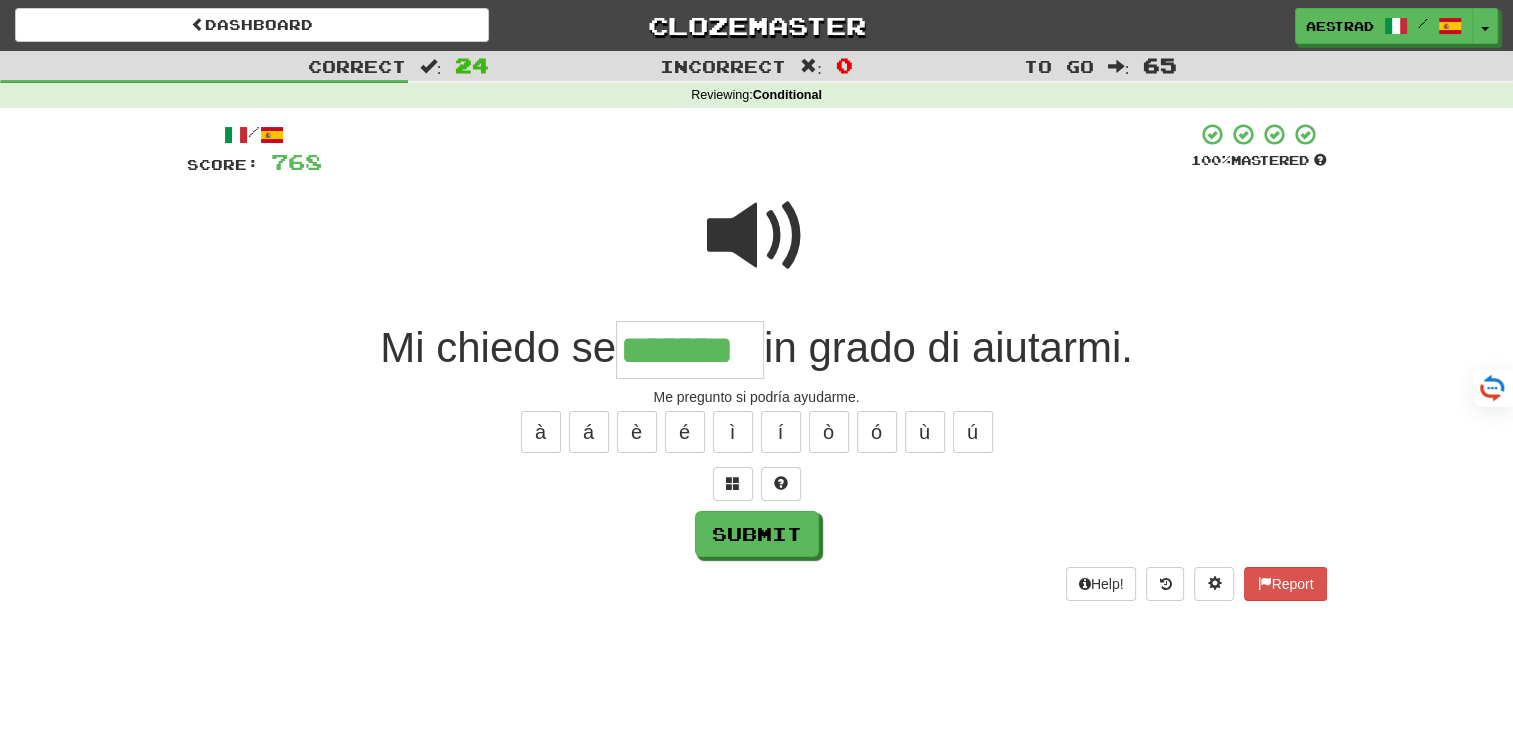 type on "*******" 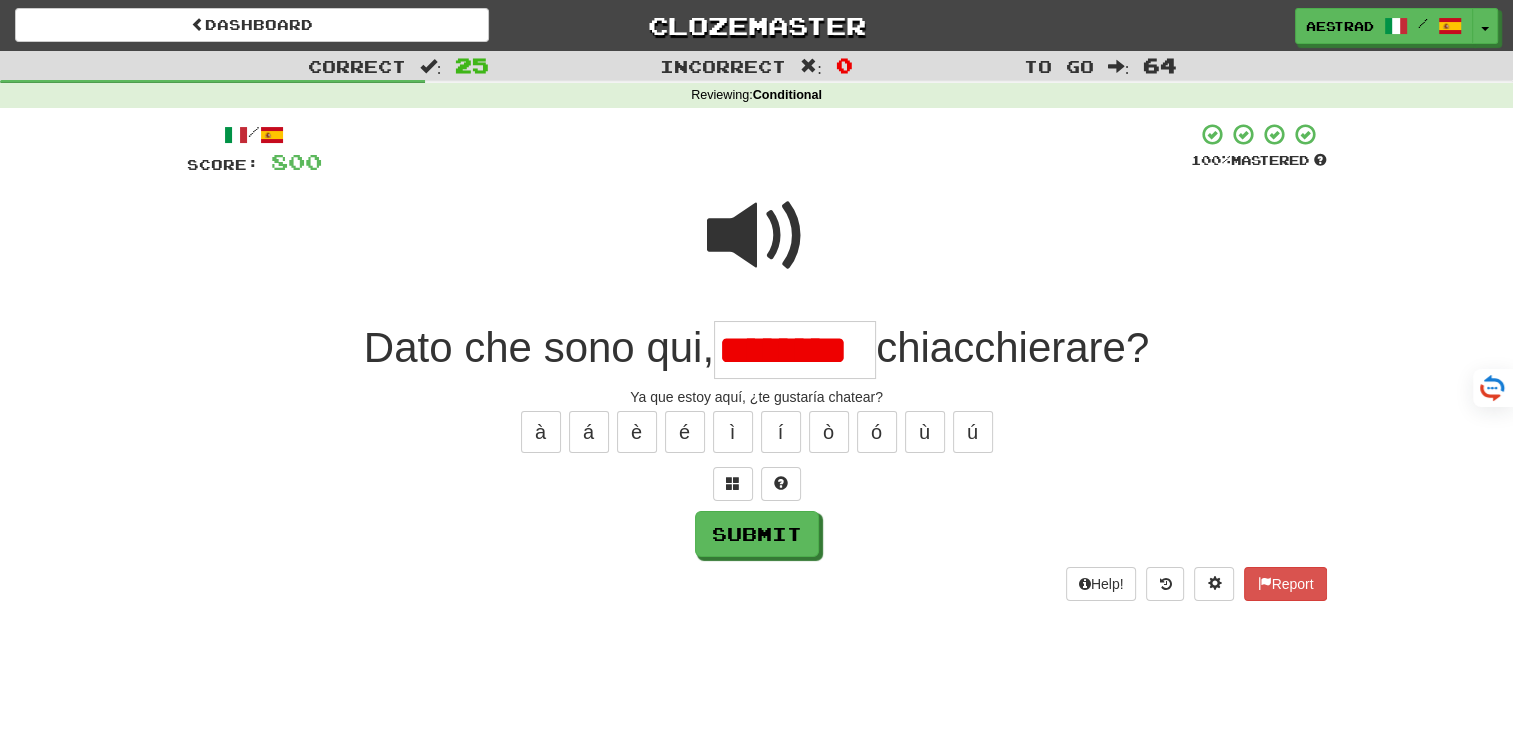 scroll, scrollTop: 0, scrollLeft: 0, axis: both 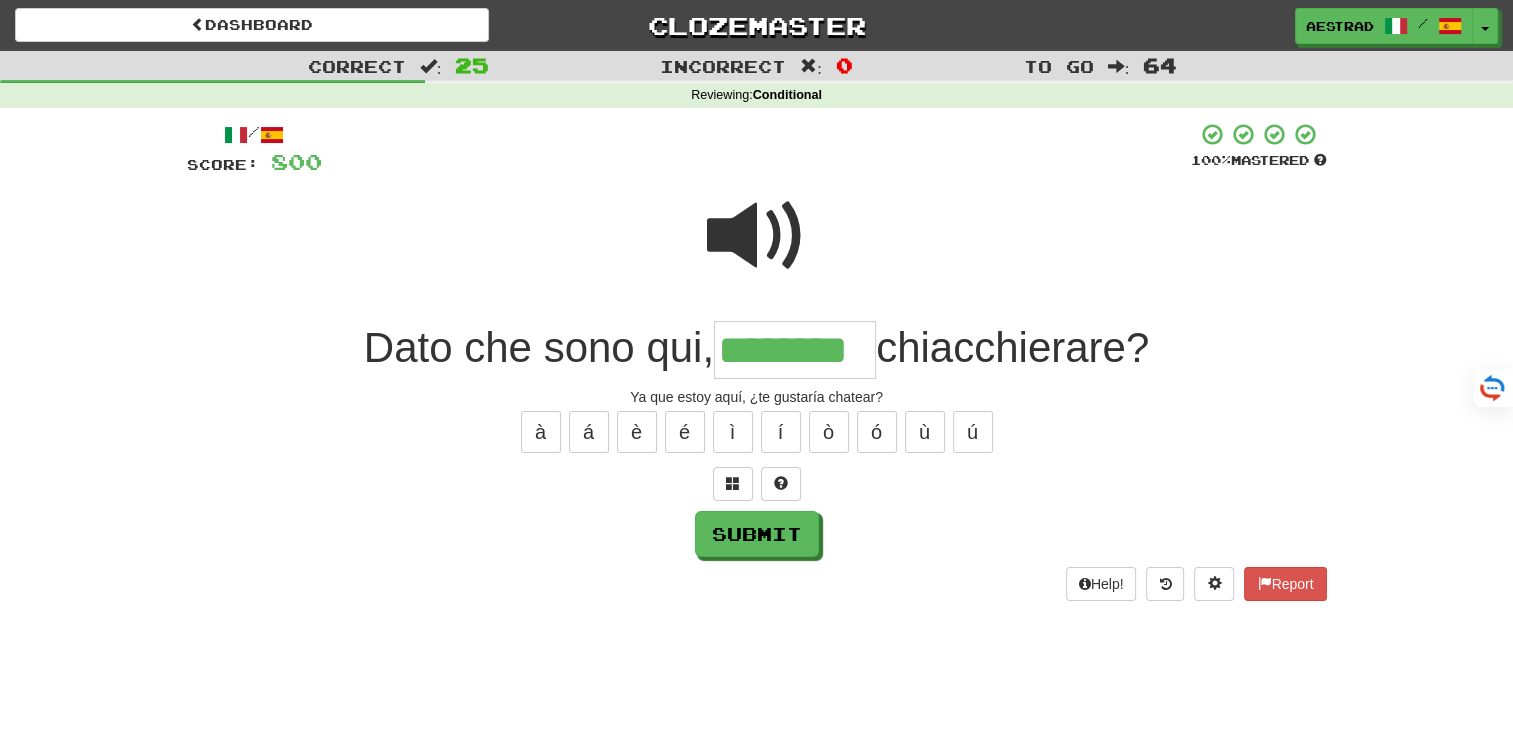 type on "********" 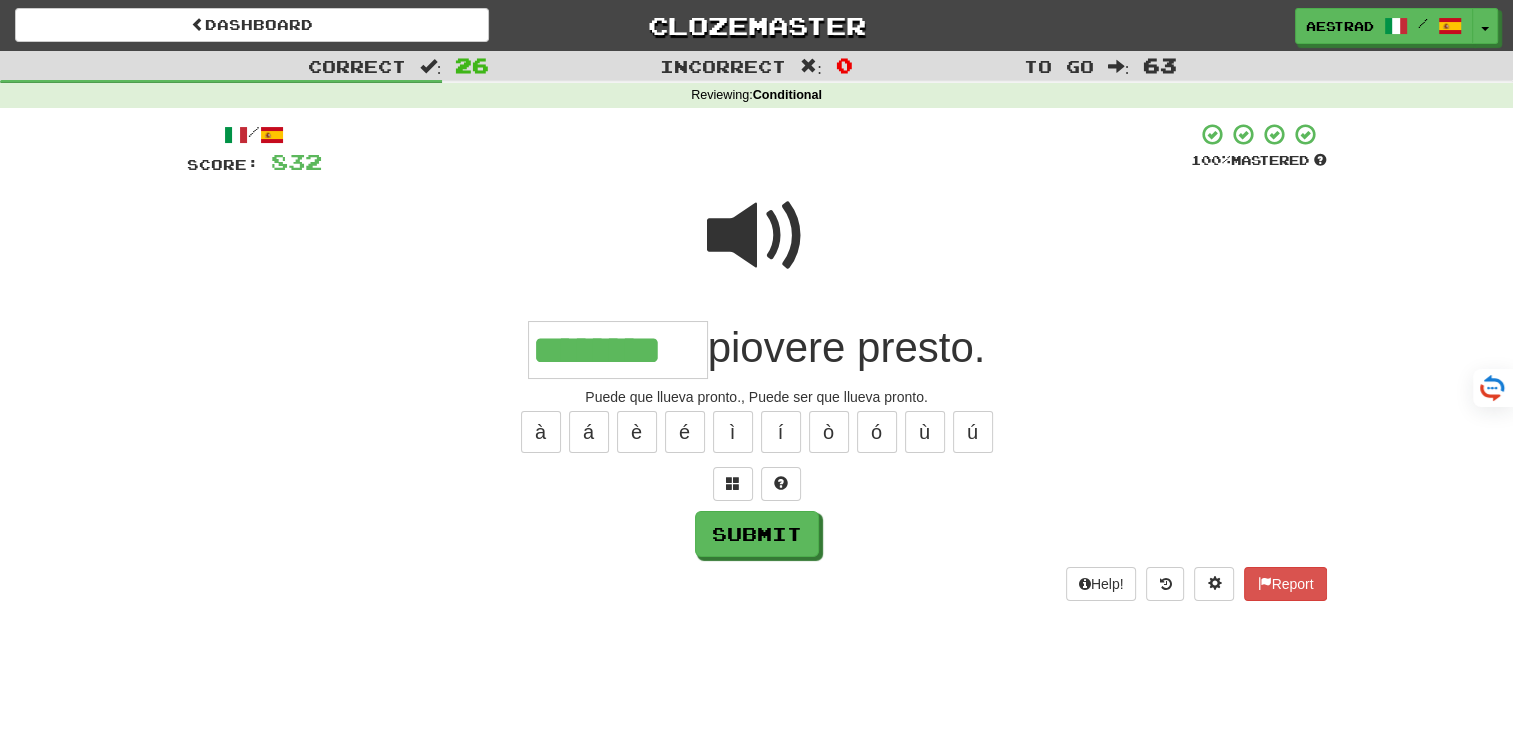 type on "********" 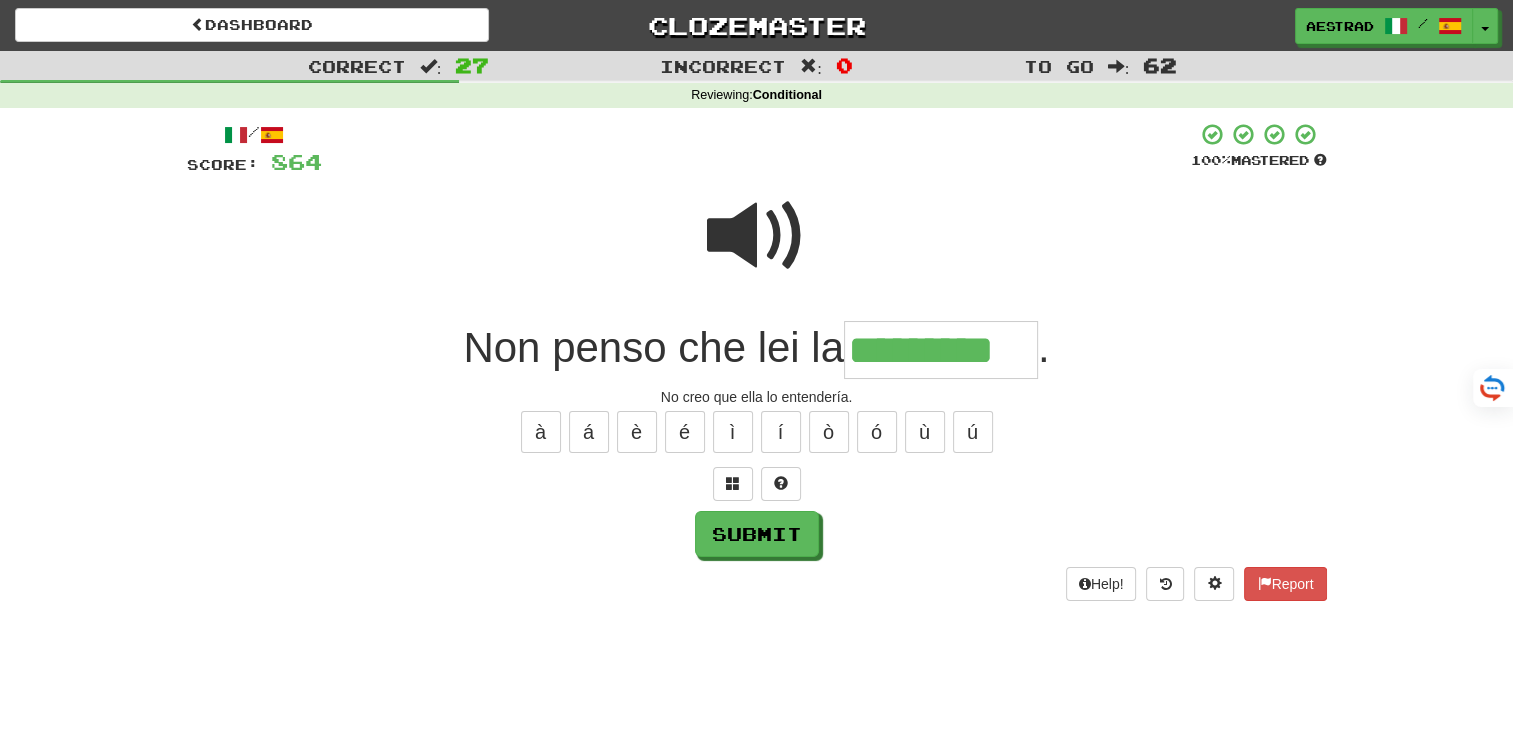 type on "*********" 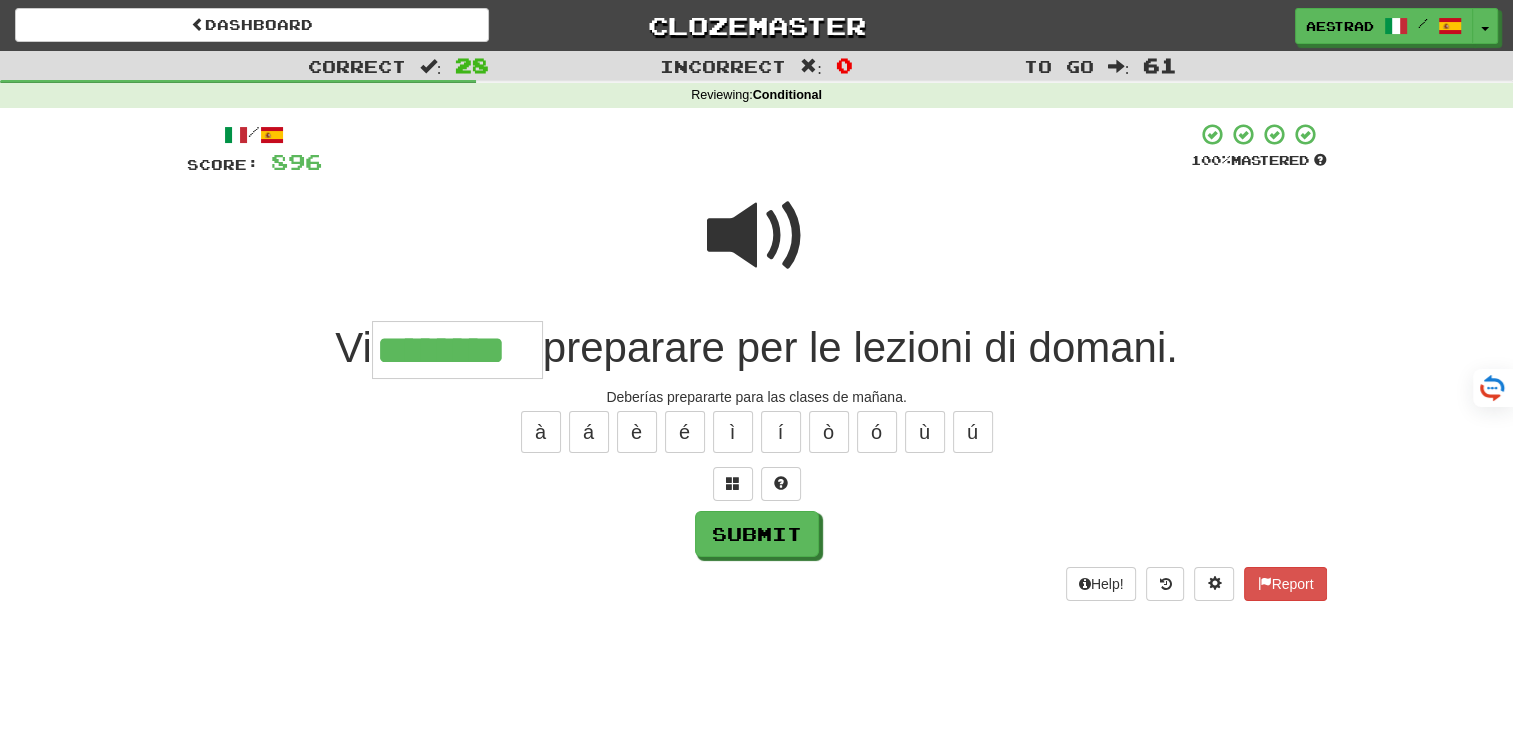 type on "********" 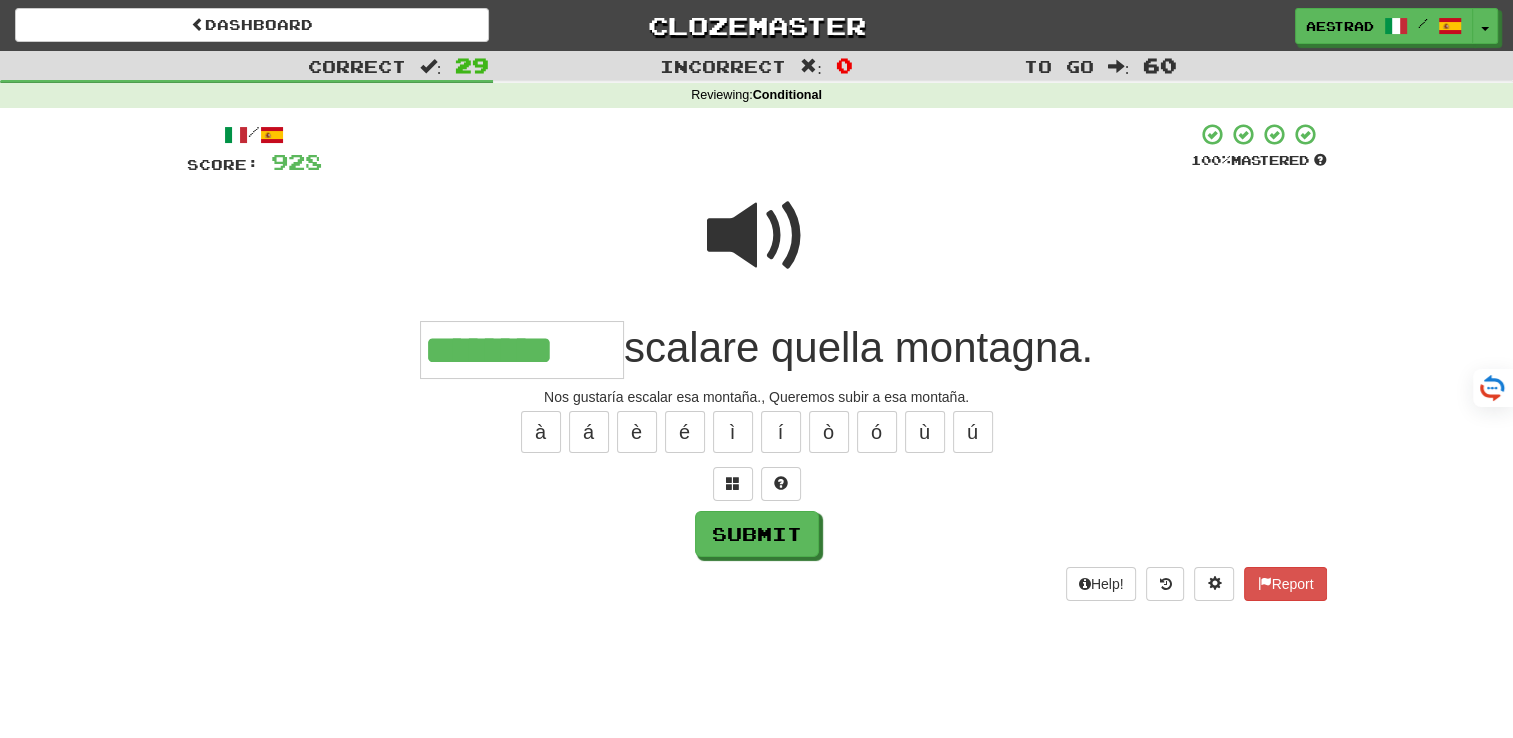type on "********" 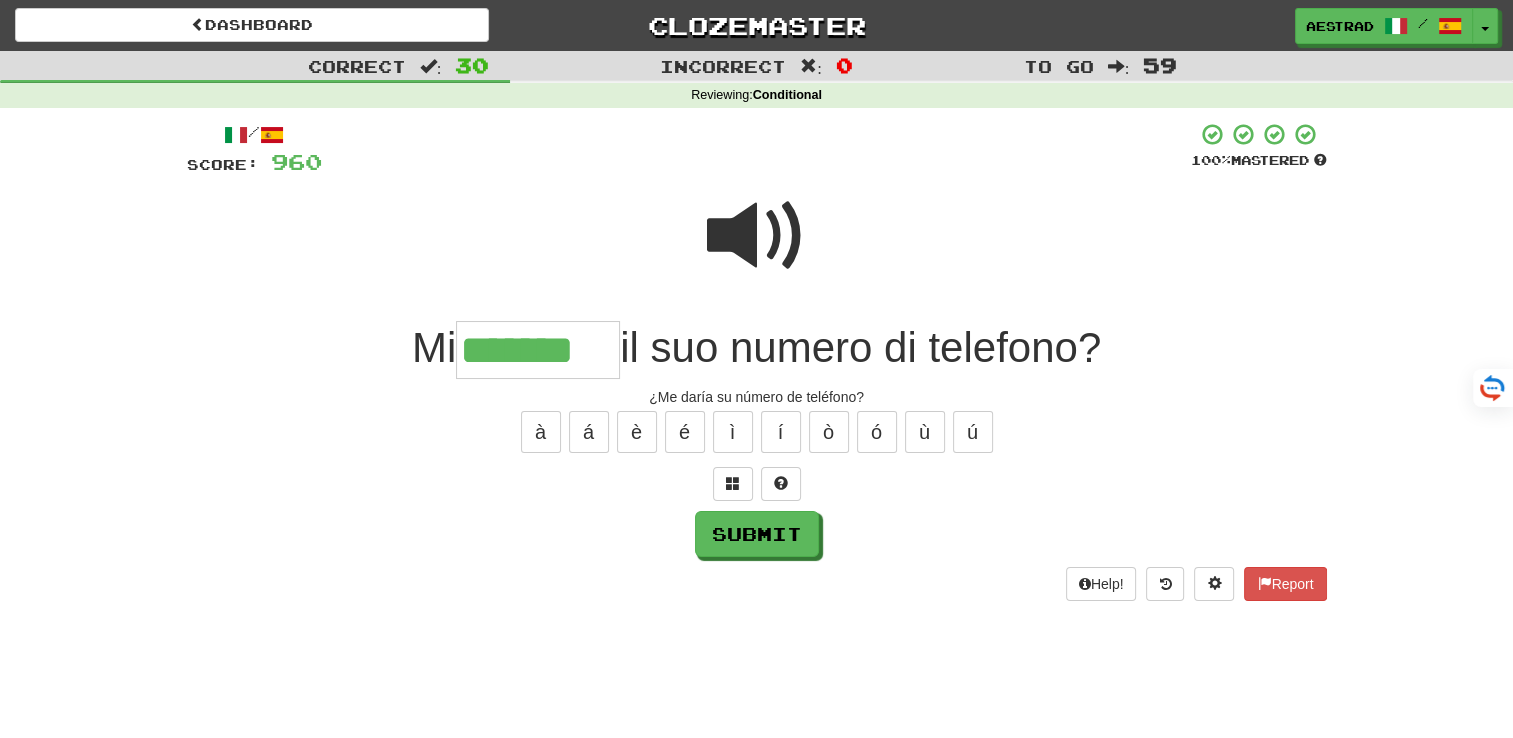 type on "*******" 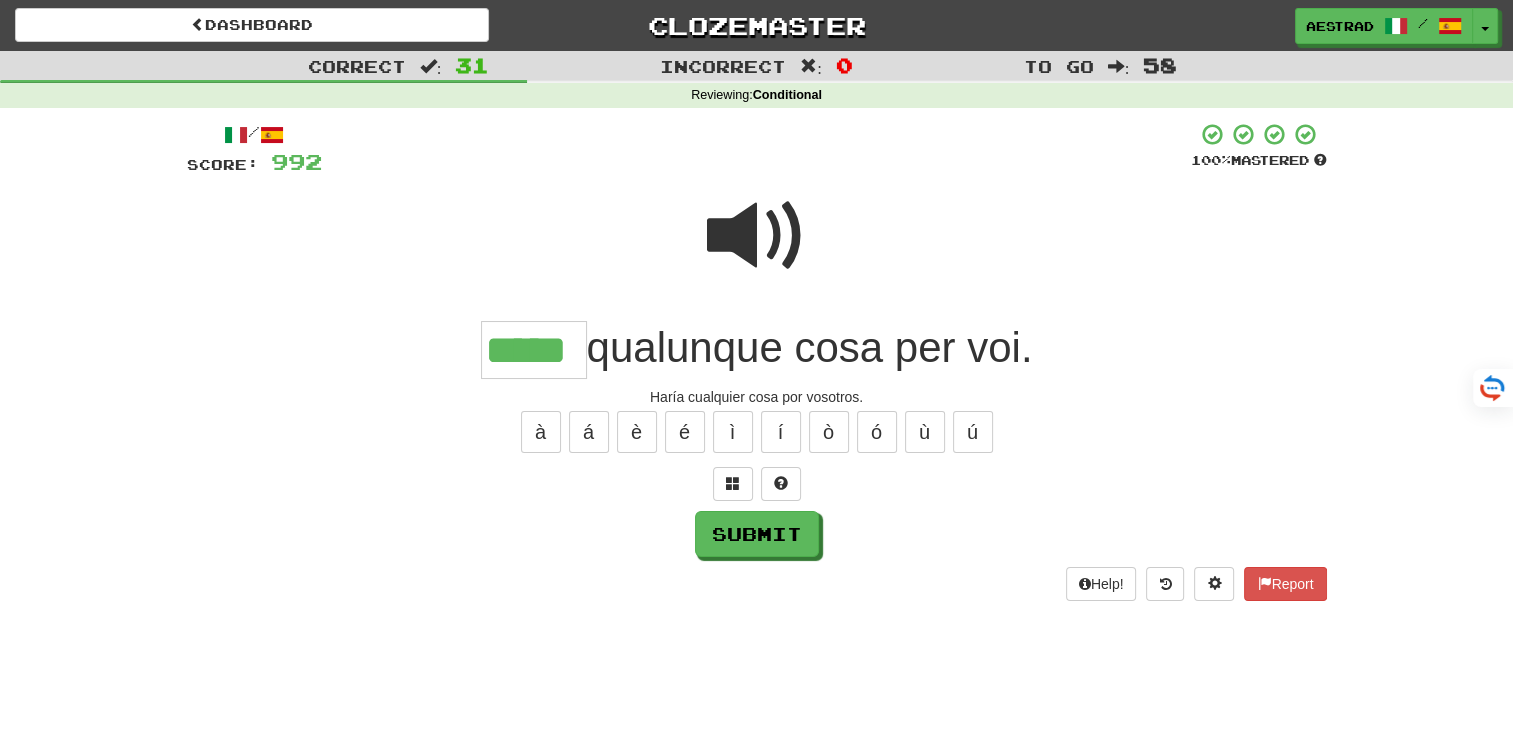 type on "*****" 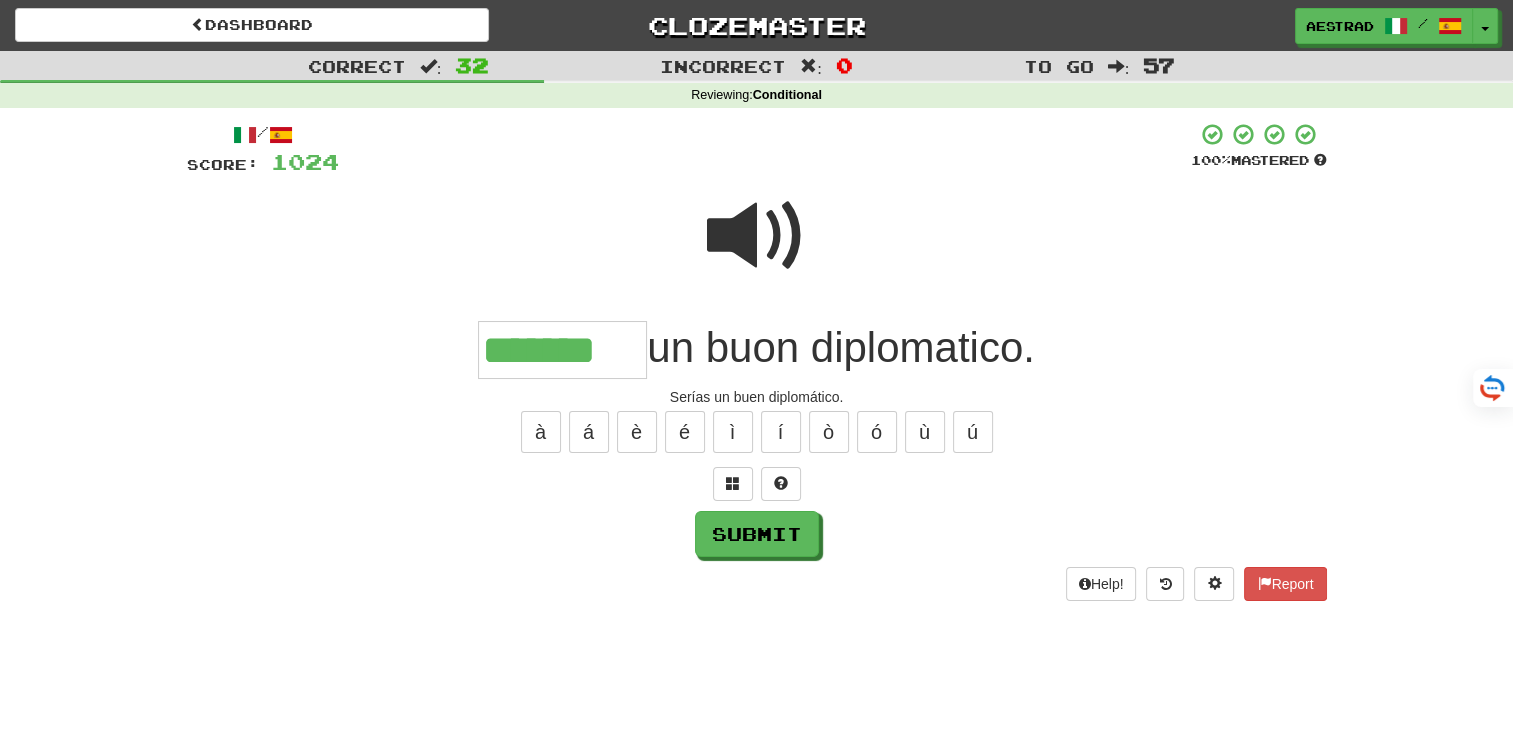type on "*******" 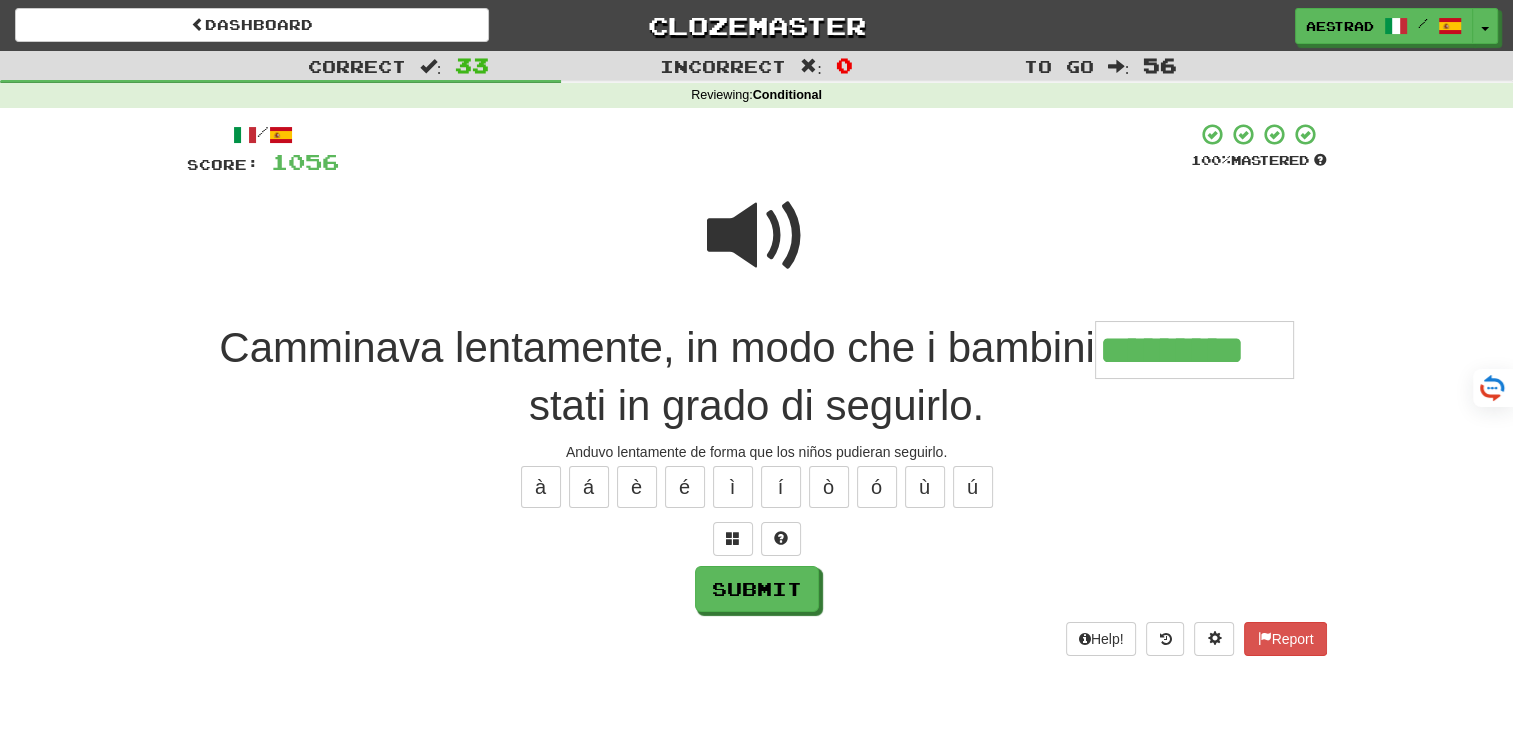 type on "*********" 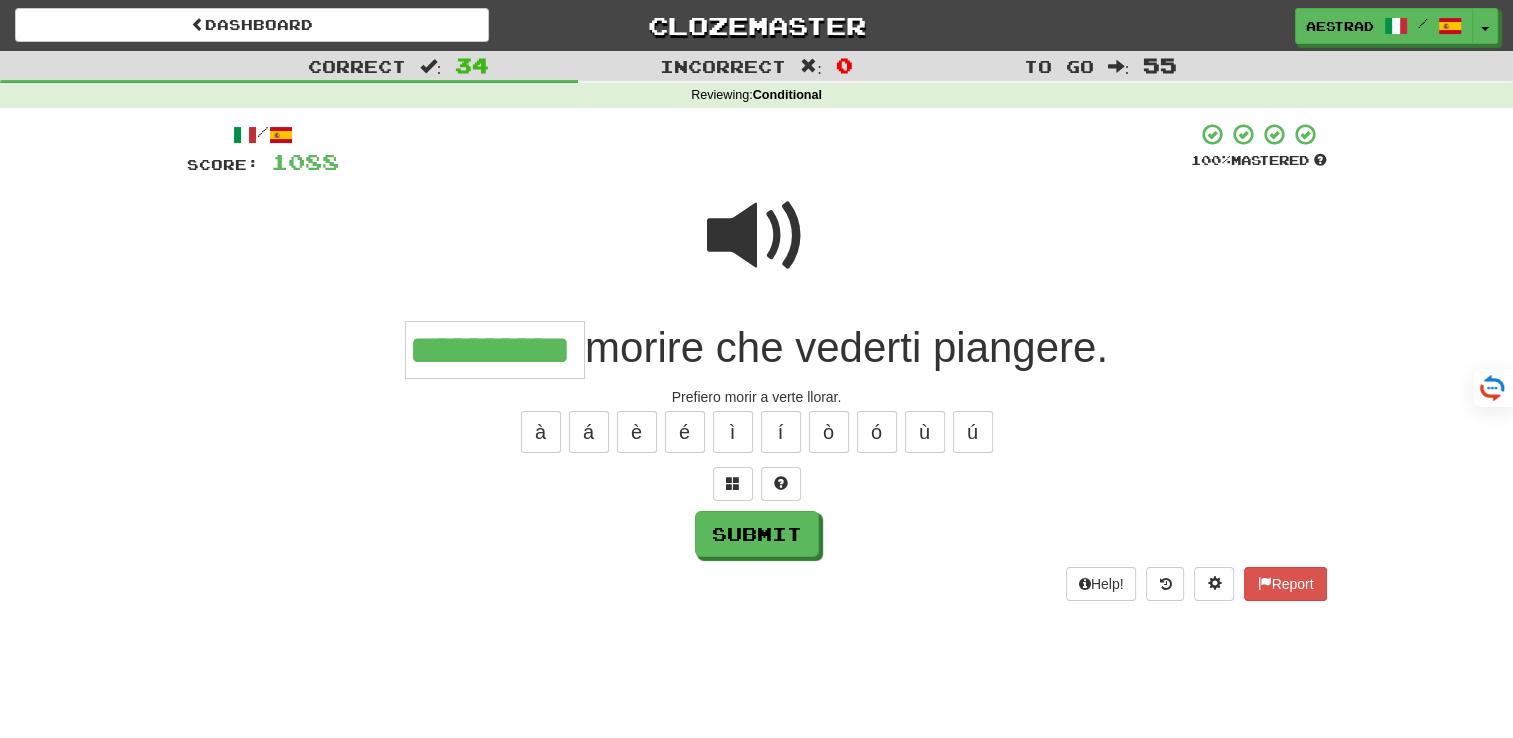 type on "**********" 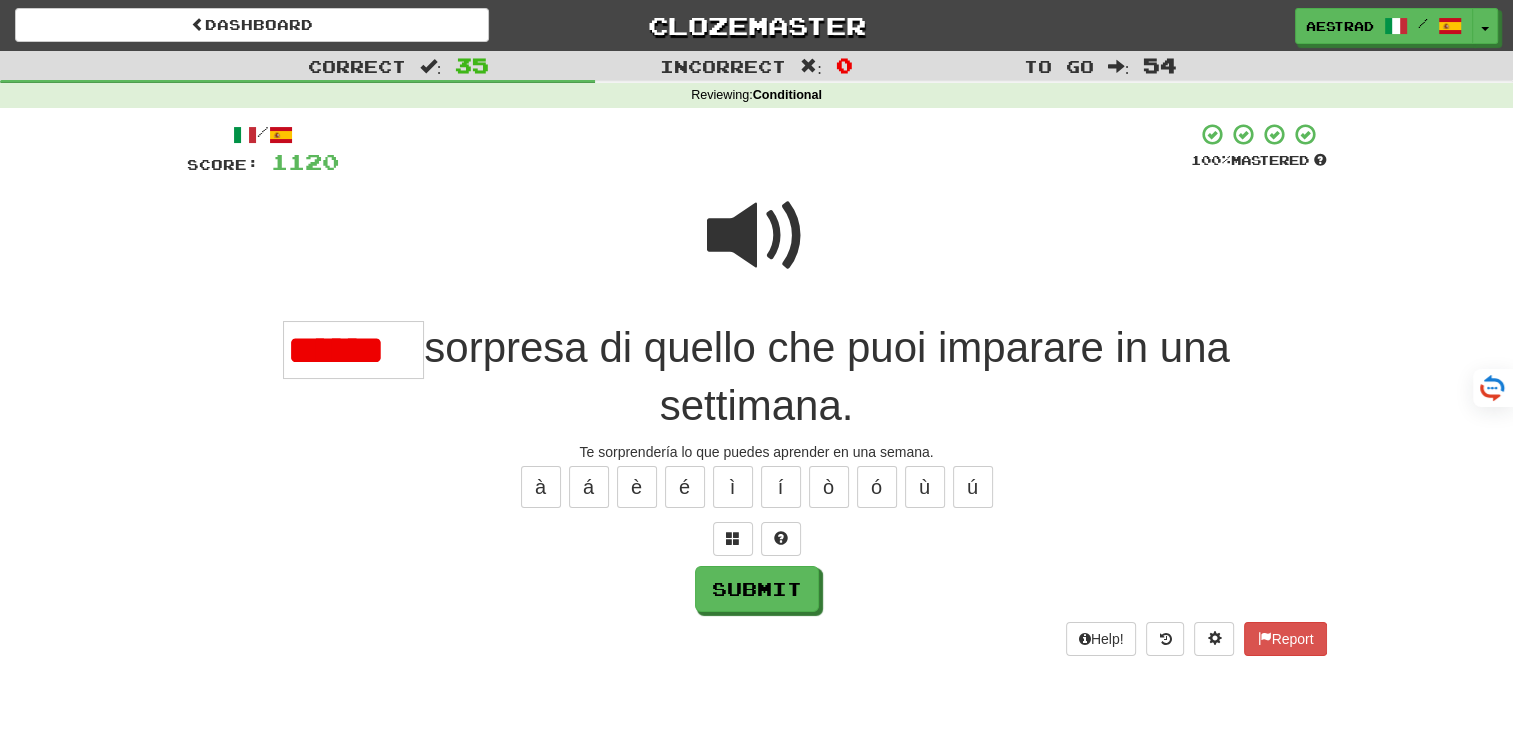scroll, scrollTop: 0, scrollLeft: 0, axis: both 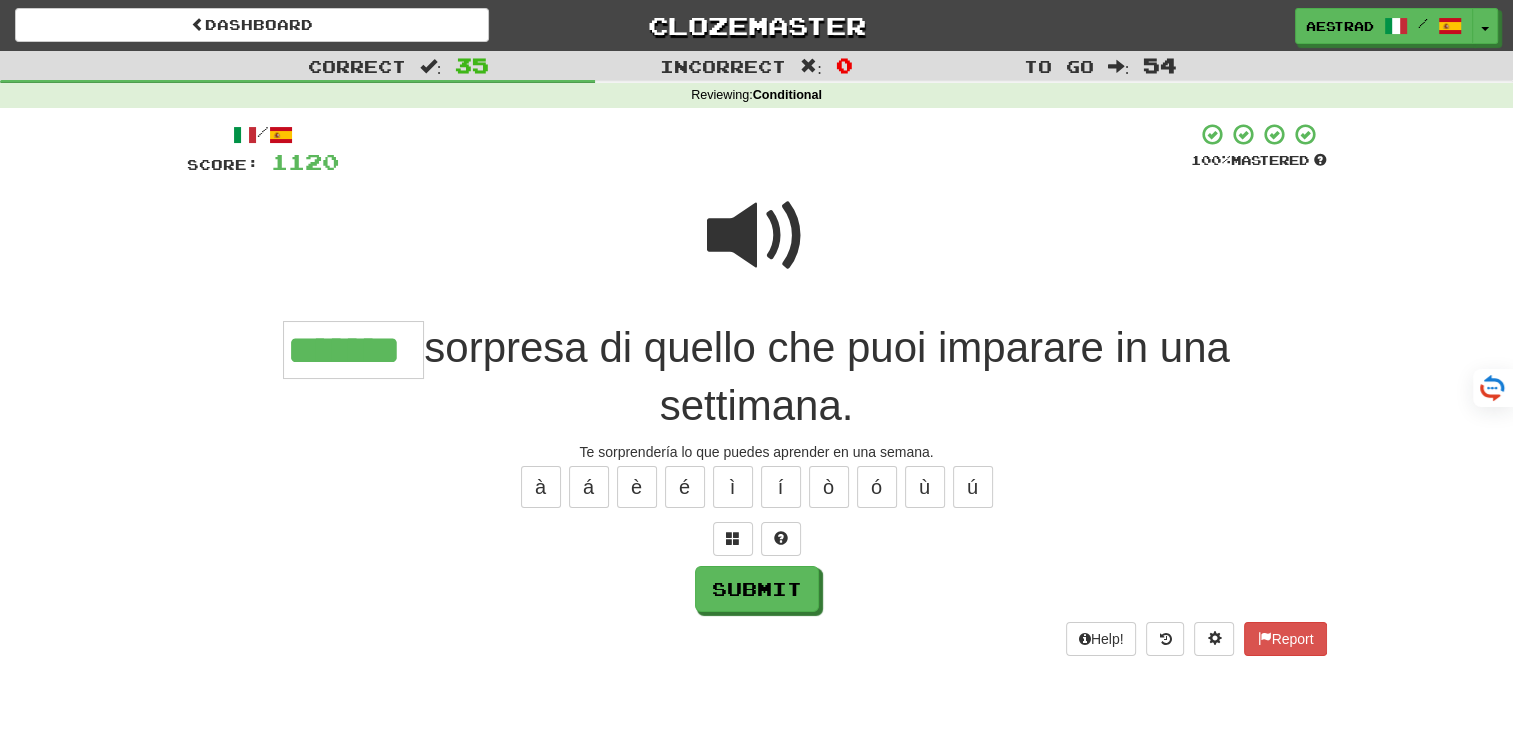 type on "*******" 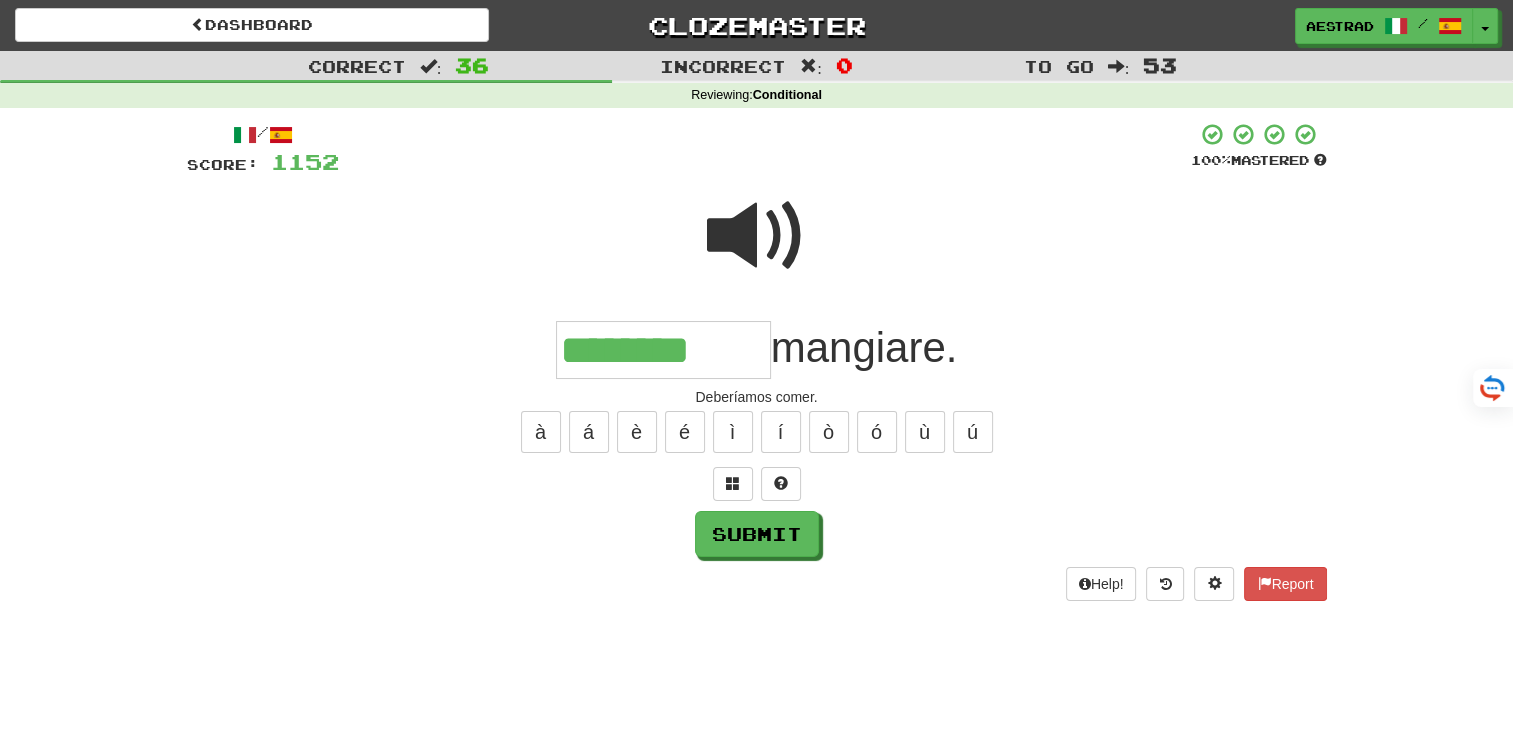 type on "********" 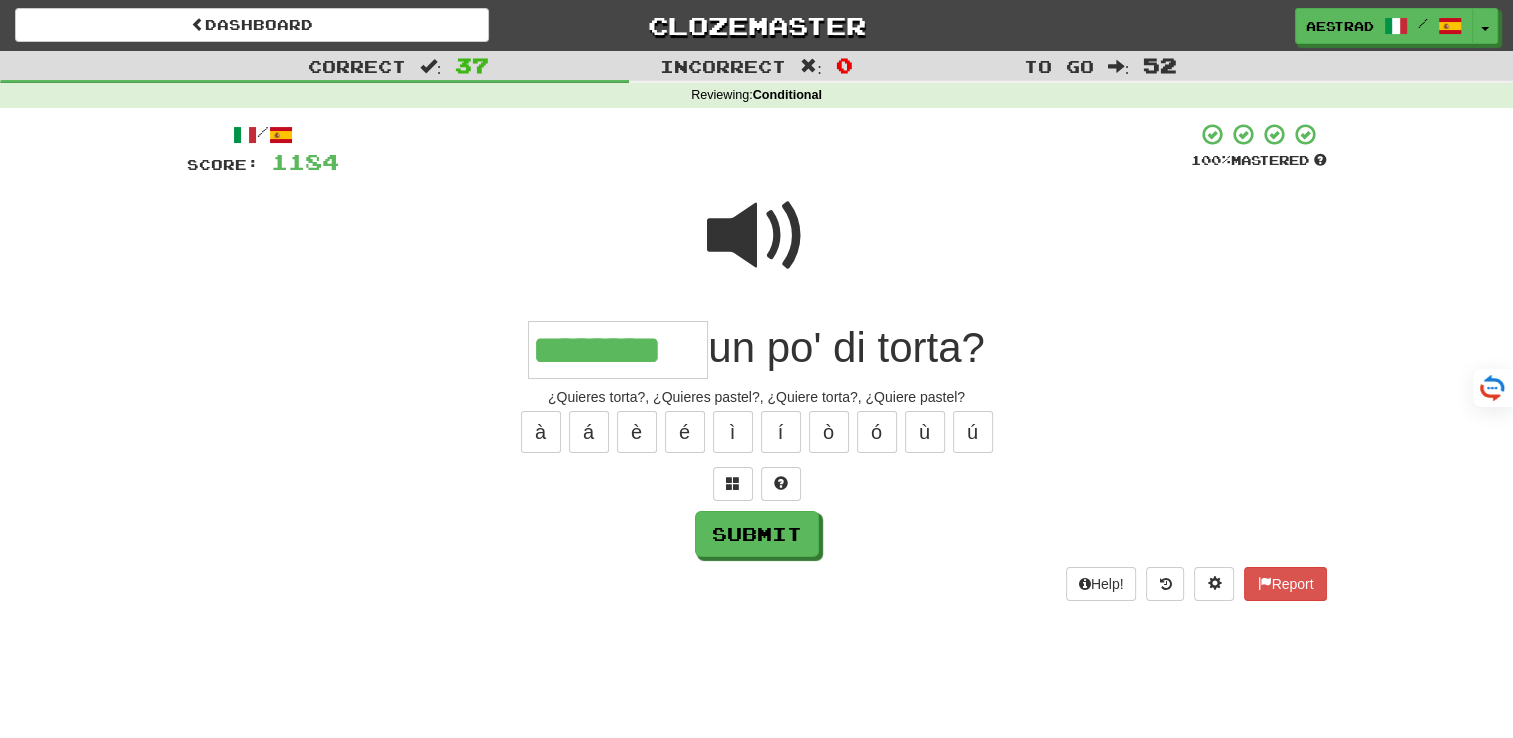 type on "********" 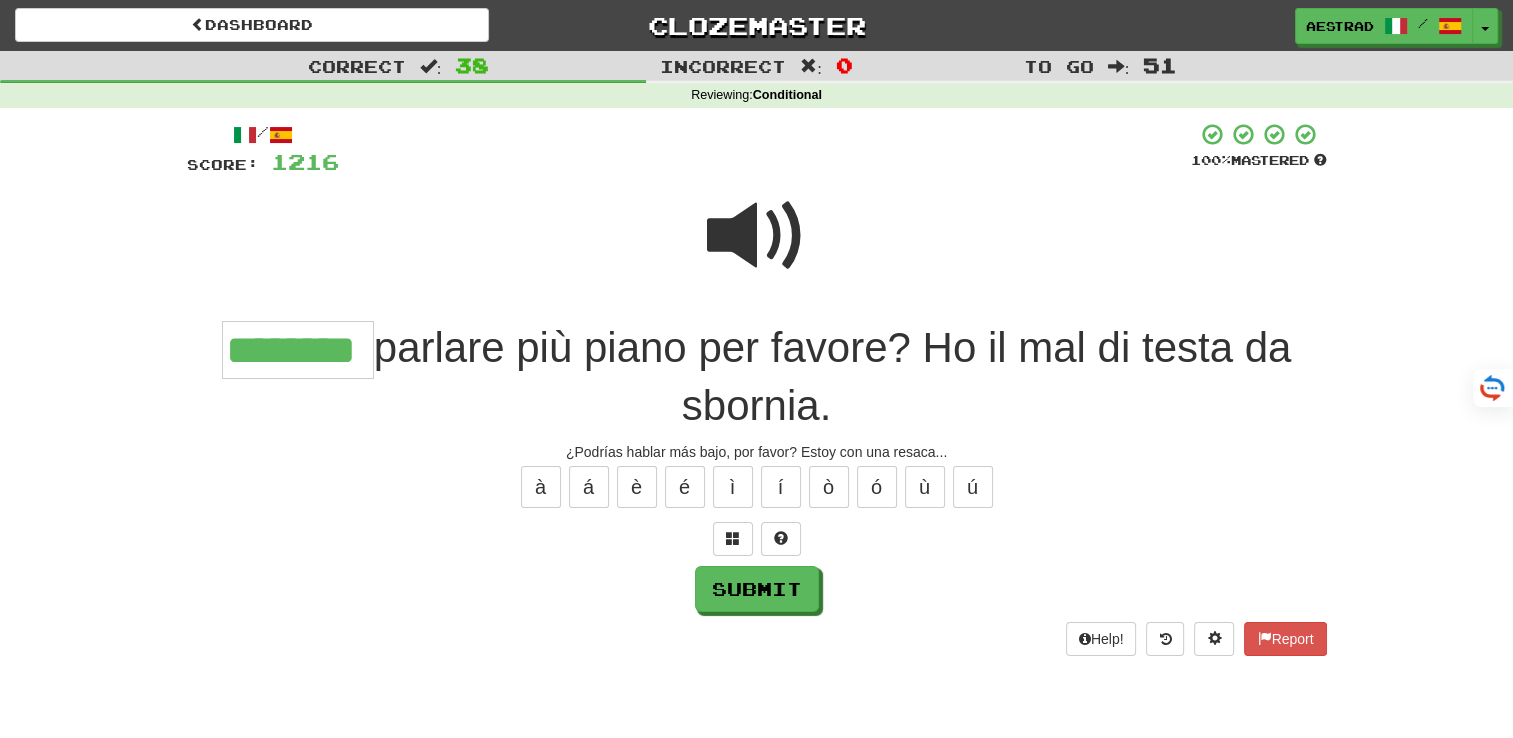 type on "********" 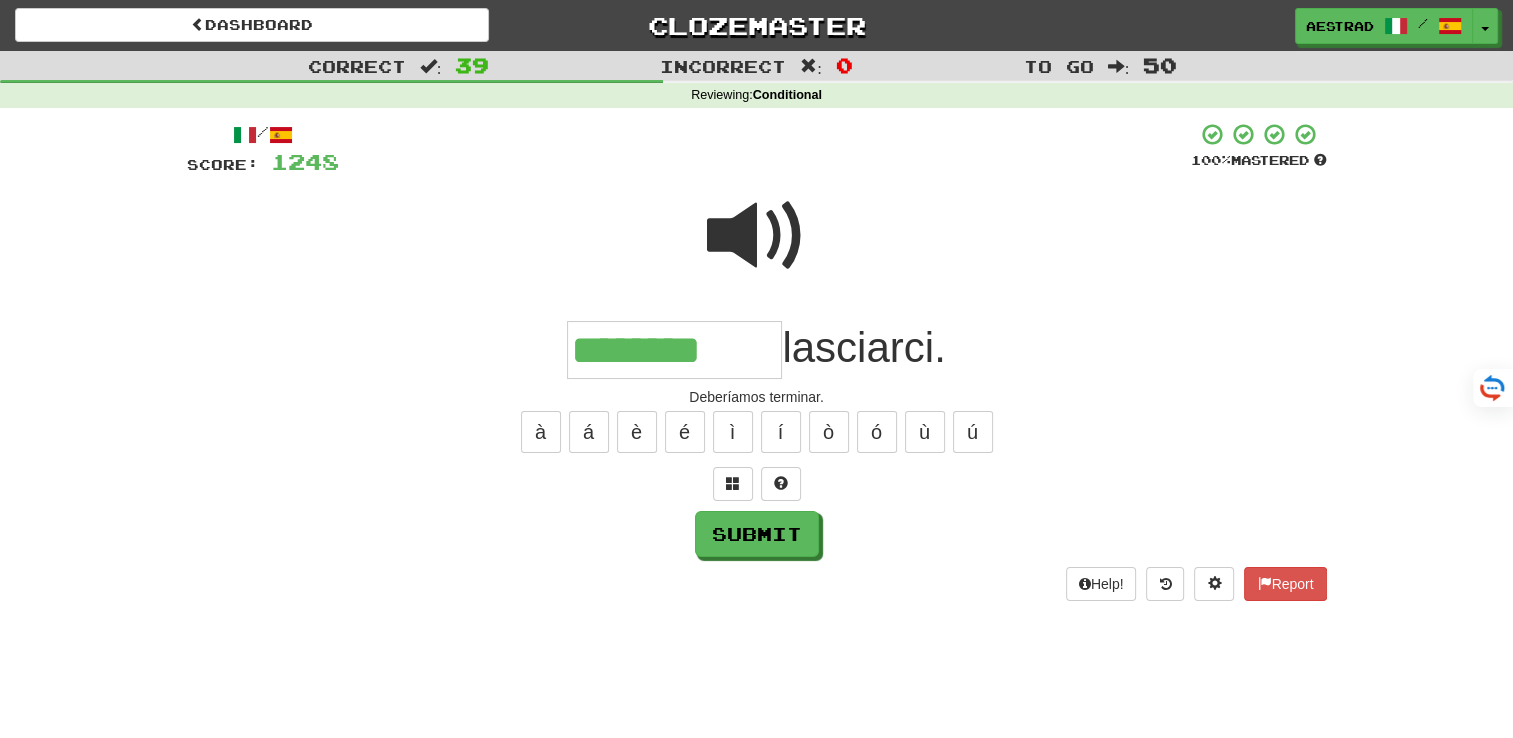 type on "********" 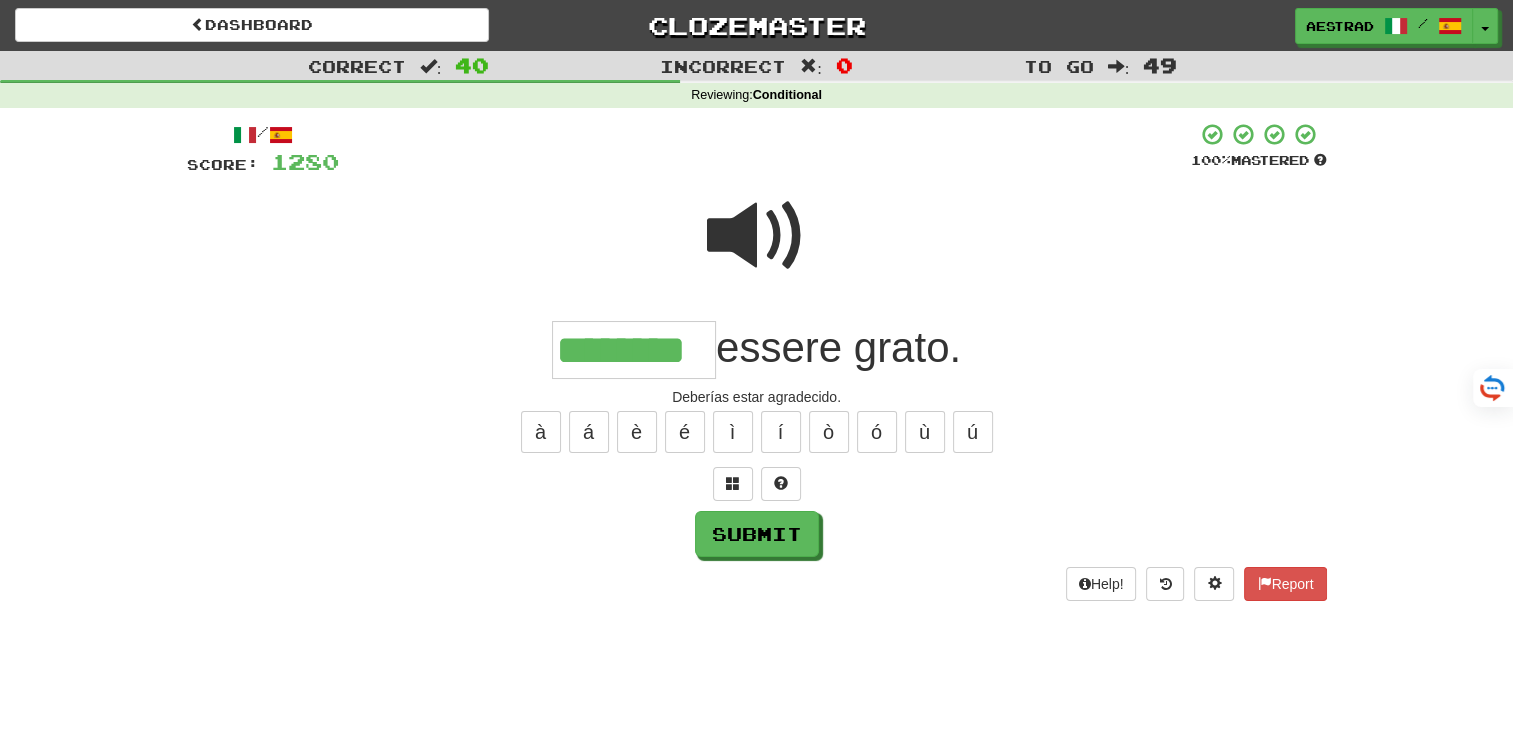 type on "********" 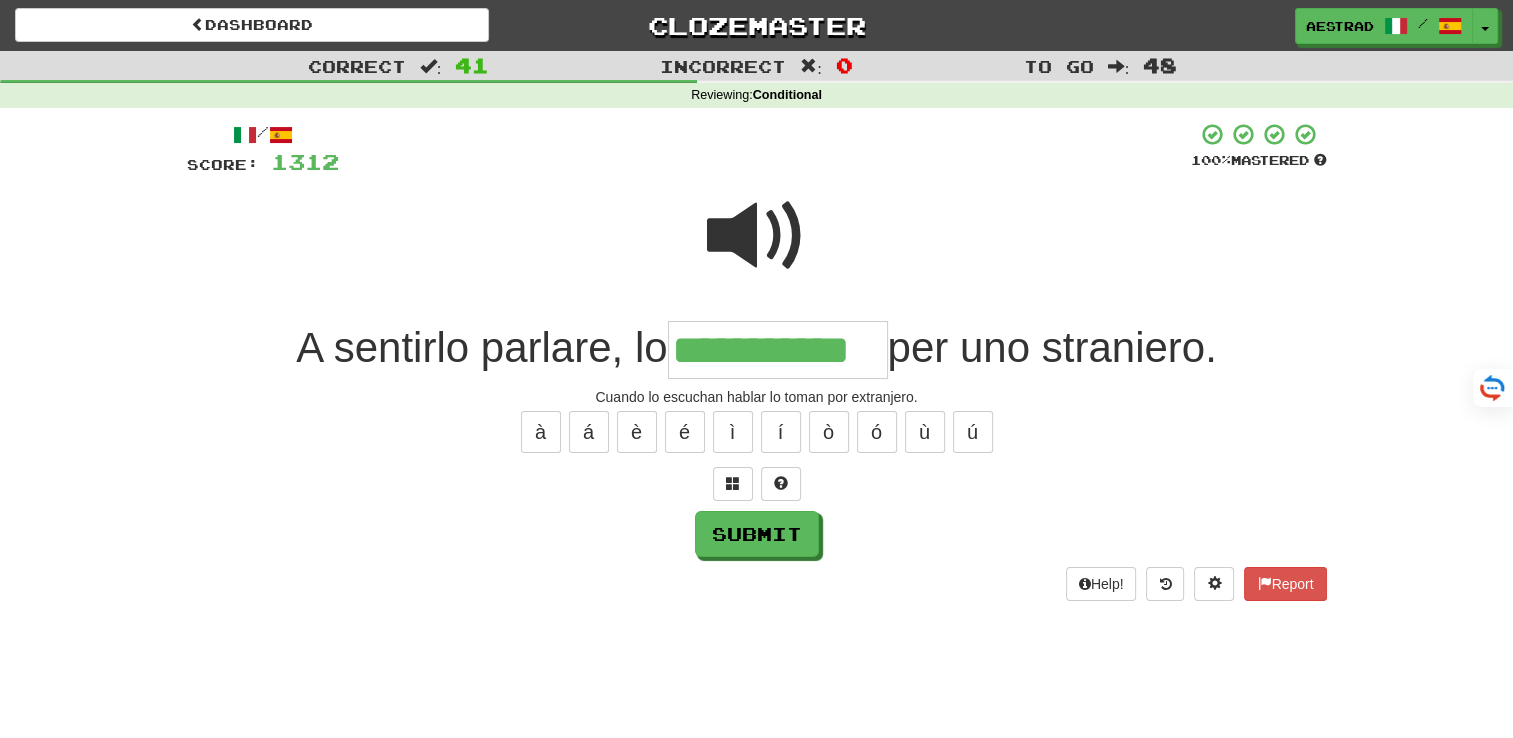 type on "**********" 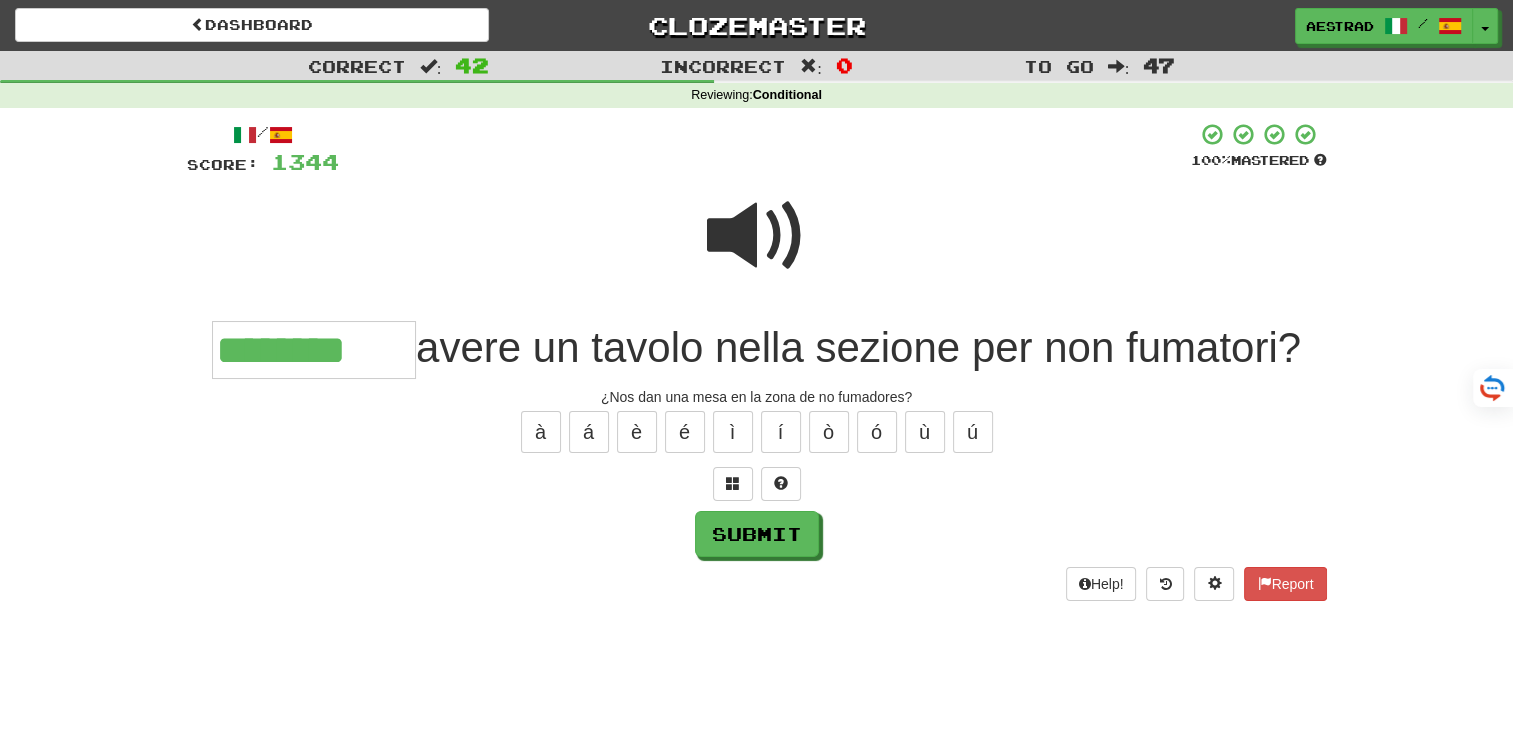 type on "********" 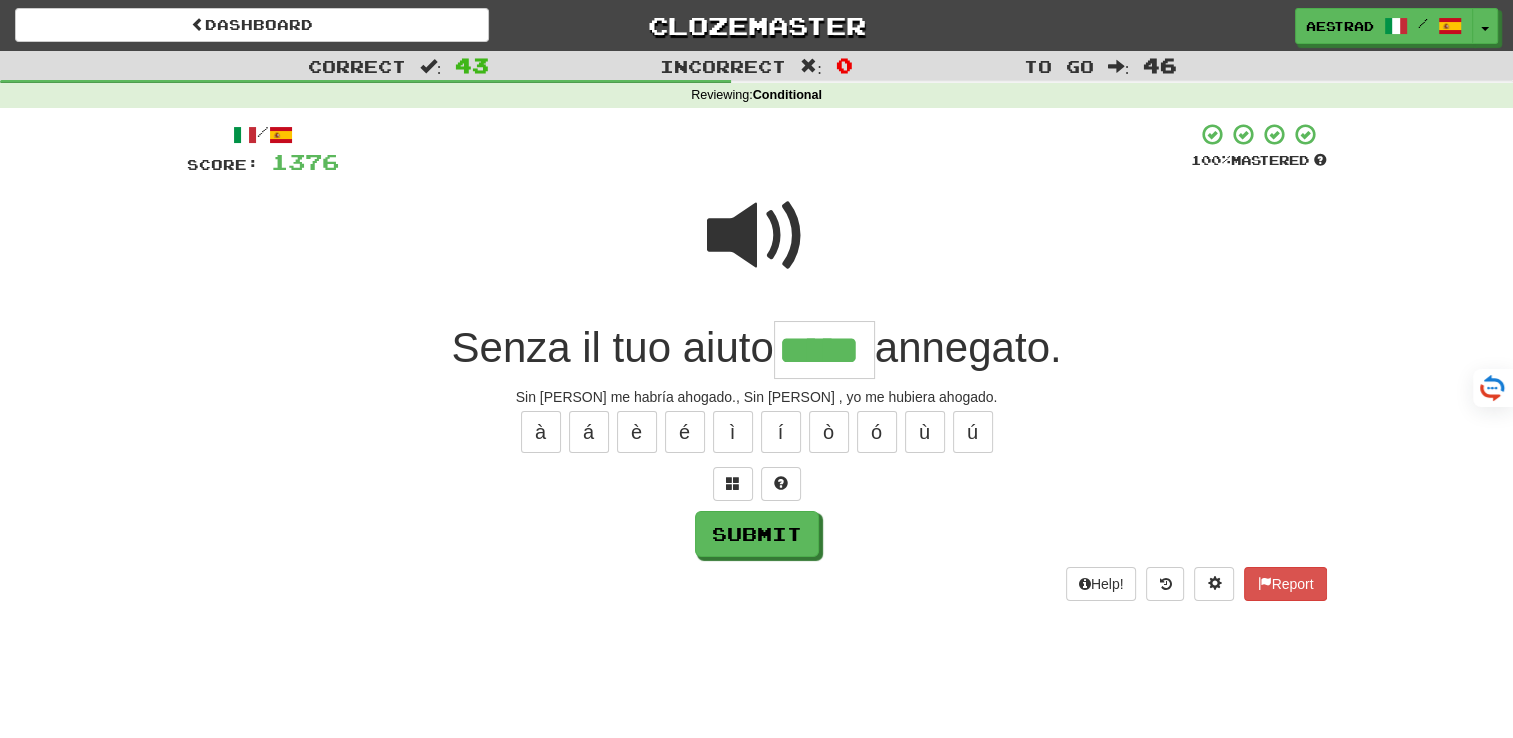 type on "*****" 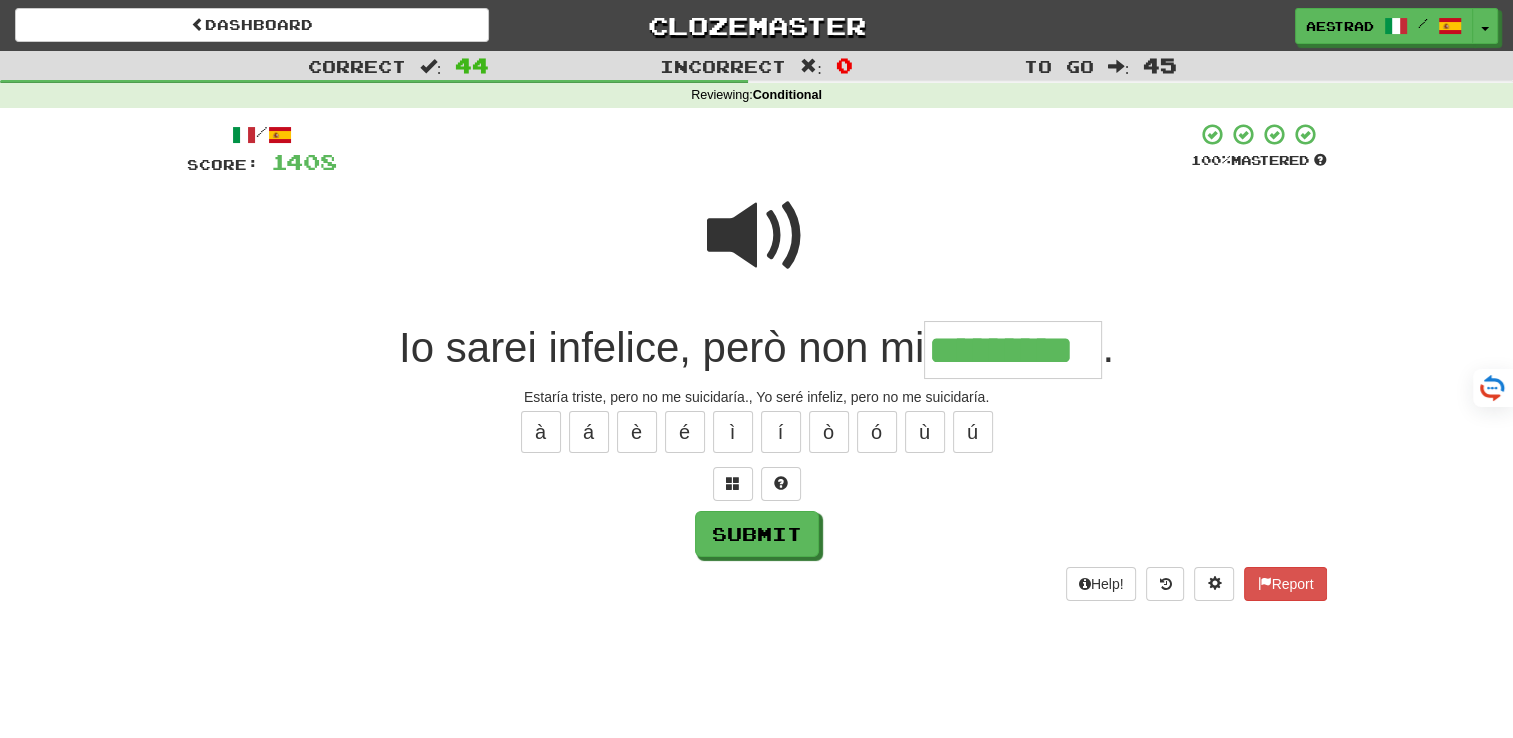 type on "*********" 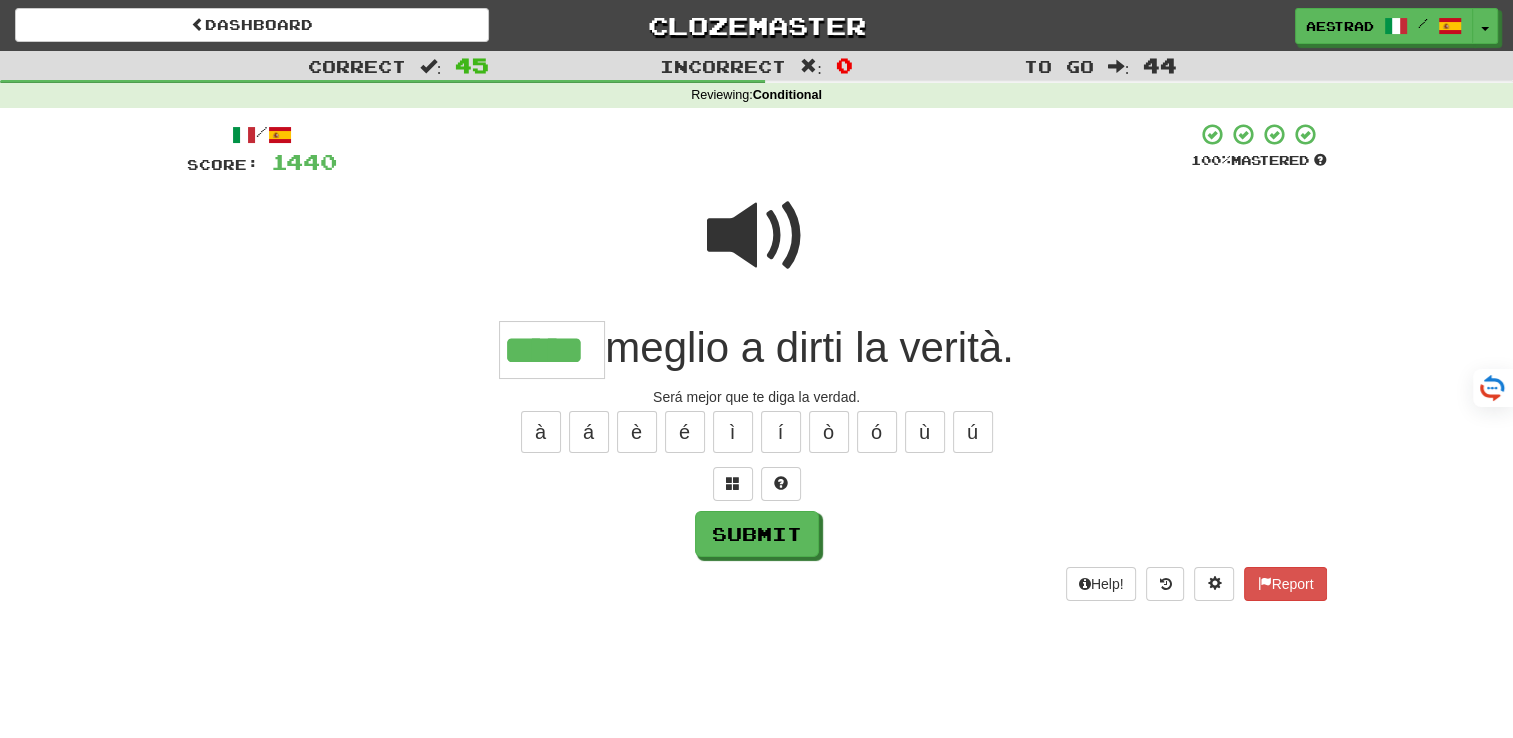 type on "*****" 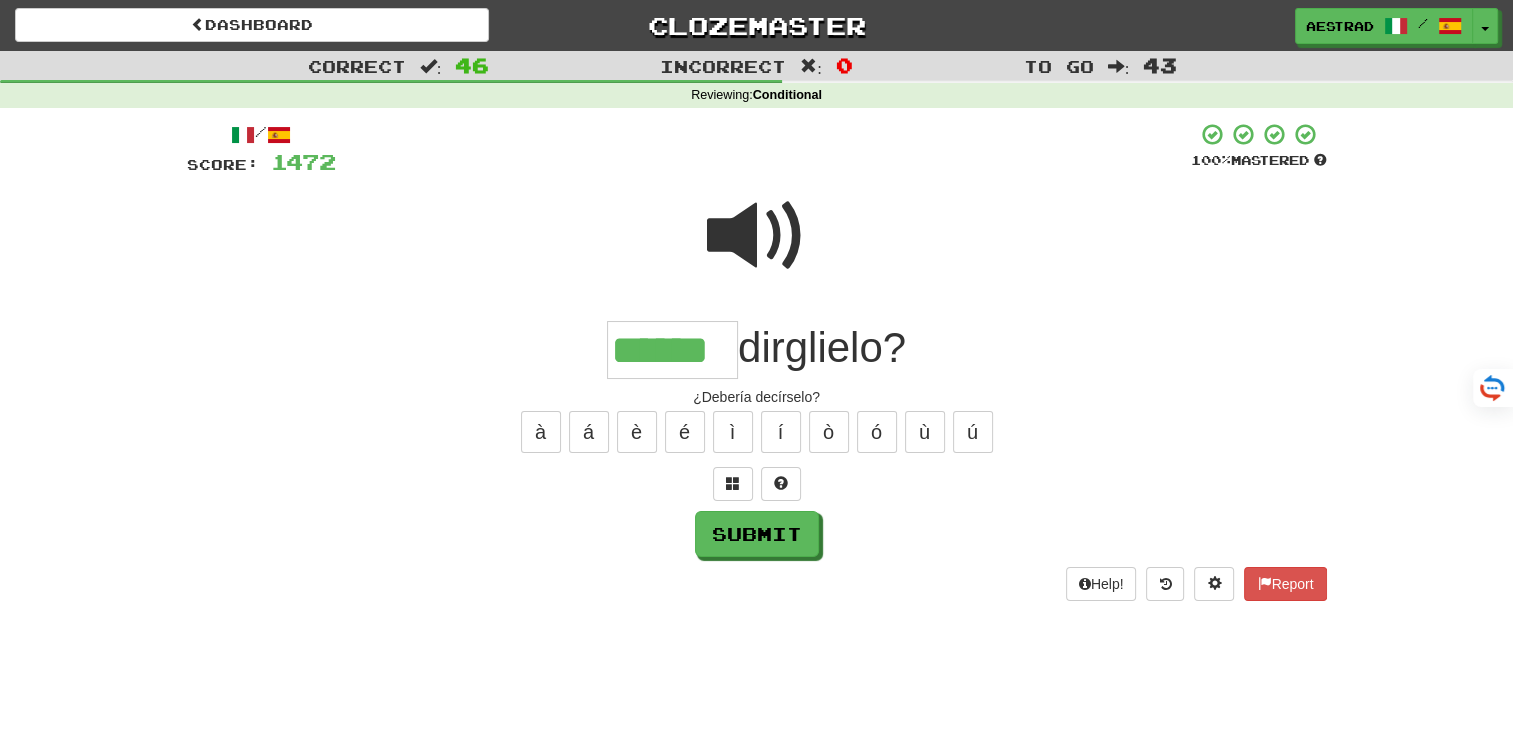 type on "******" 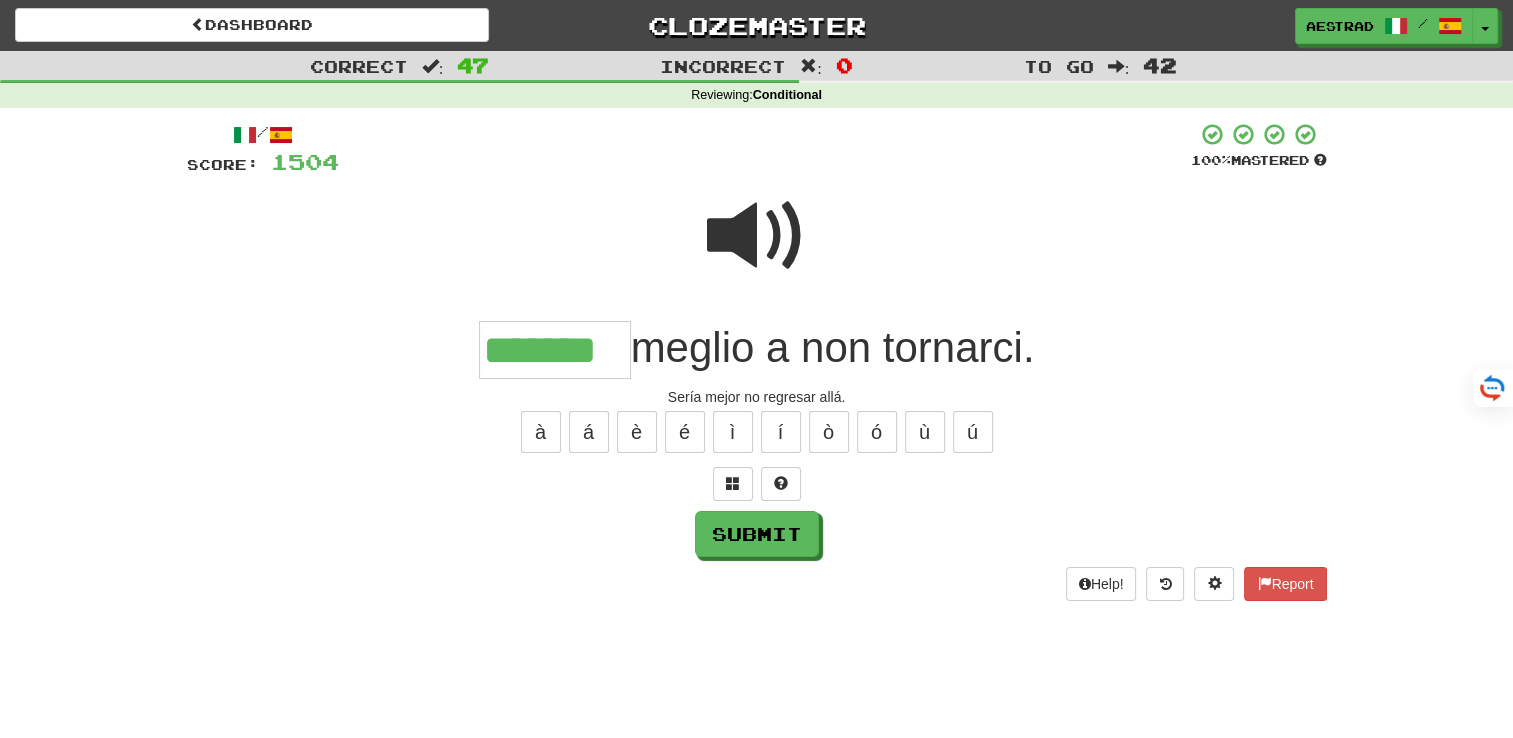type on "*******" 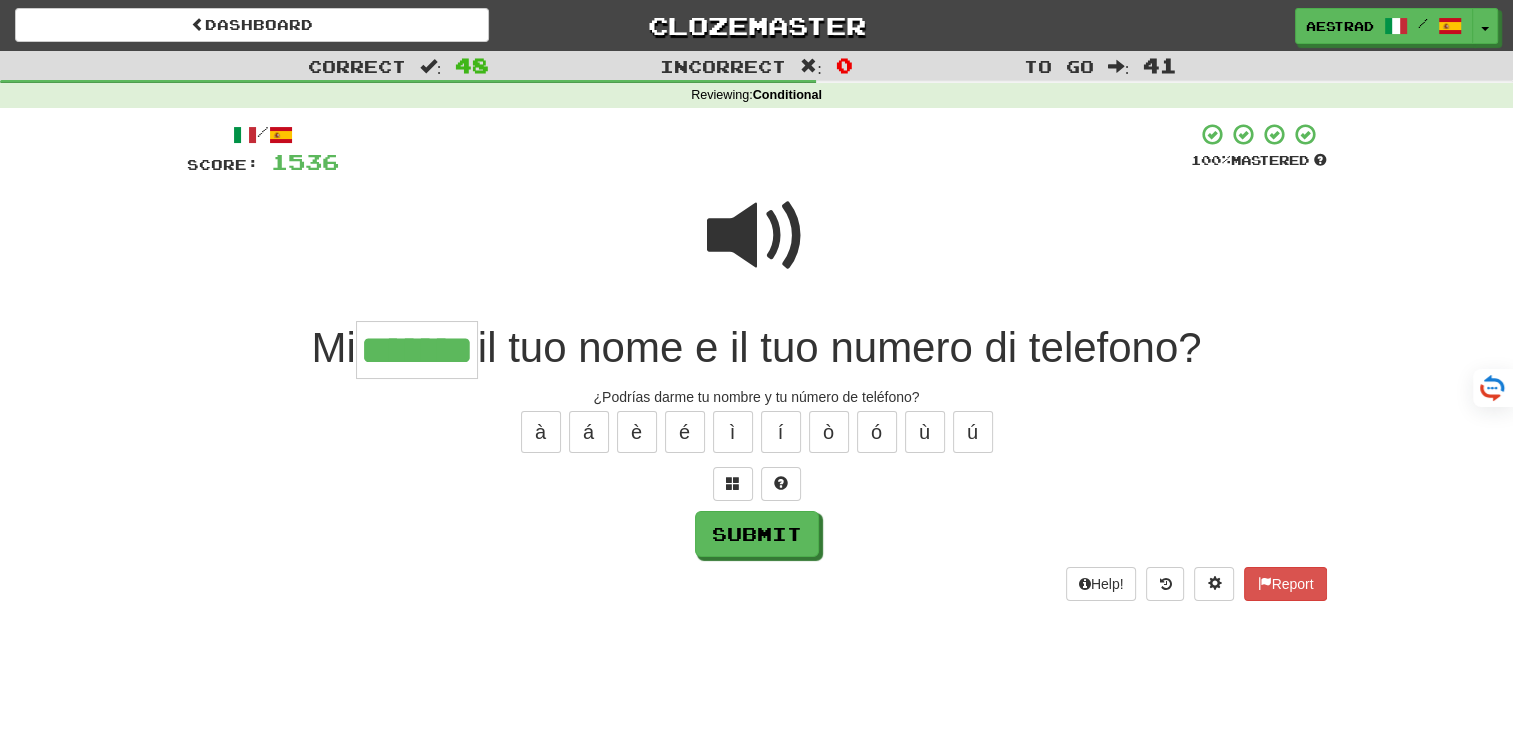 type on "*******" 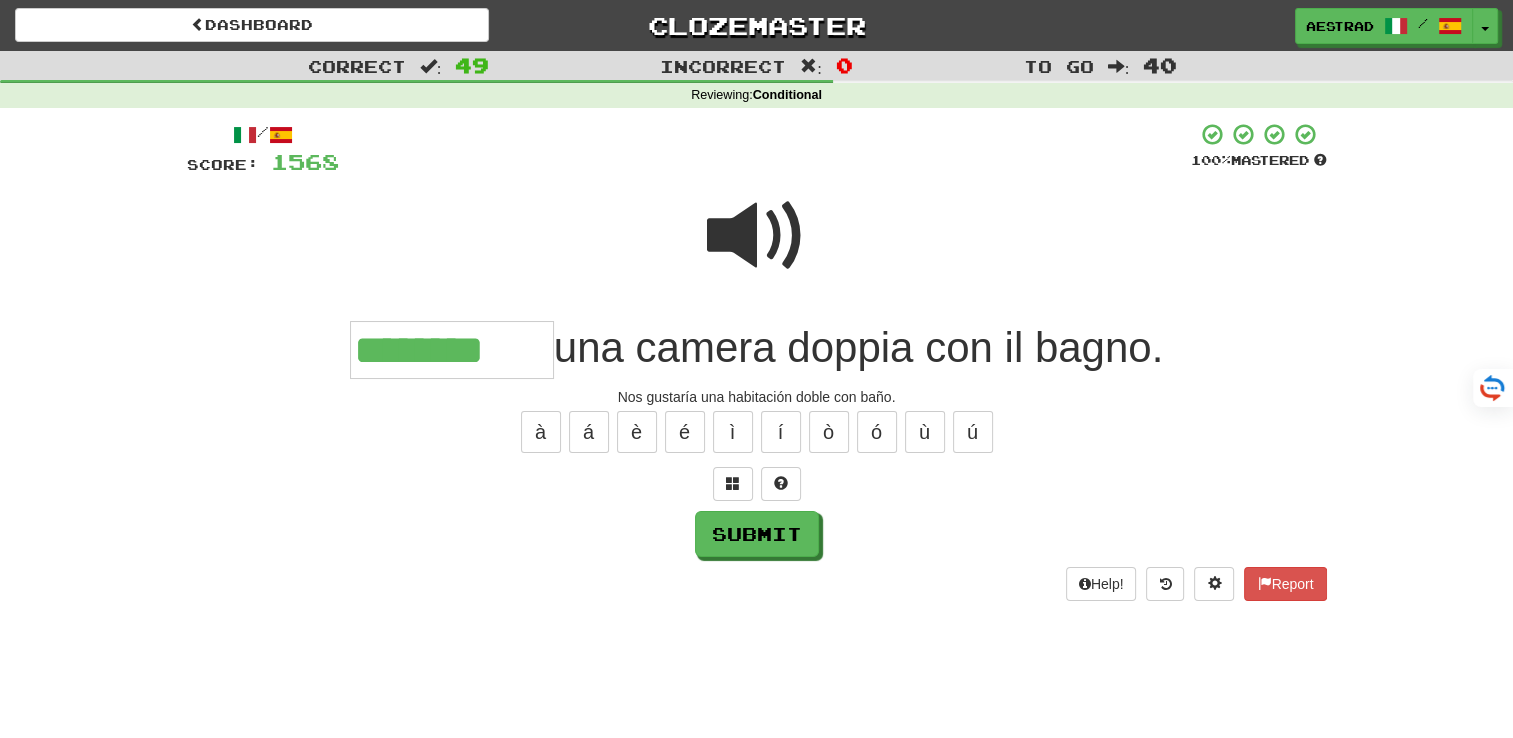 type on "********" 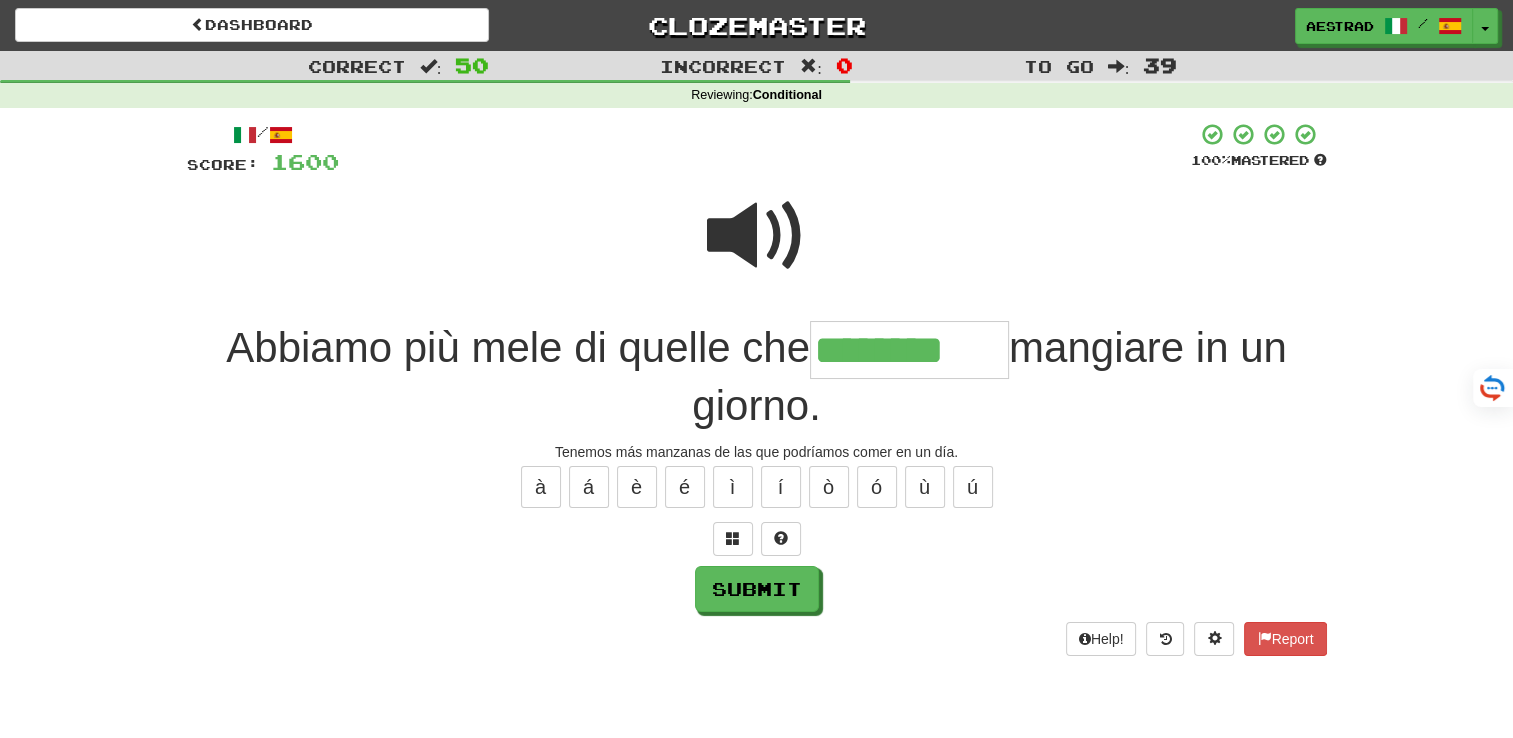 type on "********" 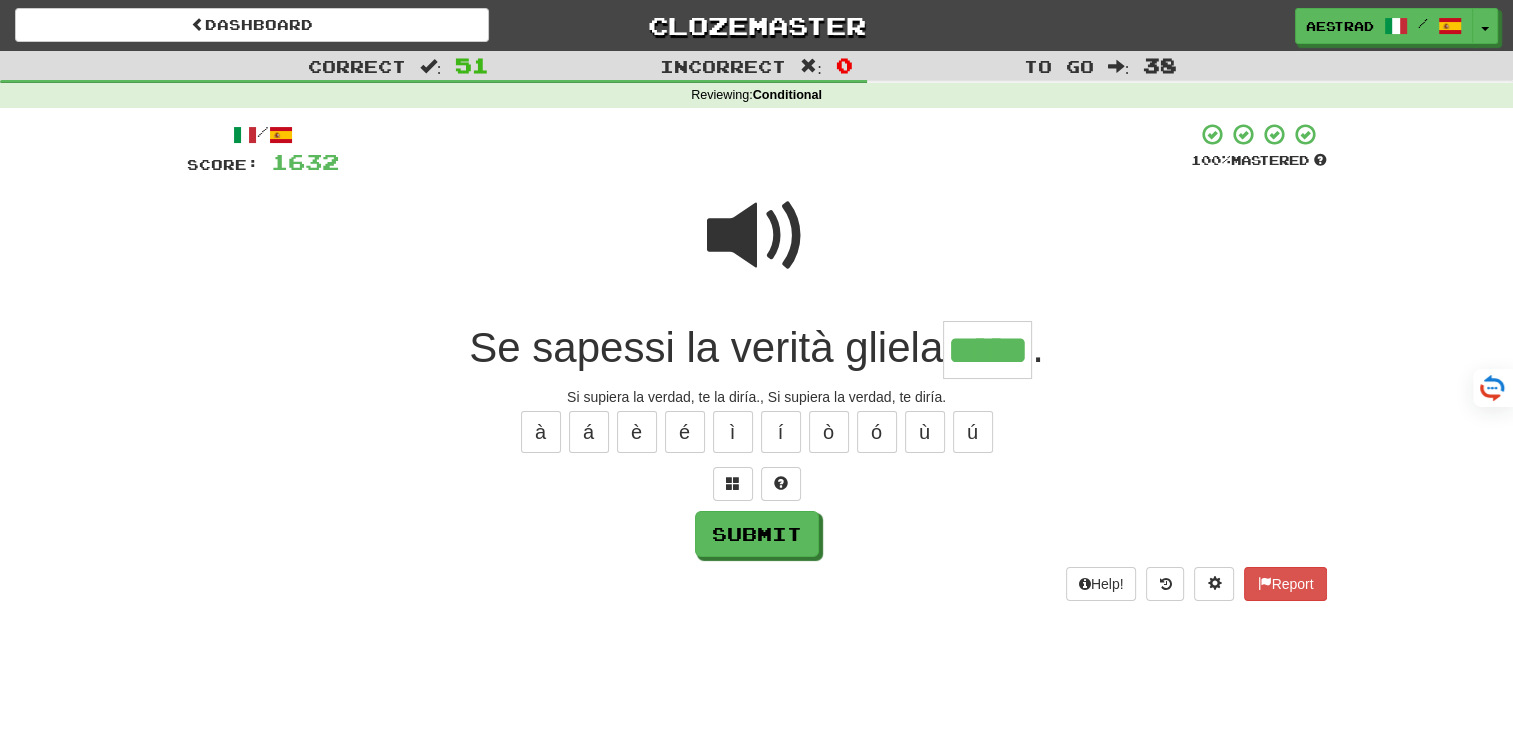 type on "*****" 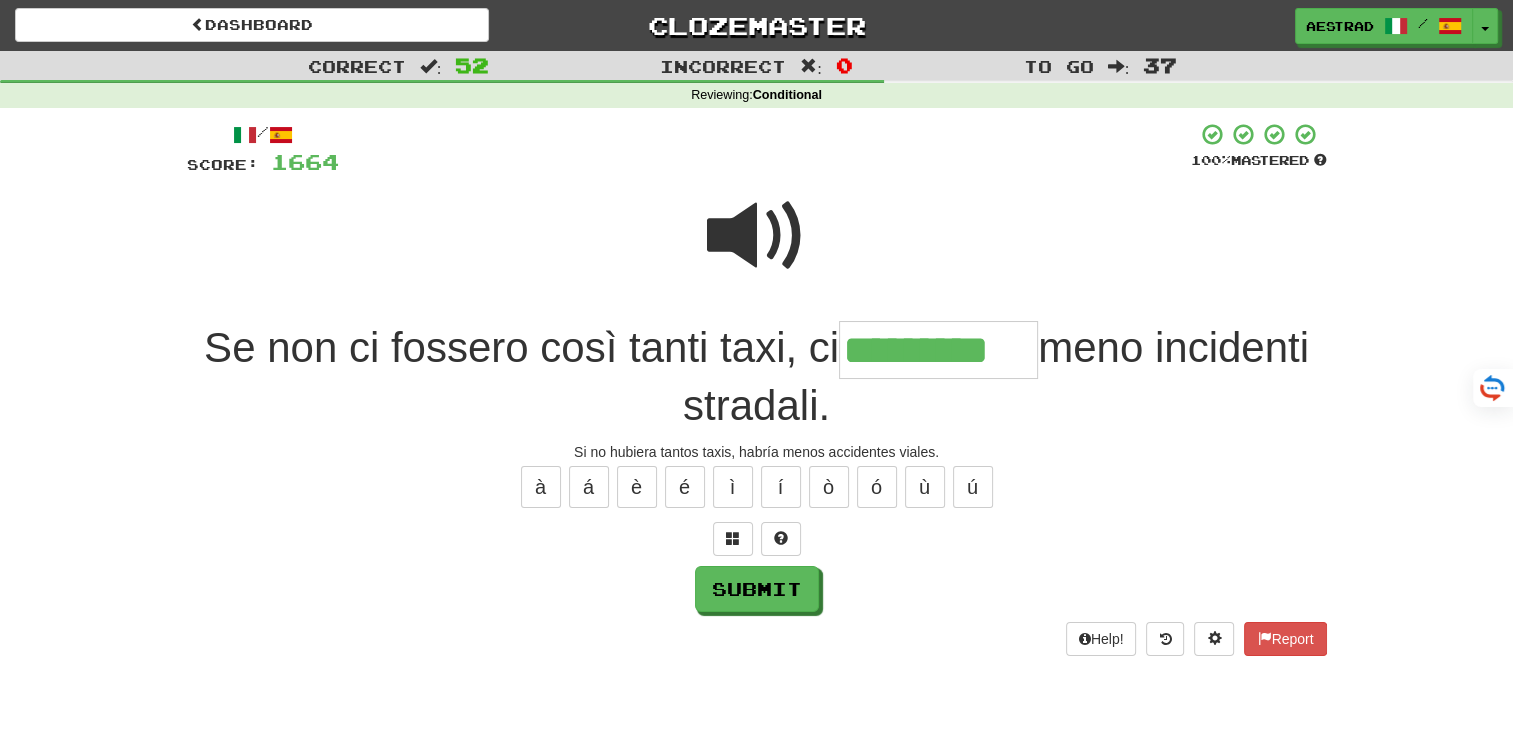 type on "*********" 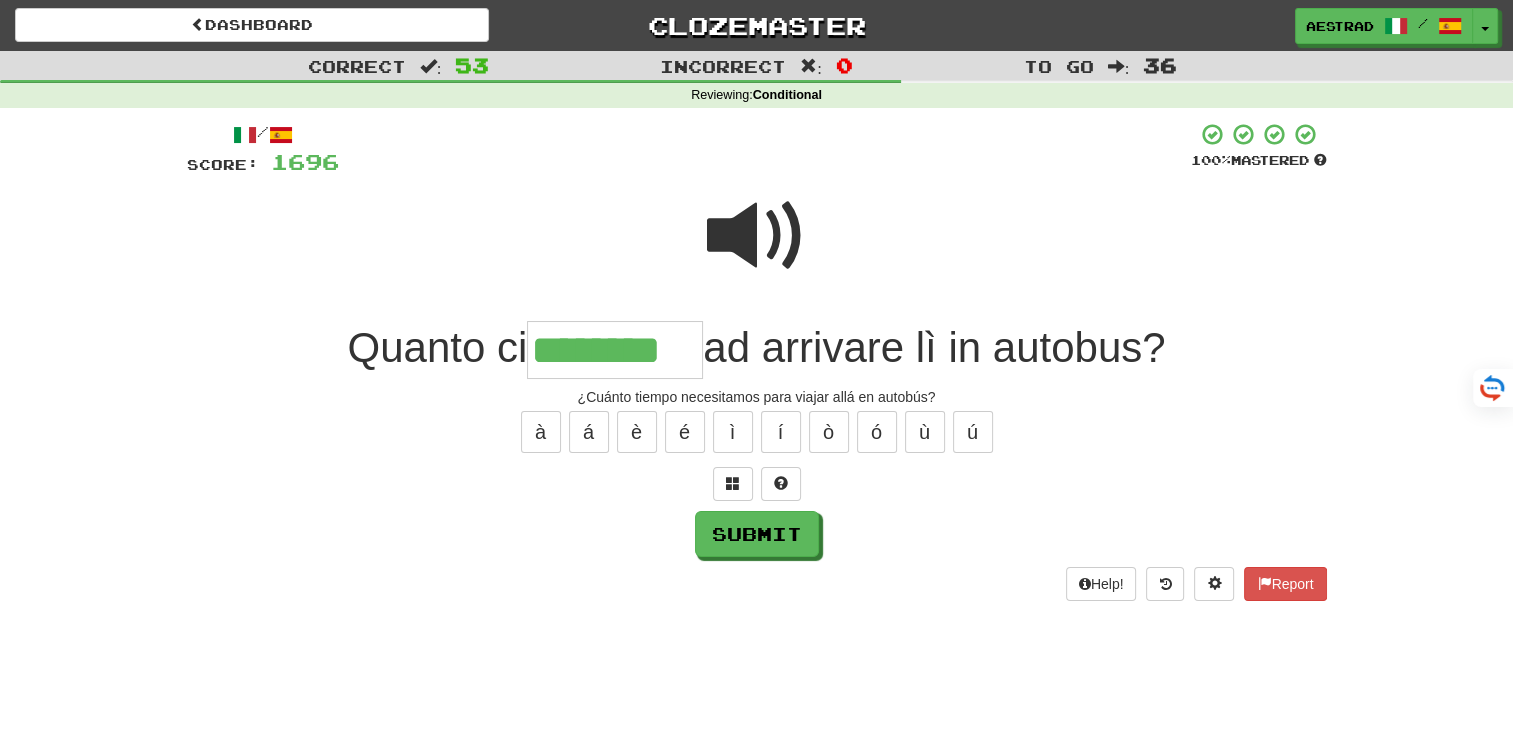 type on "********" 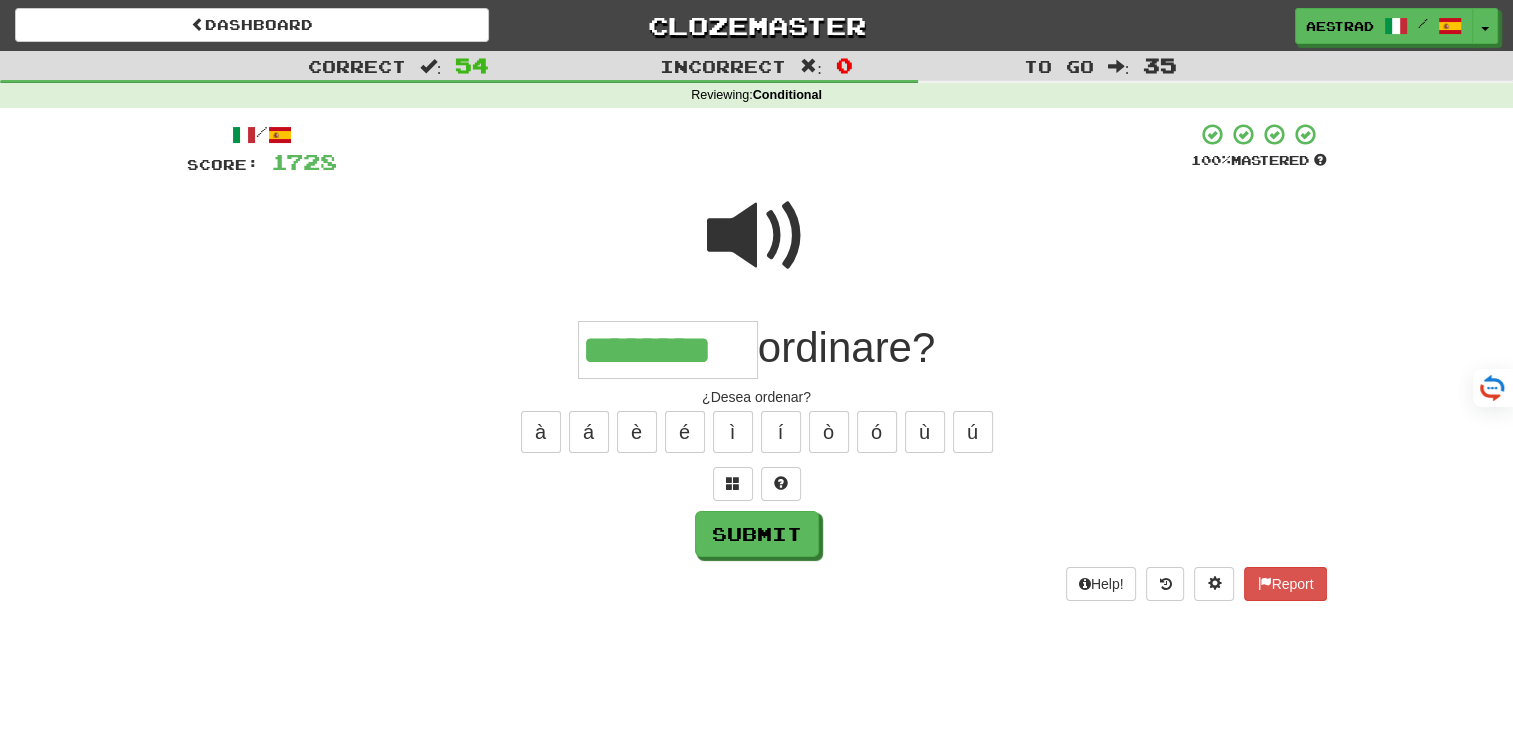 type on "********" 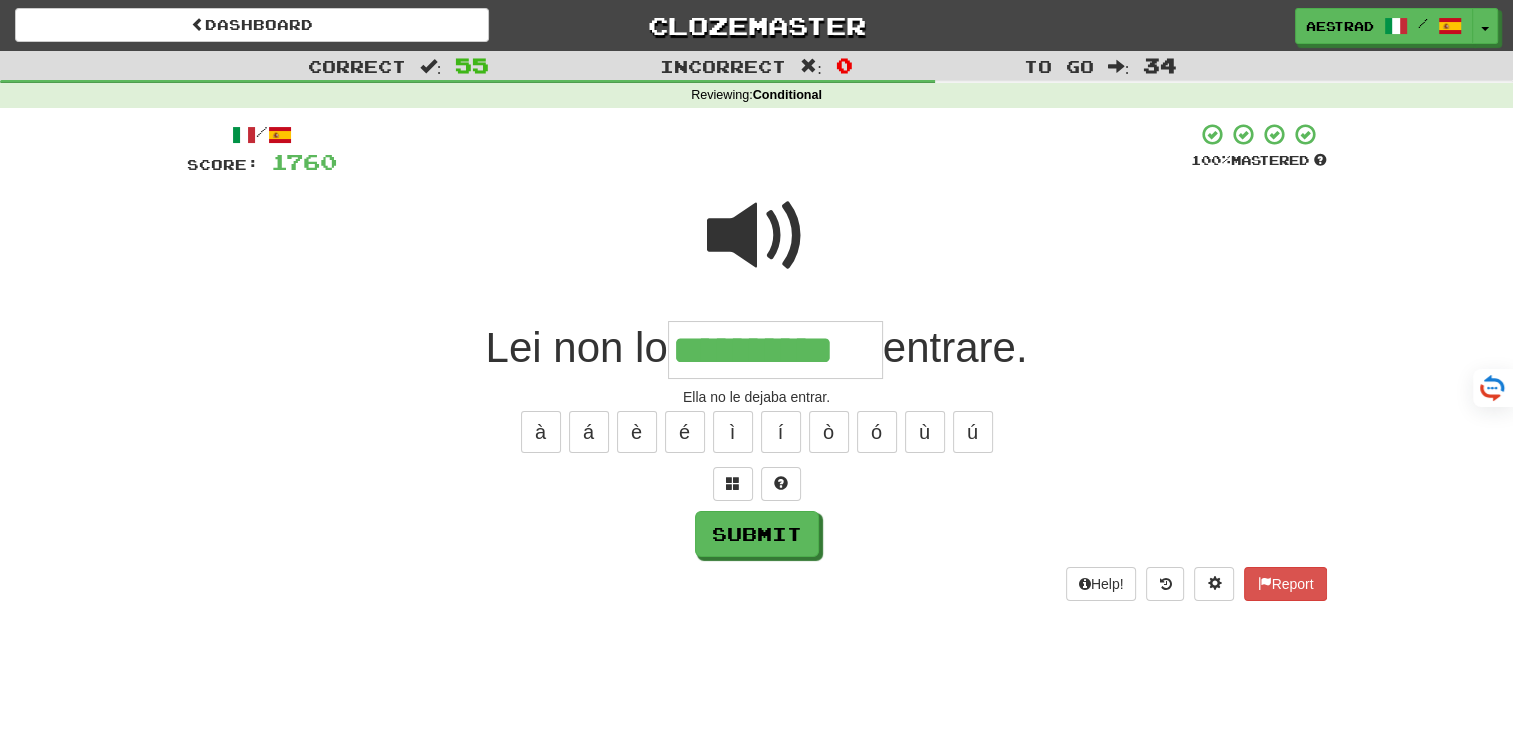 type on "**********" 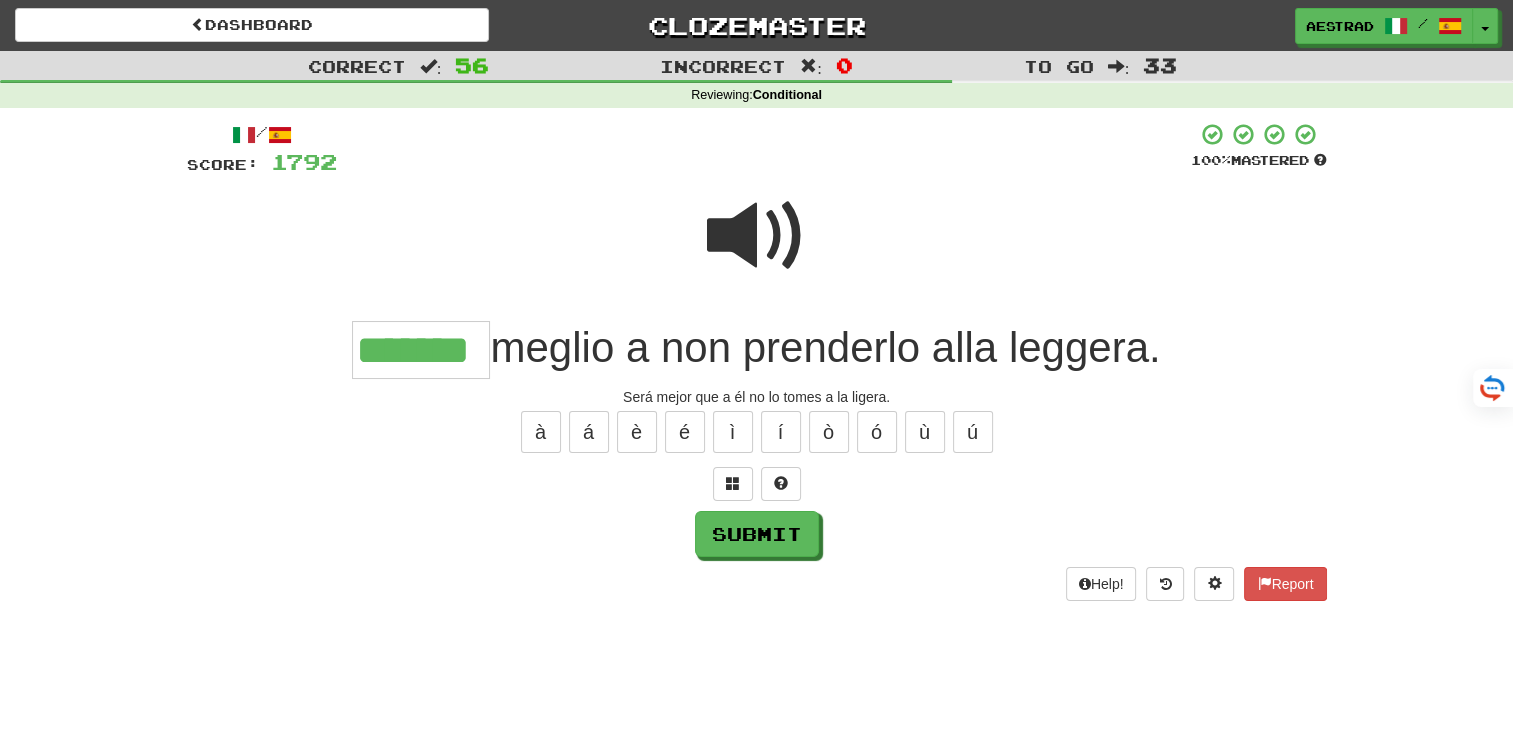 type on "*******" 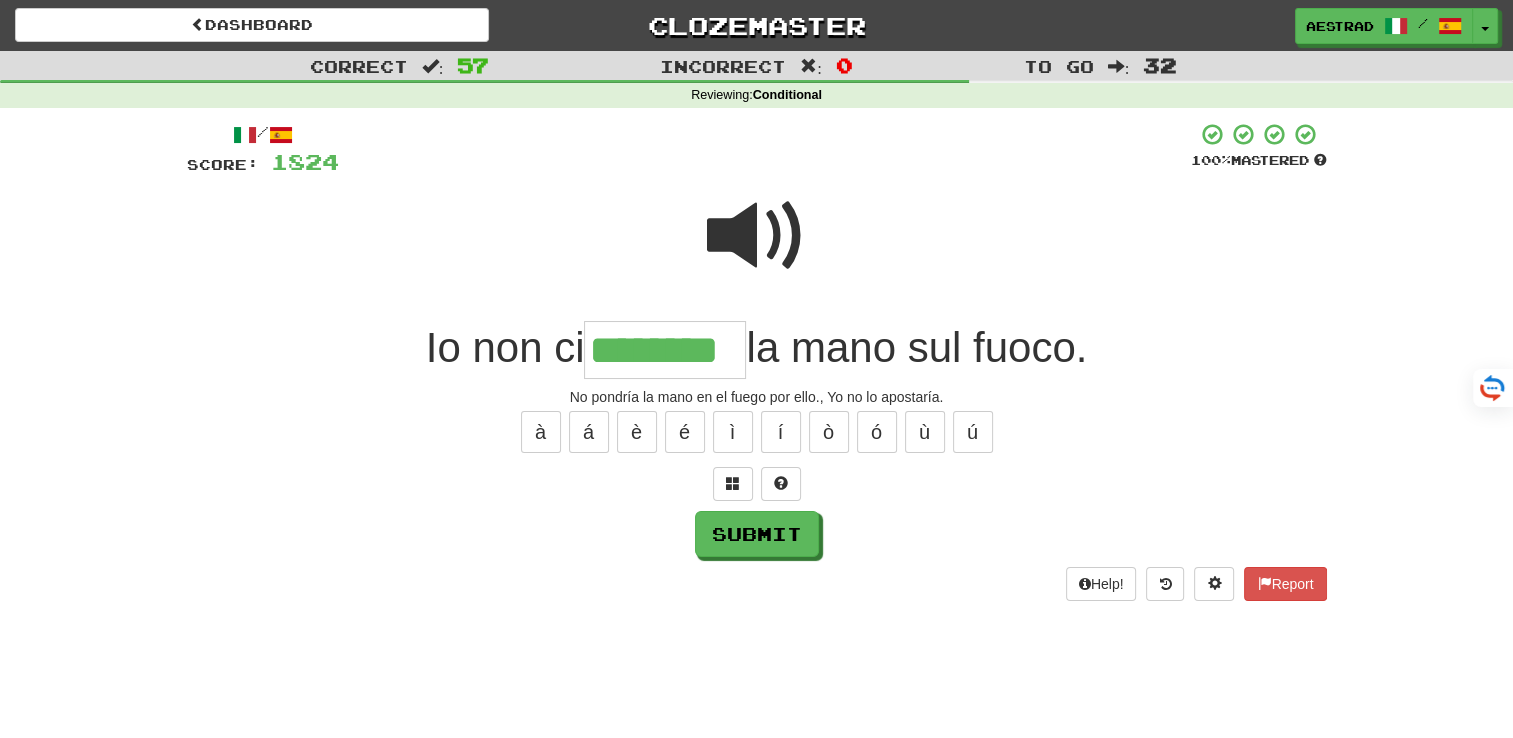 type on "********" 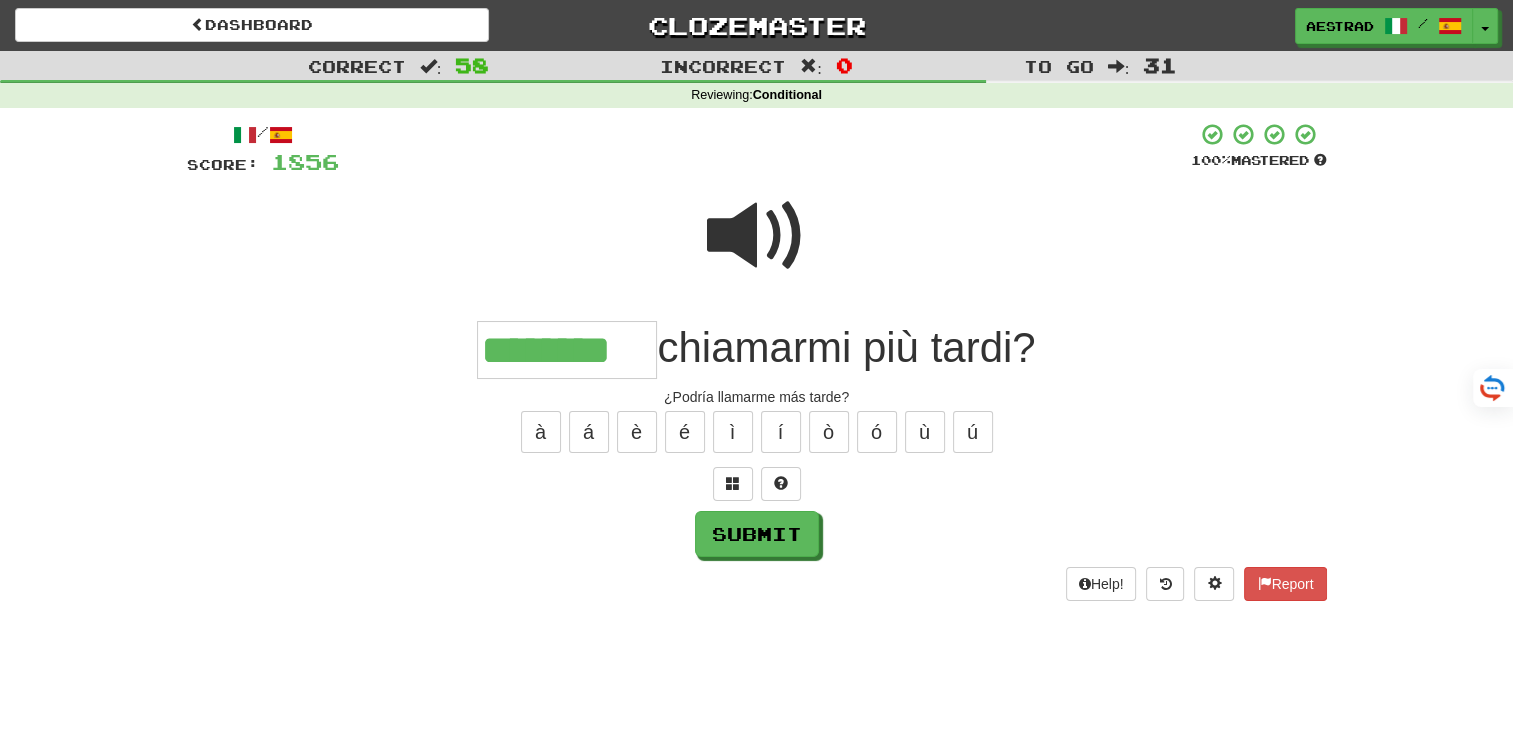 type on "********" 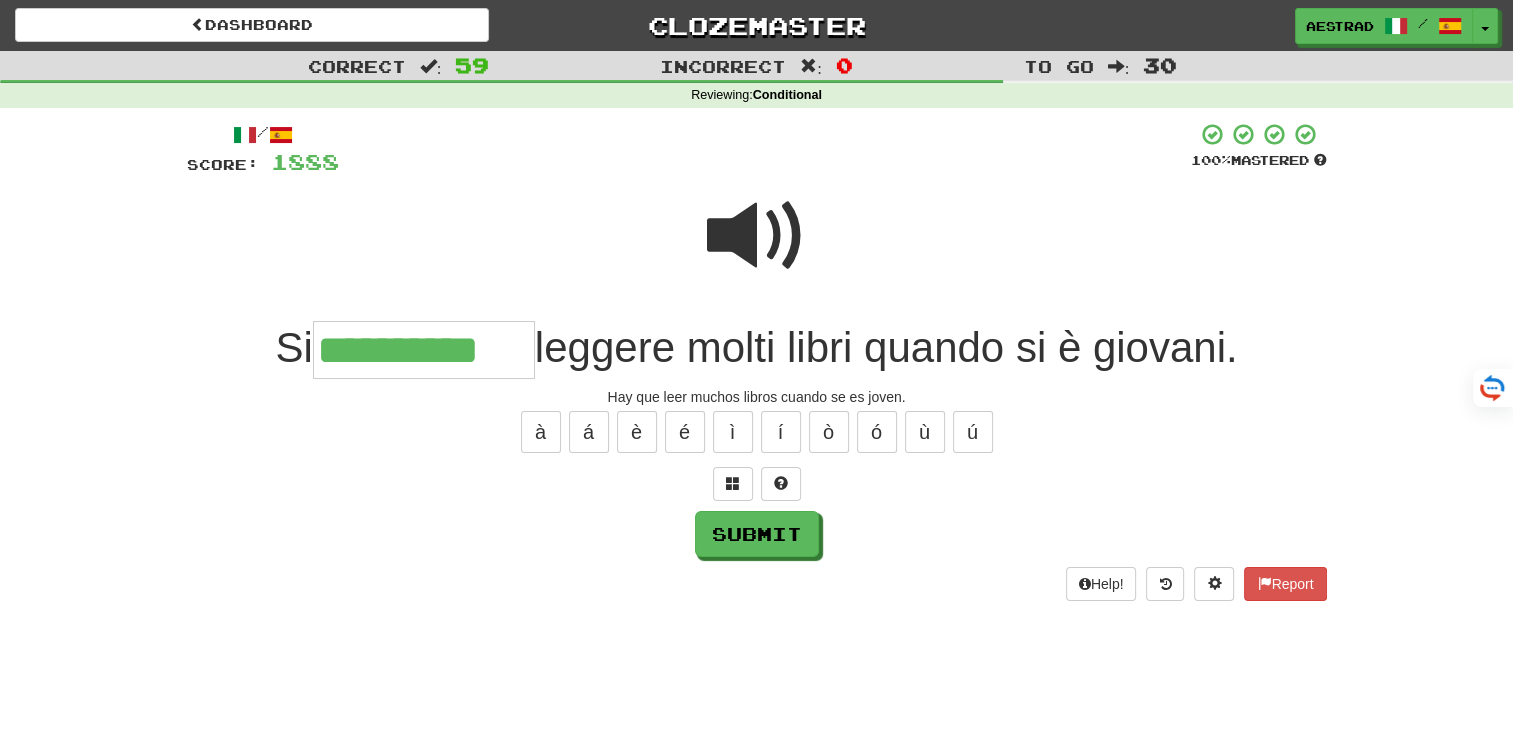 type on "**********" 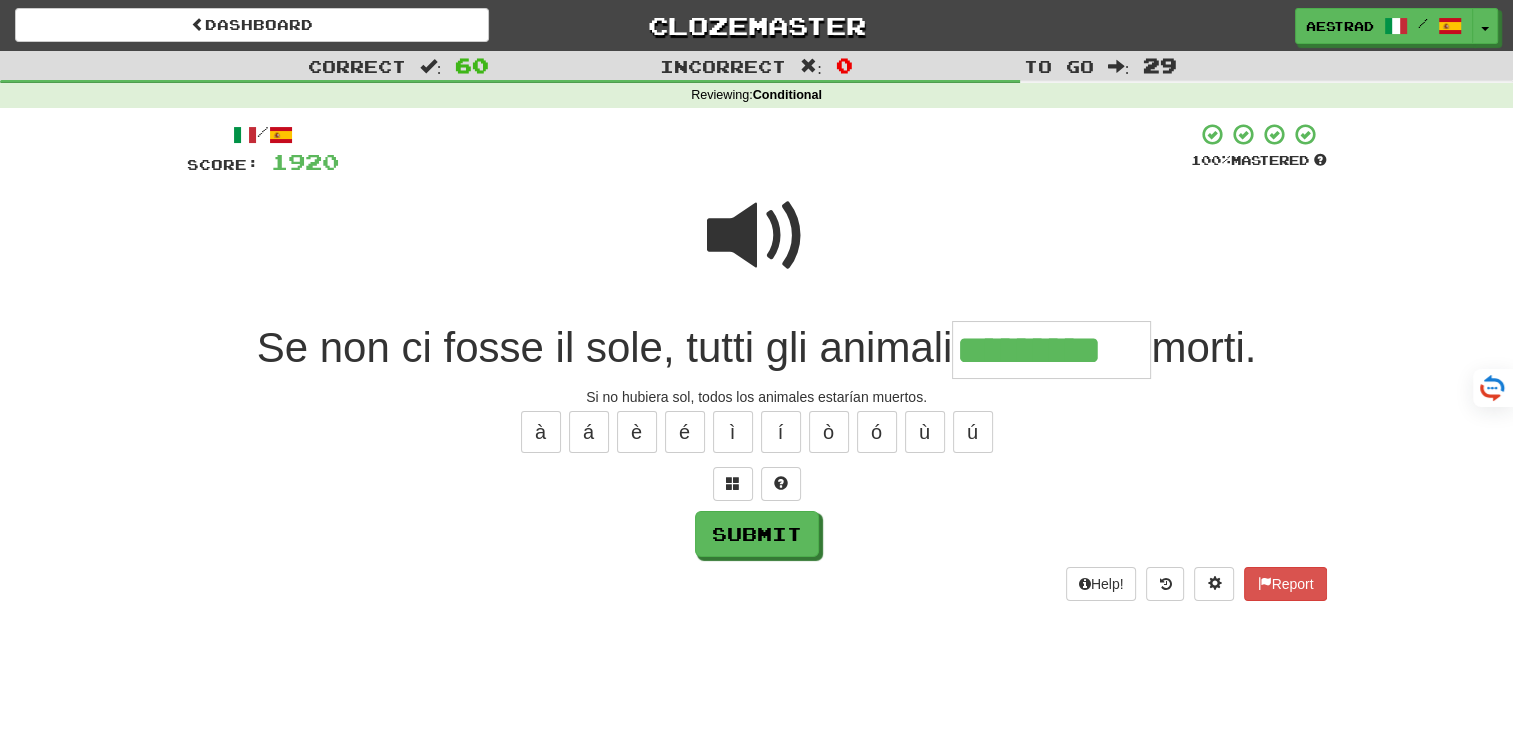 type on "*********" 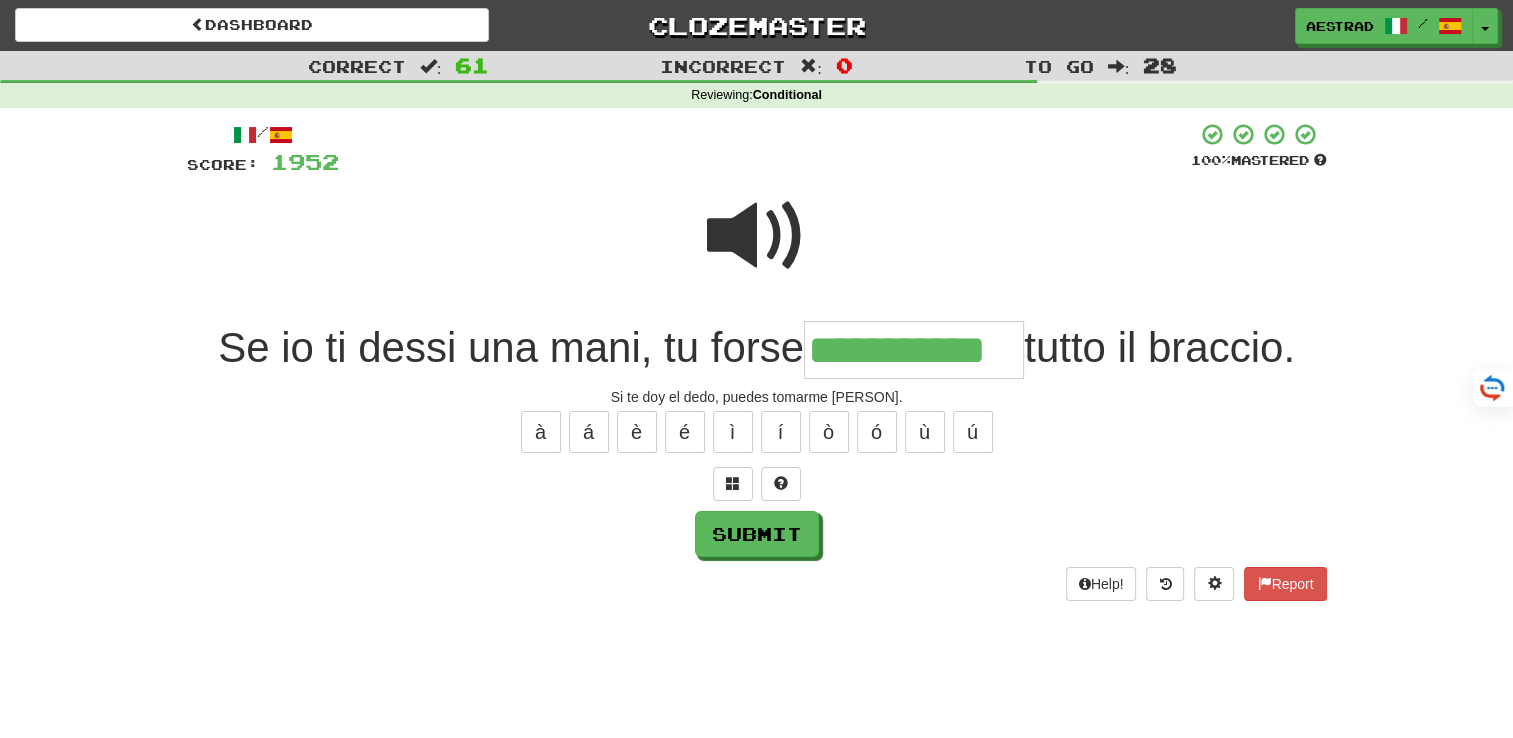 type on "**********" 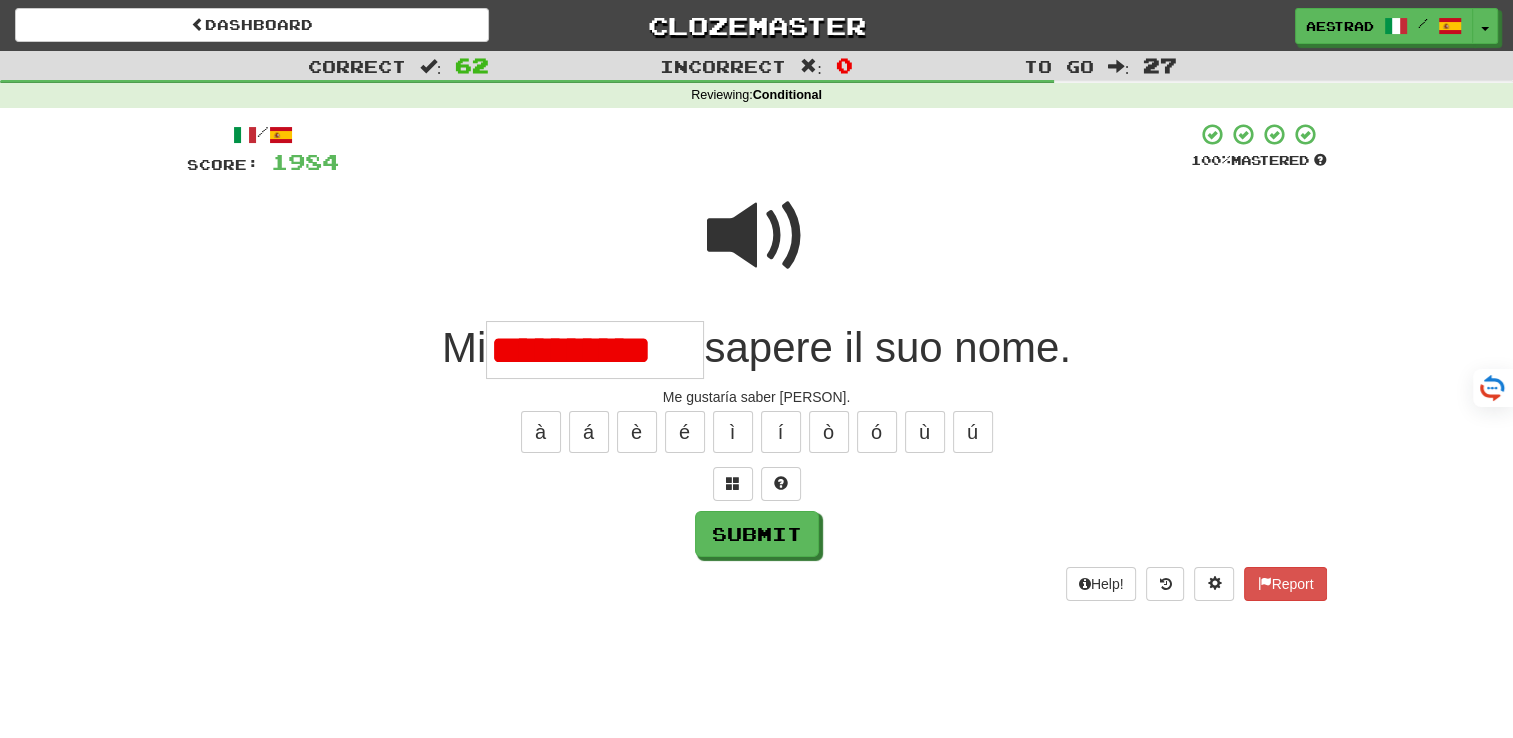 scroll, scrollTop: 0, scrollLeft: 0, axis: both 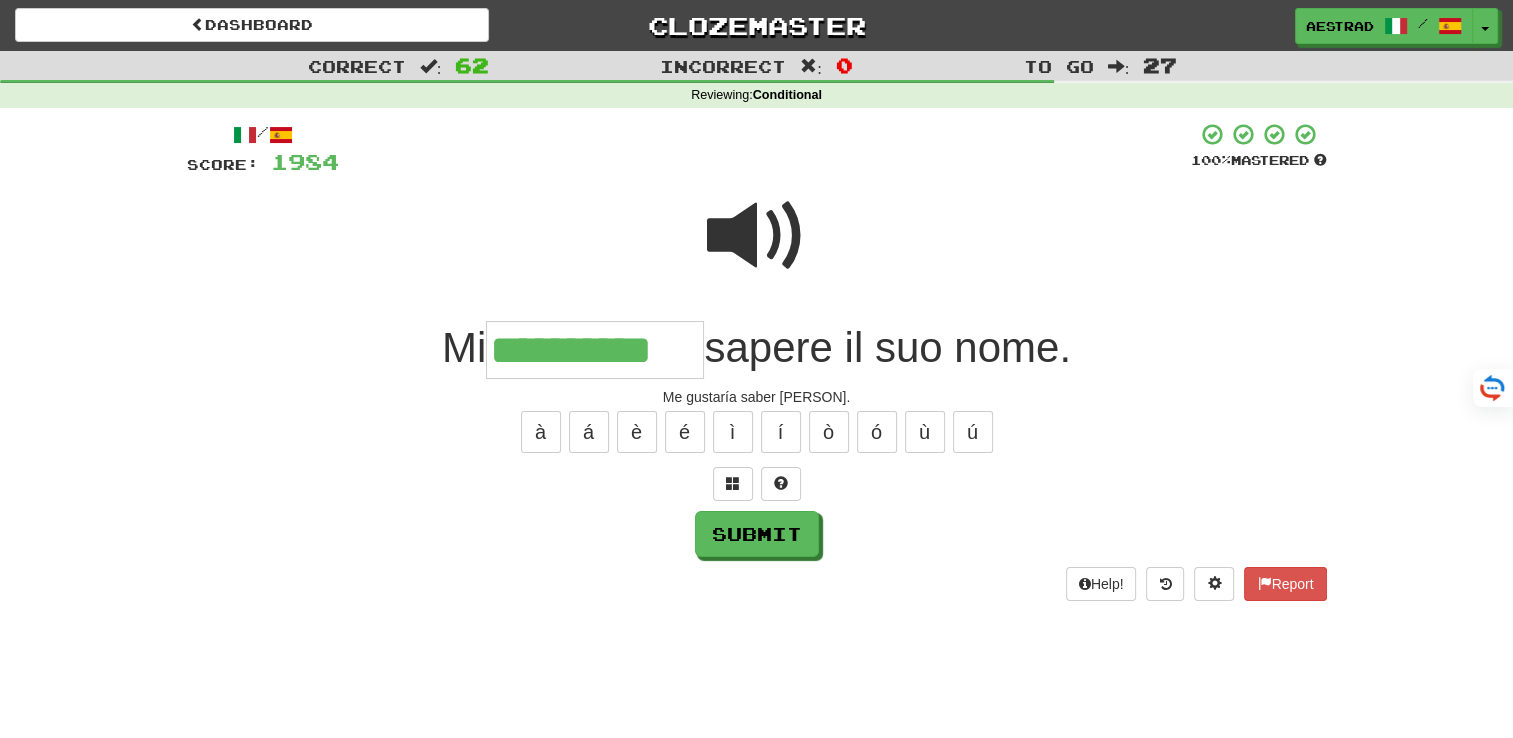 type on "**********" 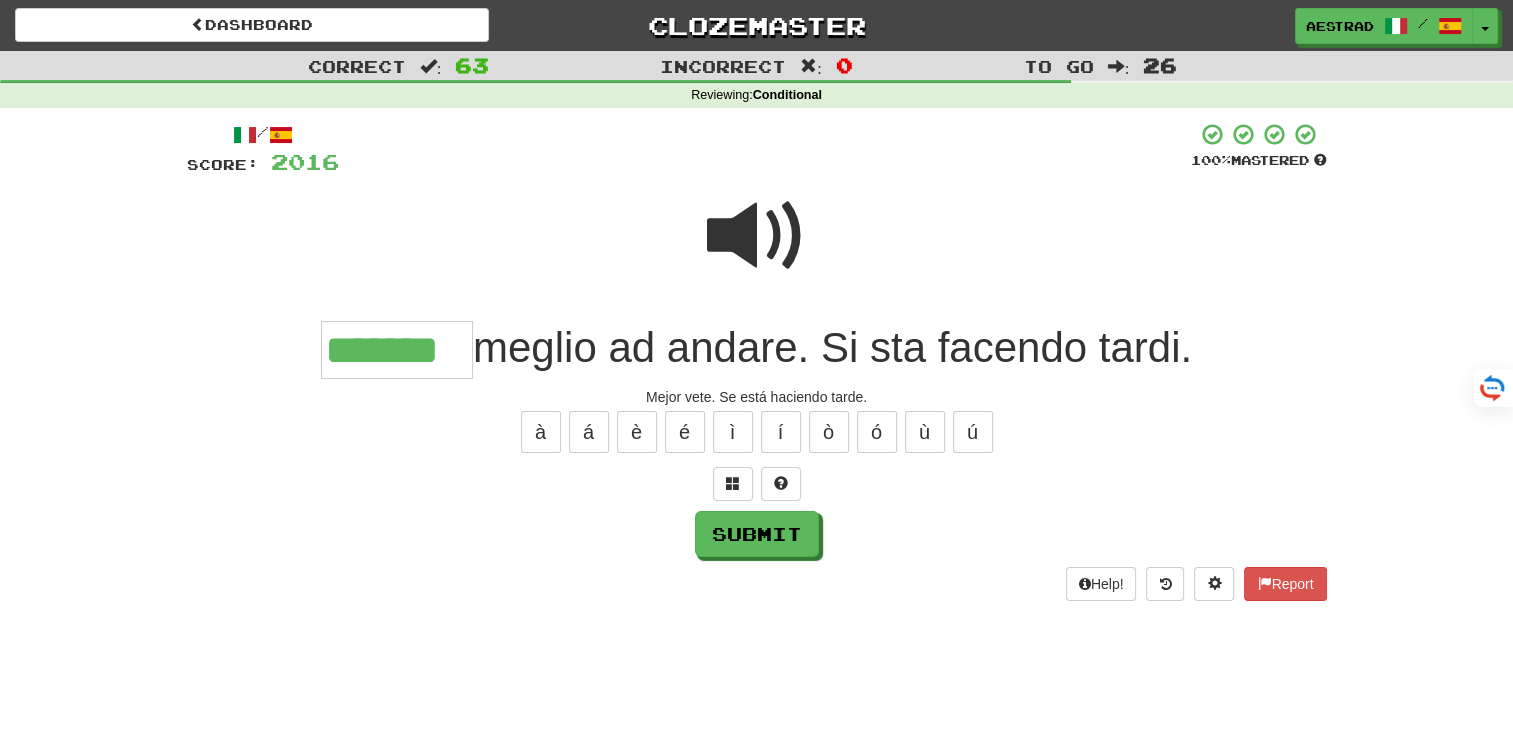 type on "*******" 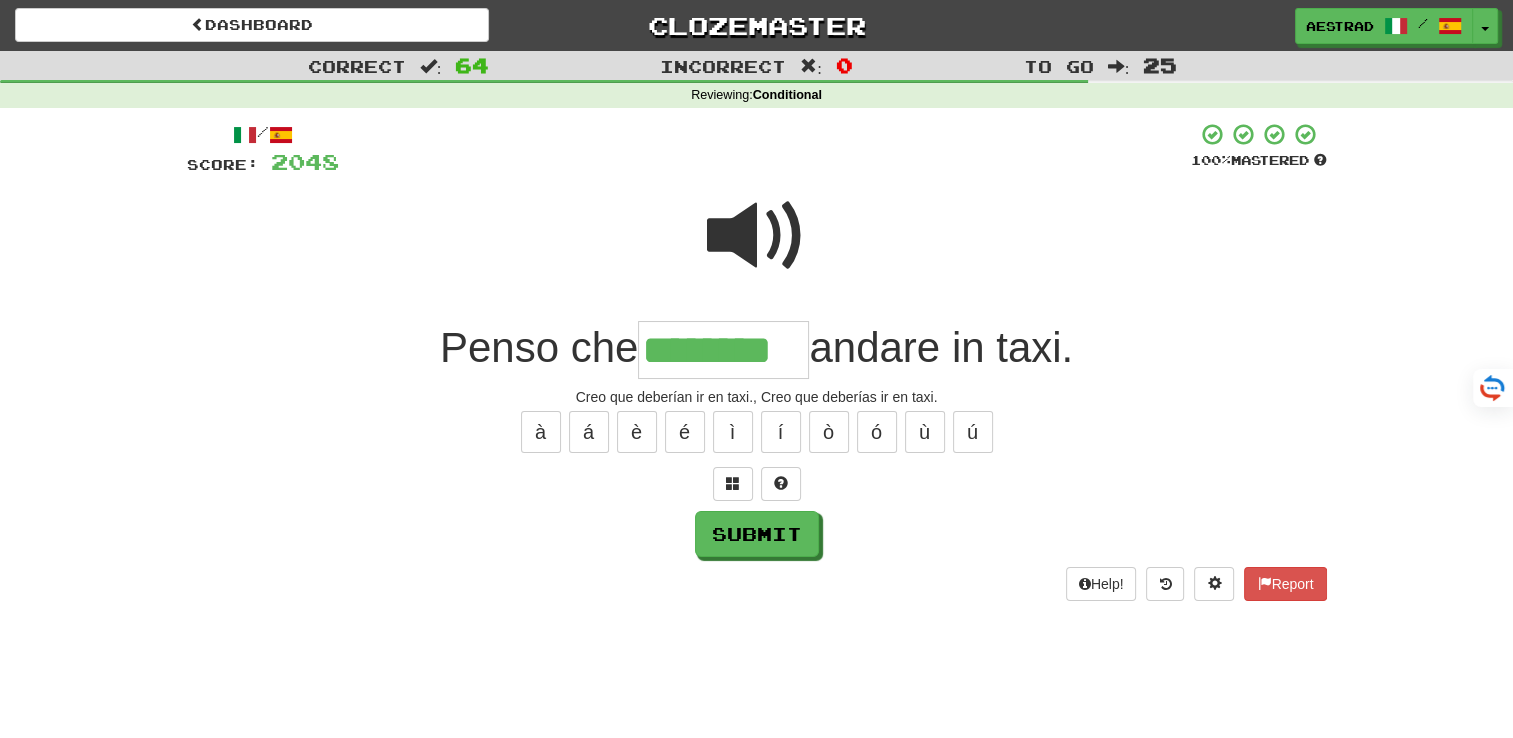 type on "********" 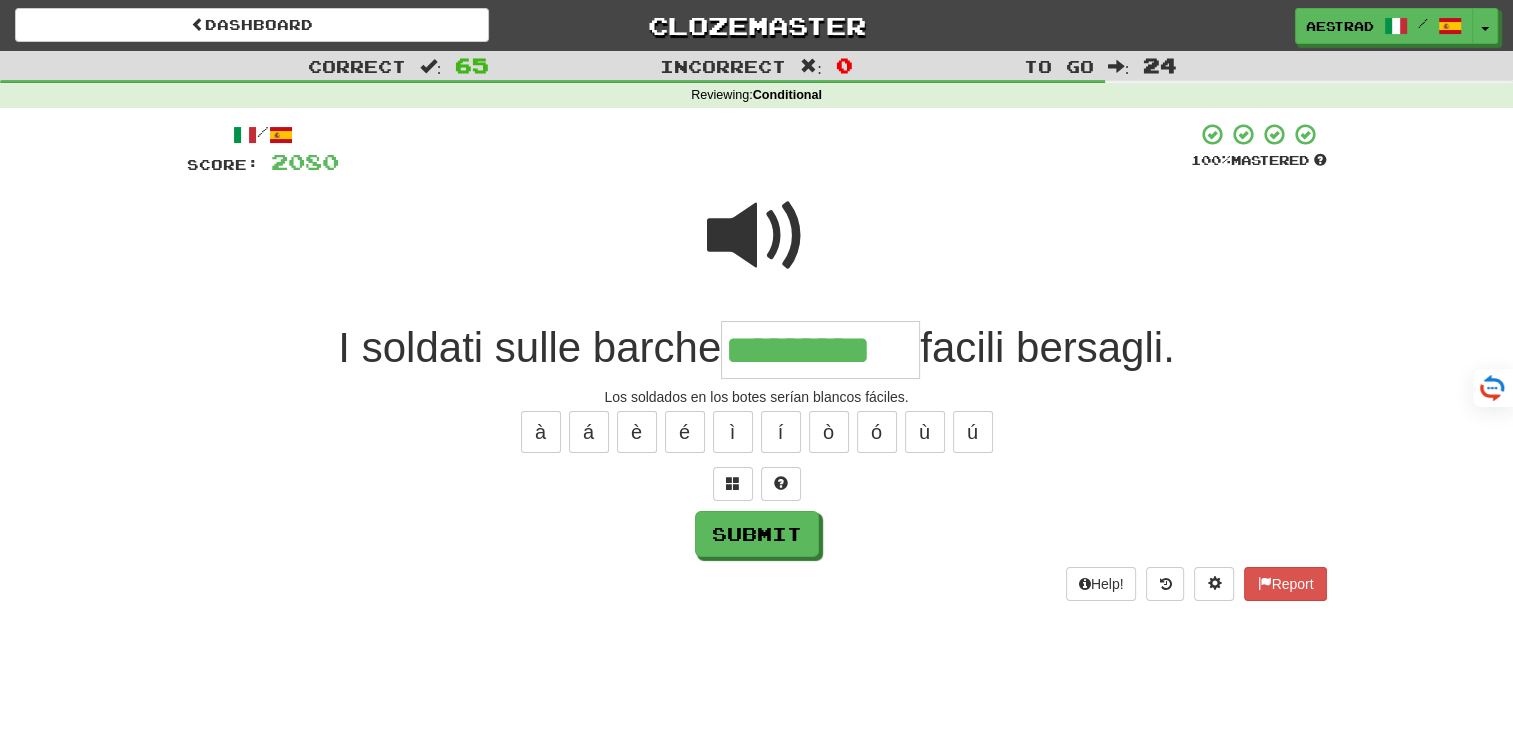 type on "*********" 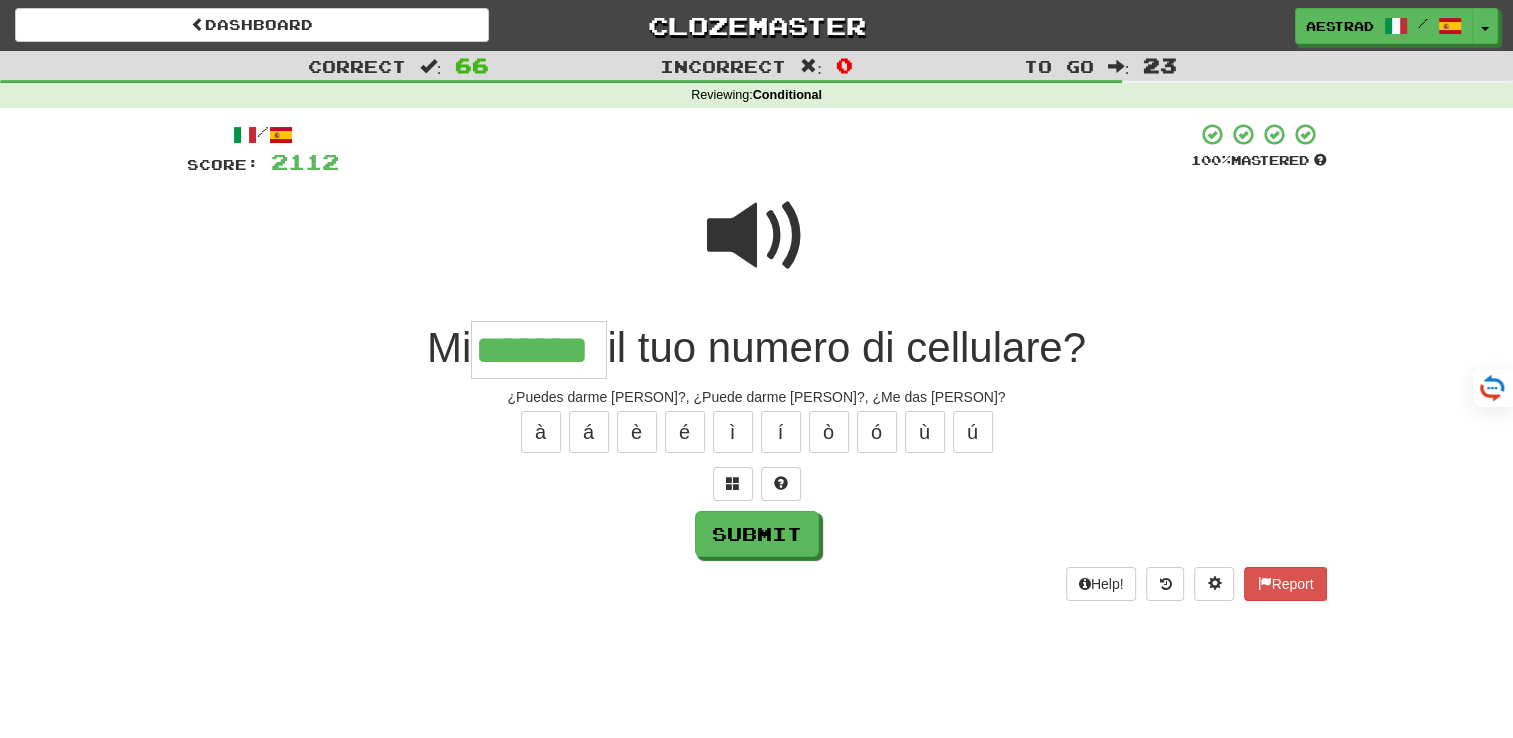 type on "*******" 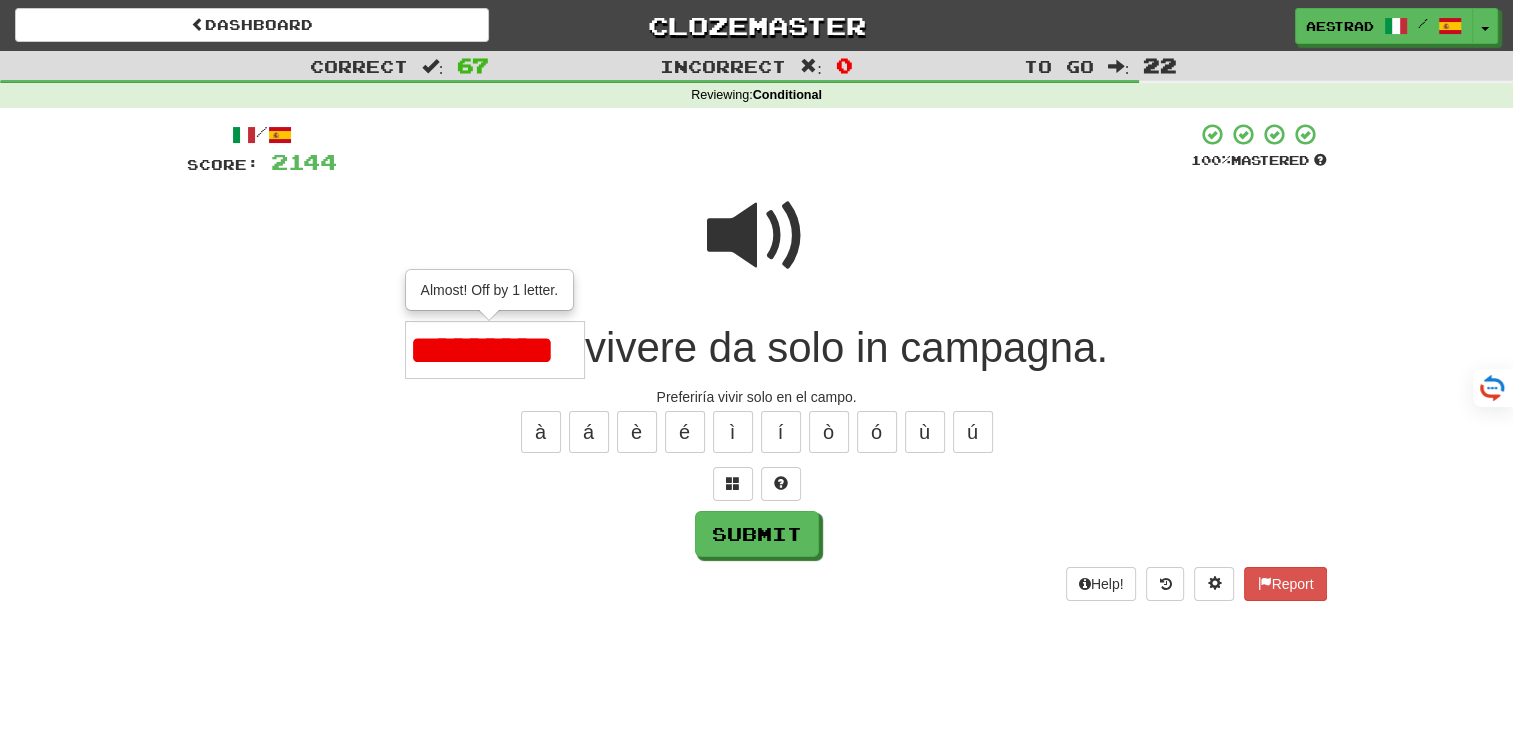 scroll, scrollTop: 0, scrollLeft: 0, axis: both 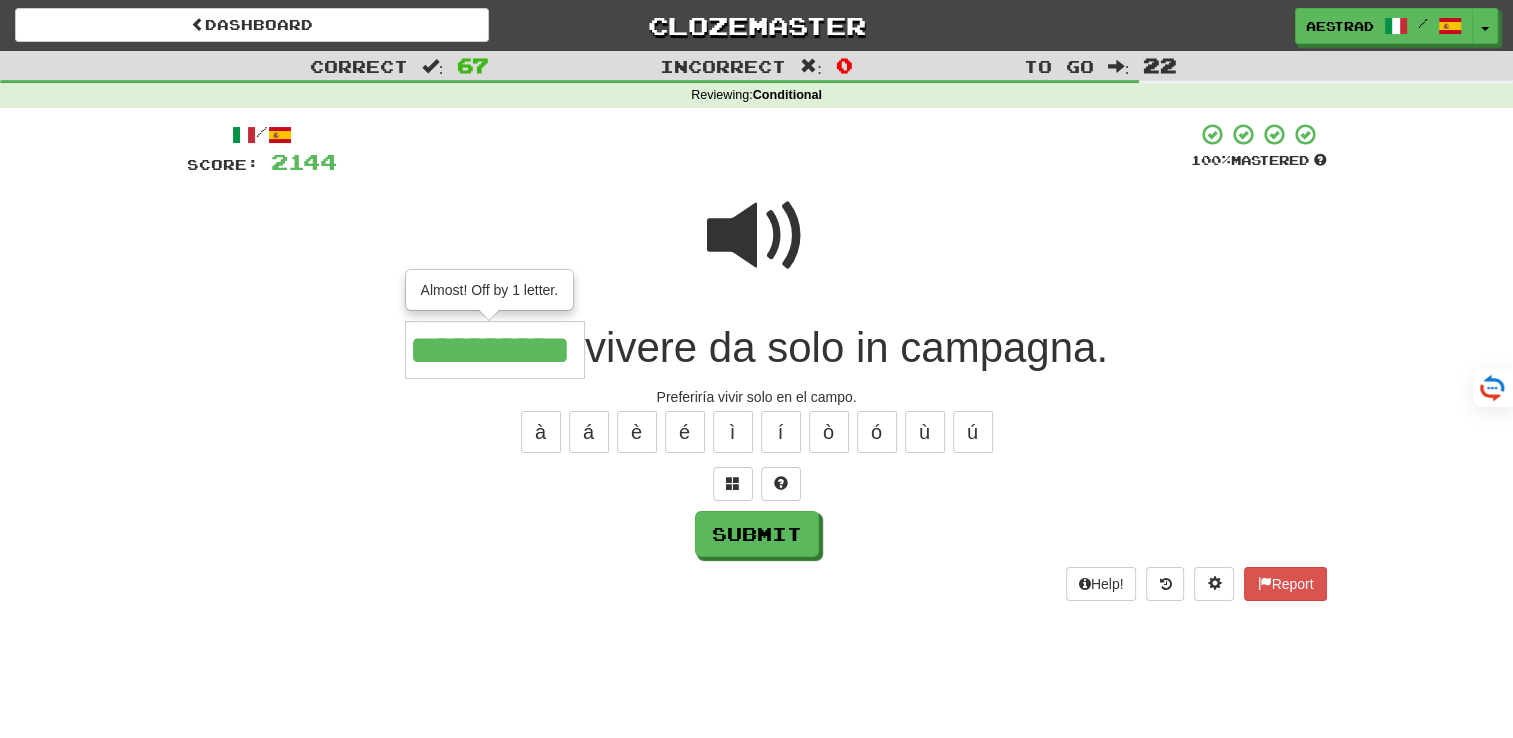 type on "**********" 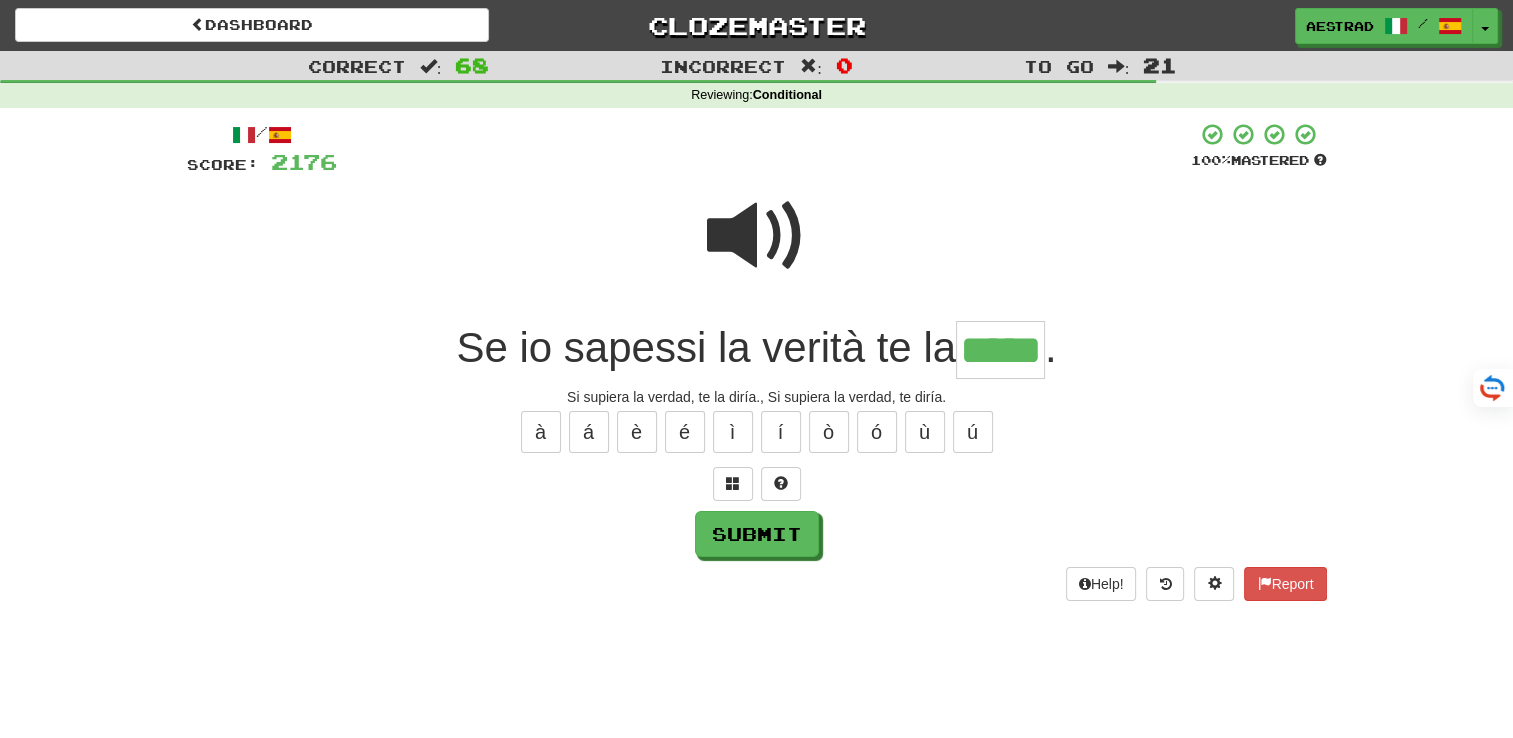 type on "*****" 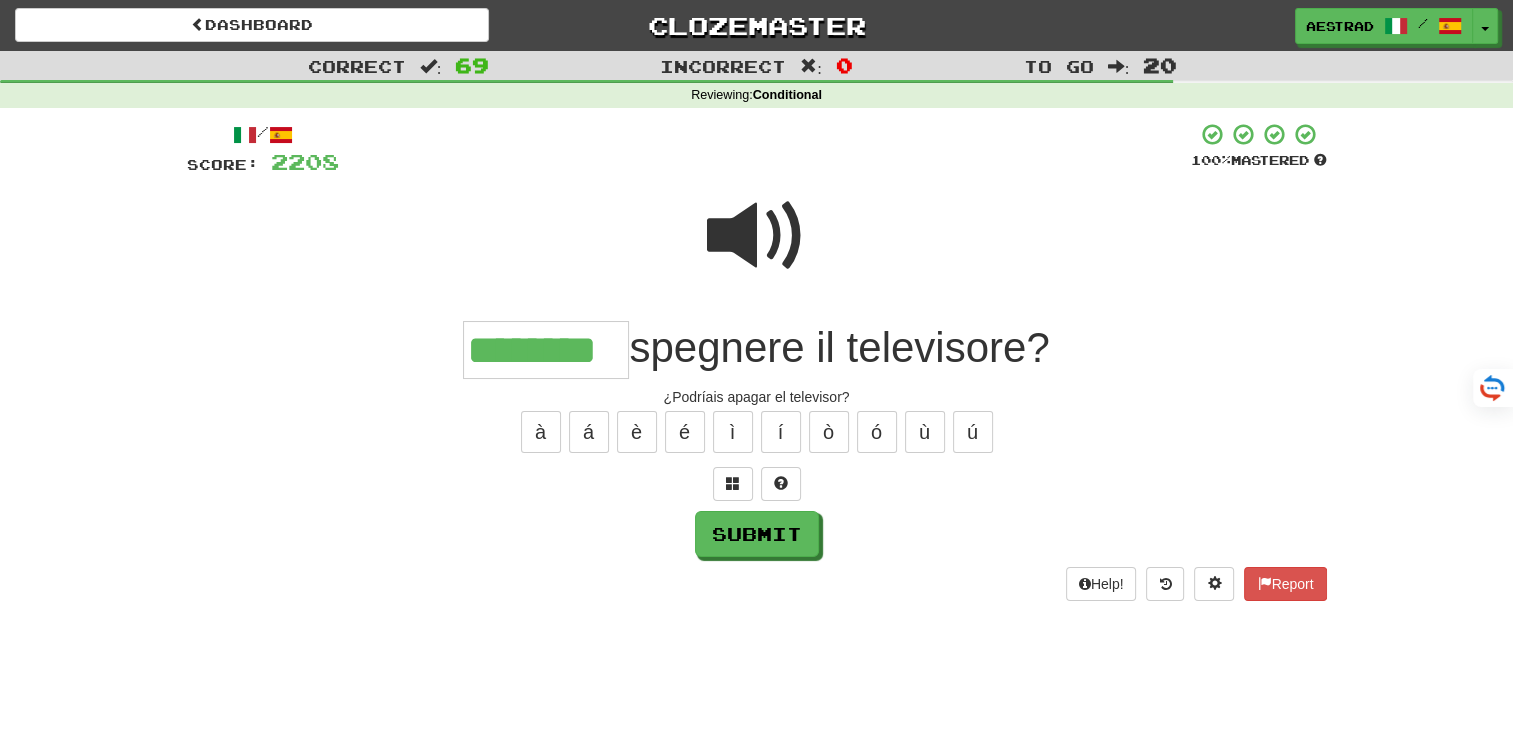type on "********" 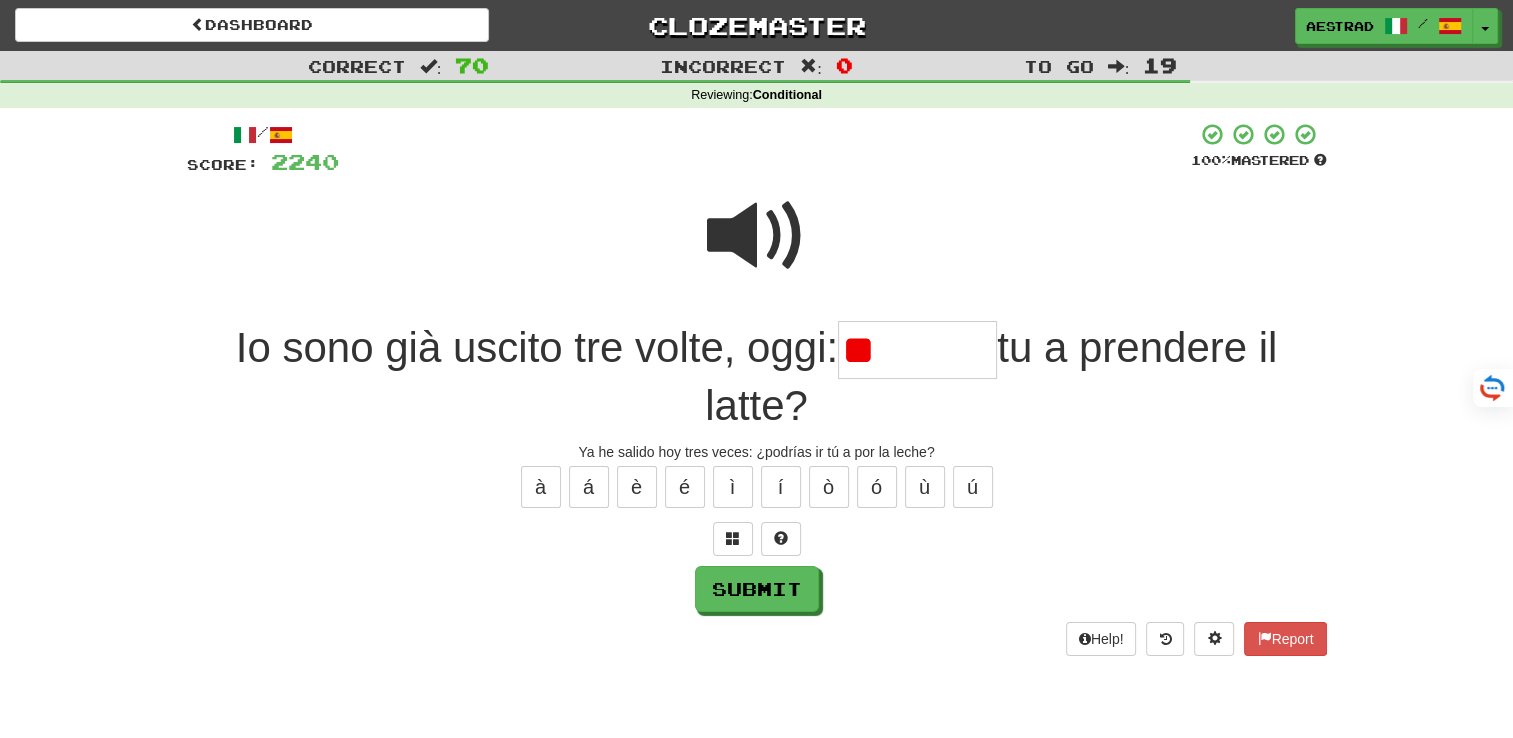 type on "*" 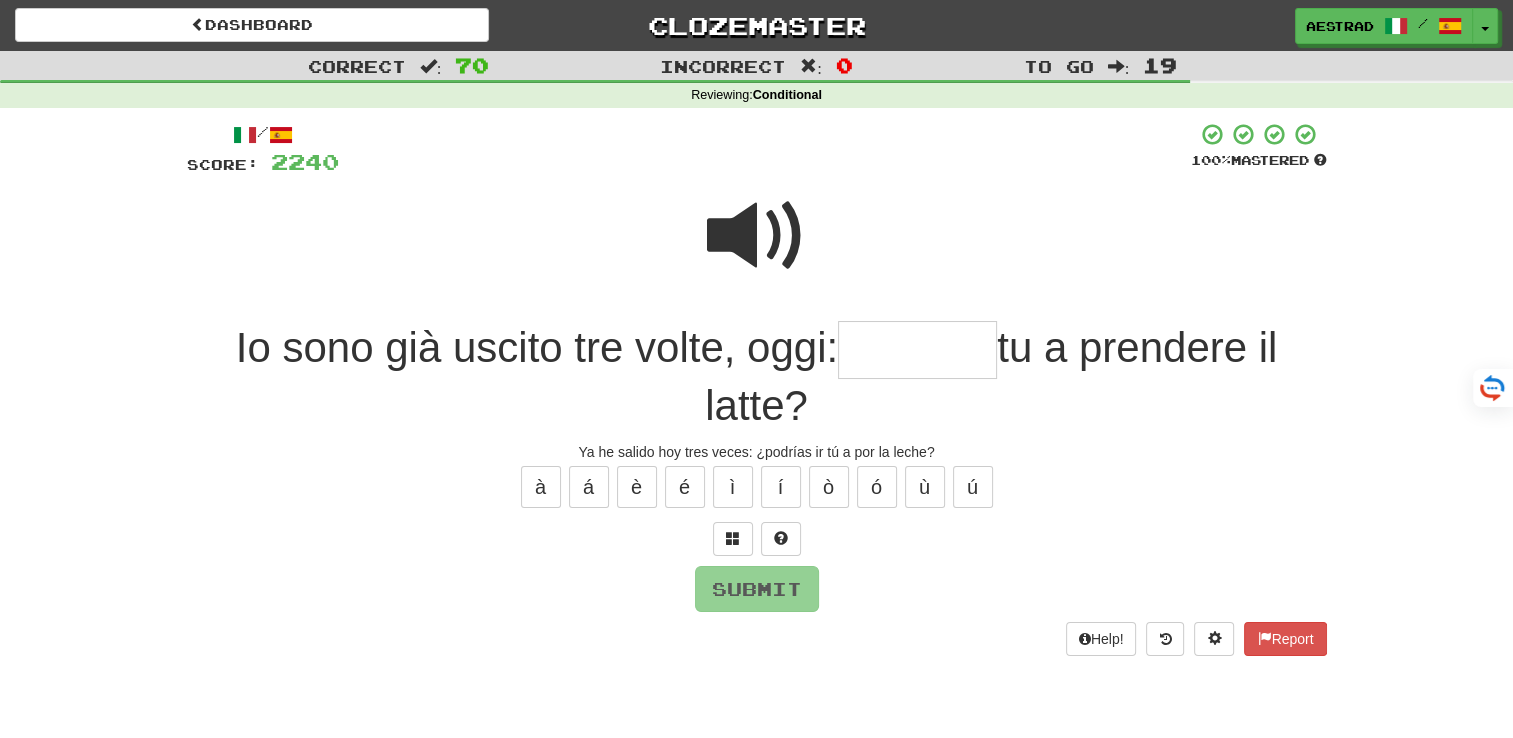 type on "*" 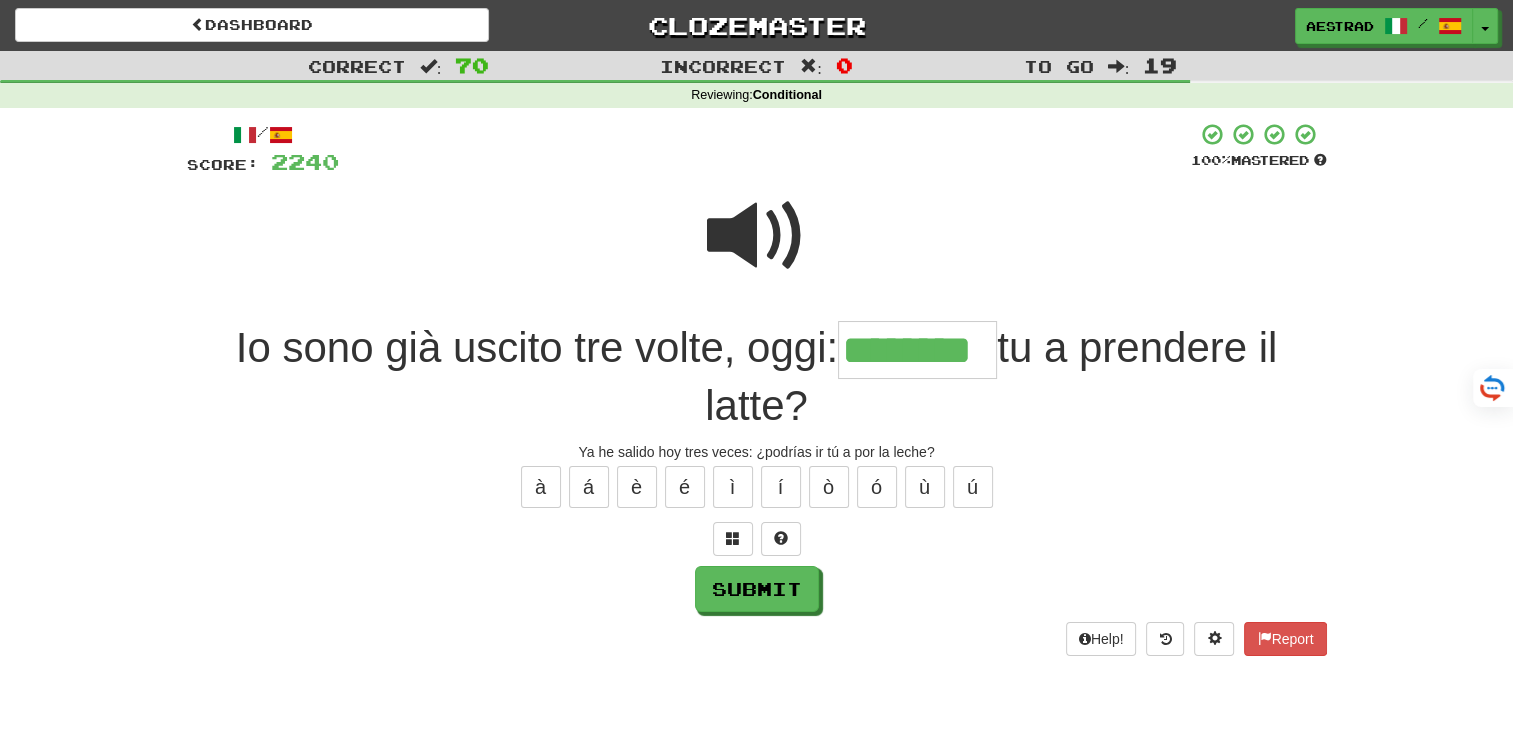 type on "********" 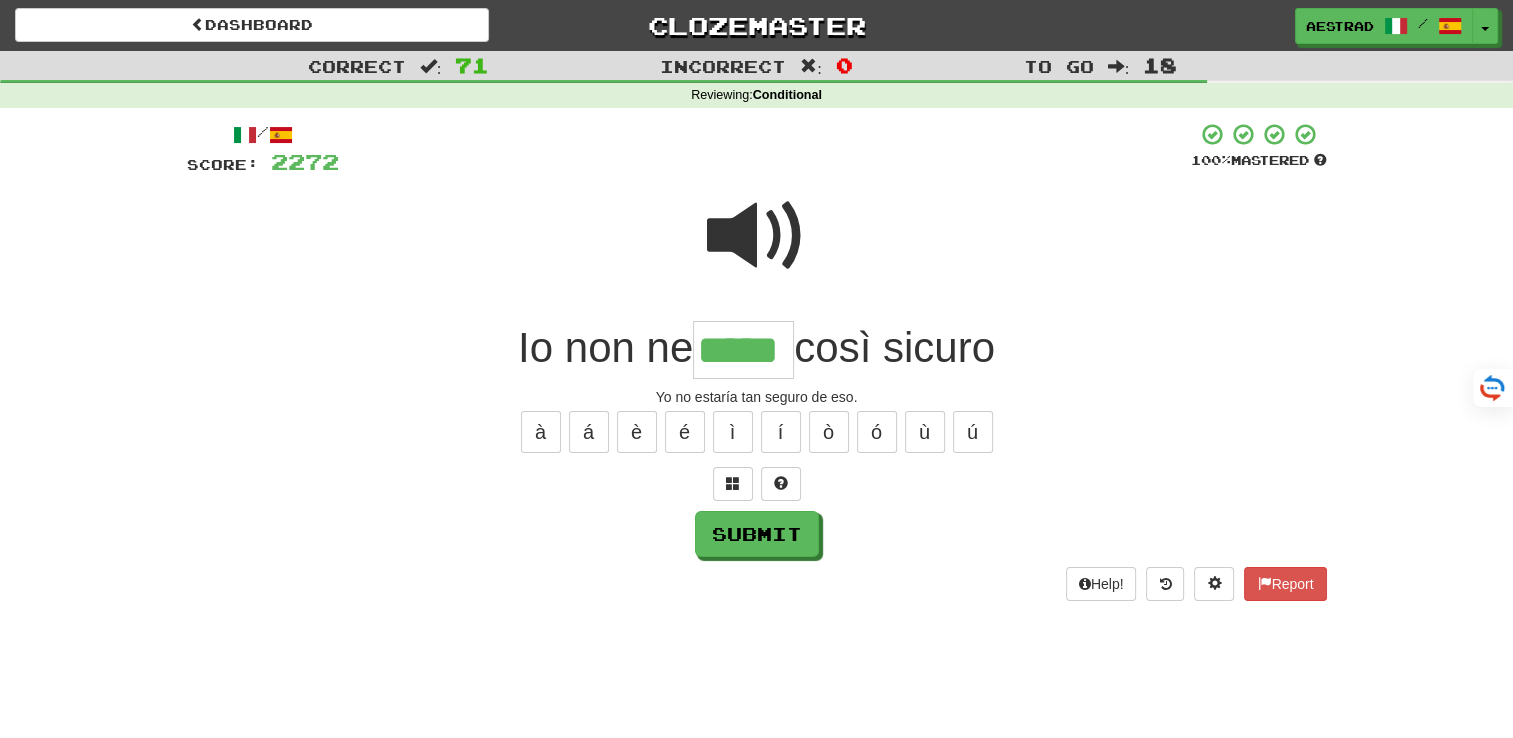 type on "*****" 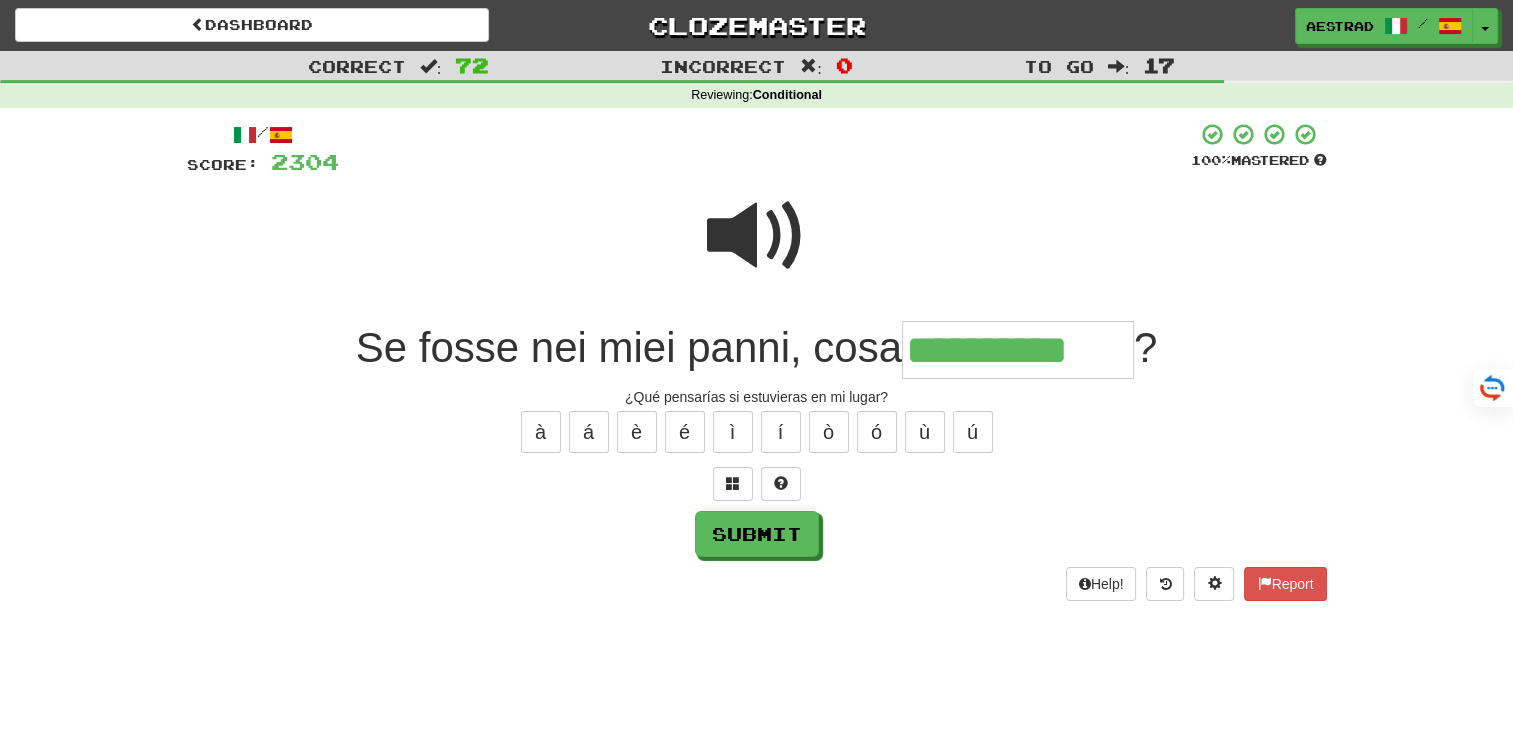 type on "**********" 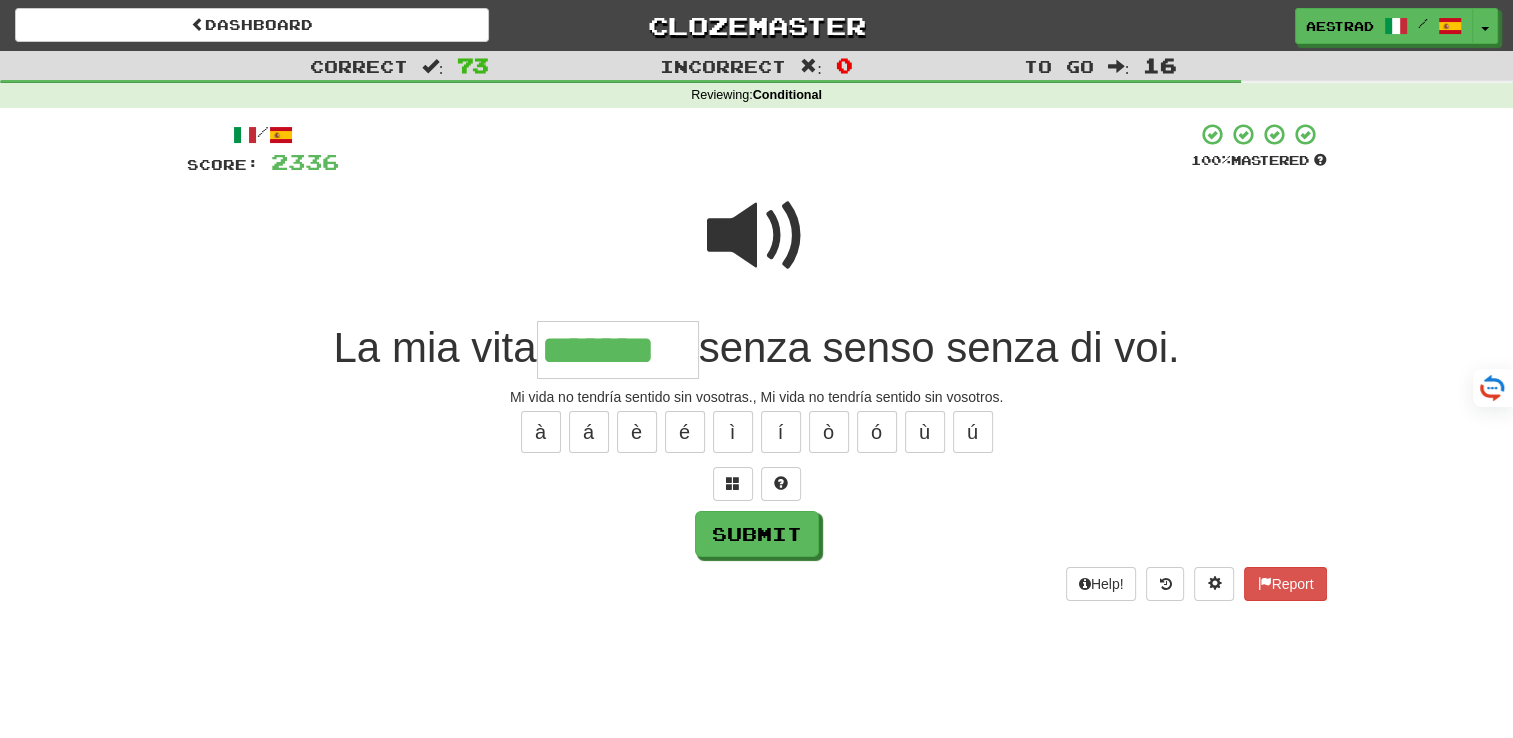 type on "*******" 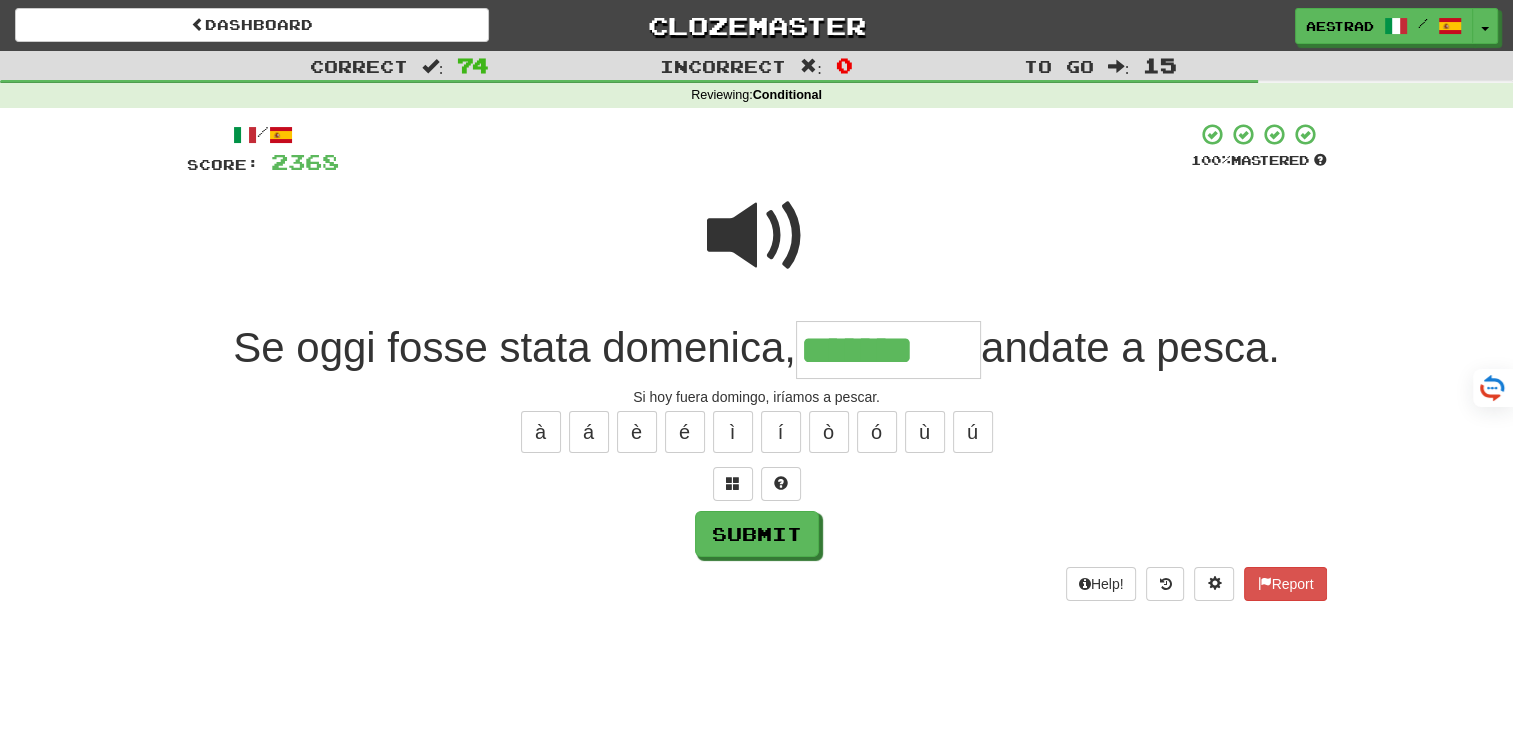 scroll, scrollTop: 0, scrollLeft: 0, axis: both 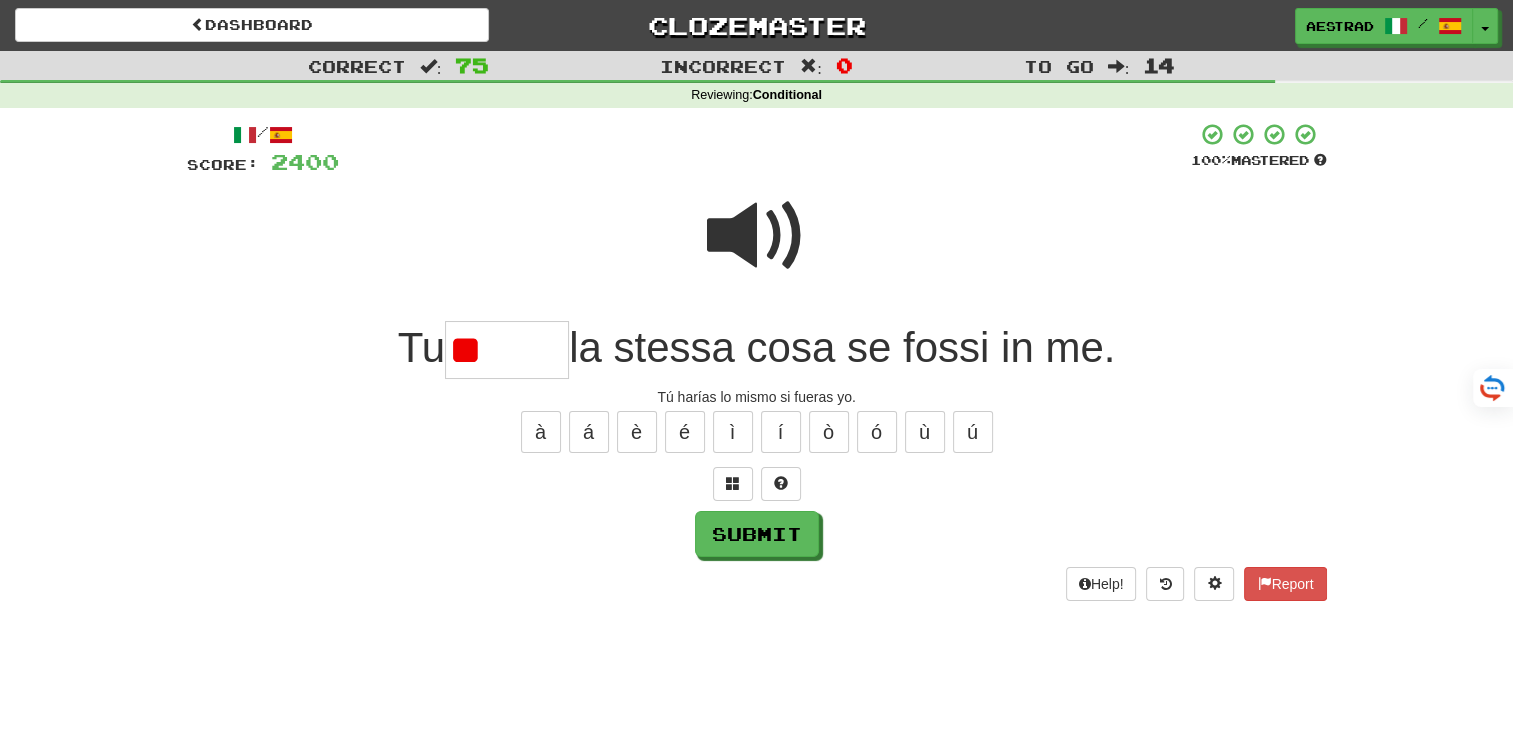 type on "*" 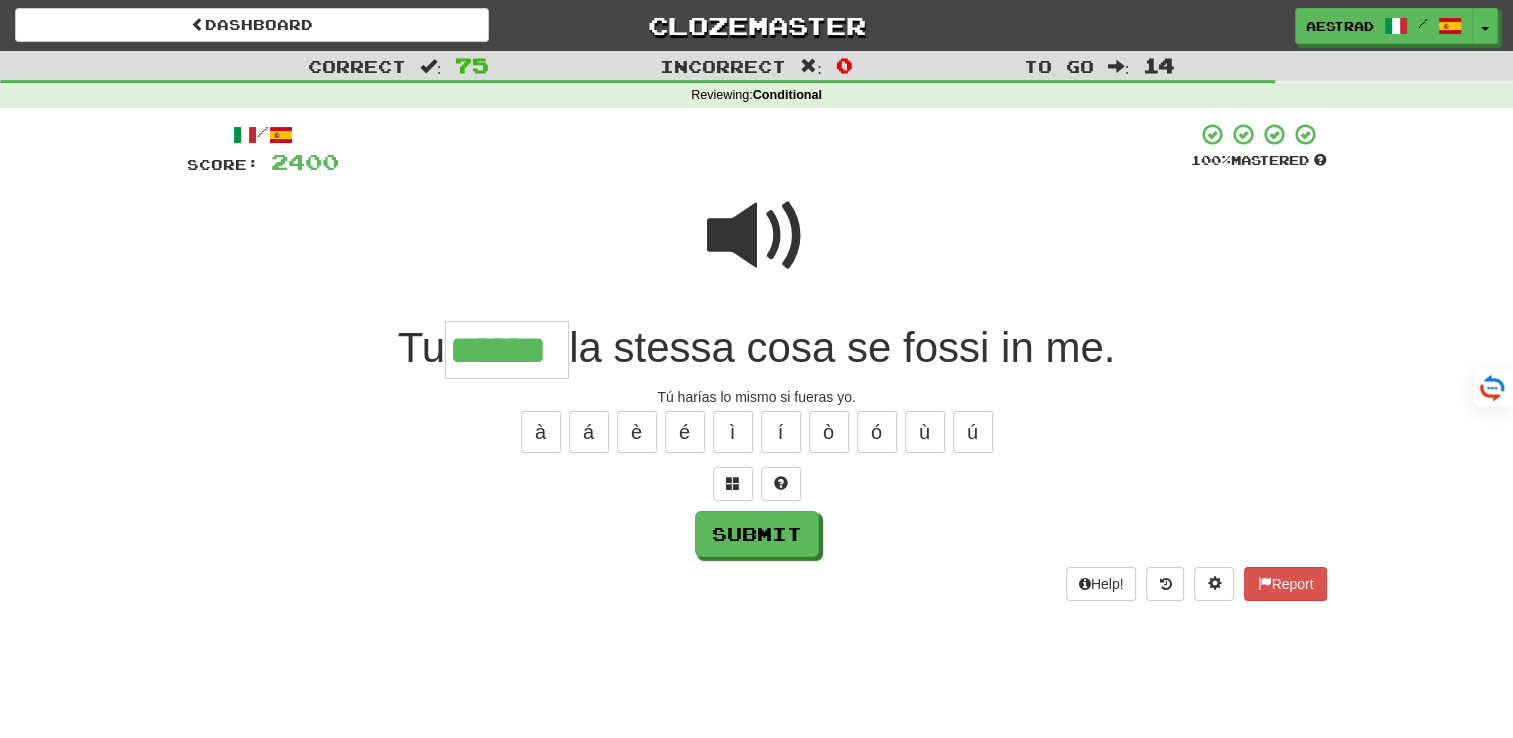 scroll, scrollTop: 0, scrollLeft: 0, axis: both 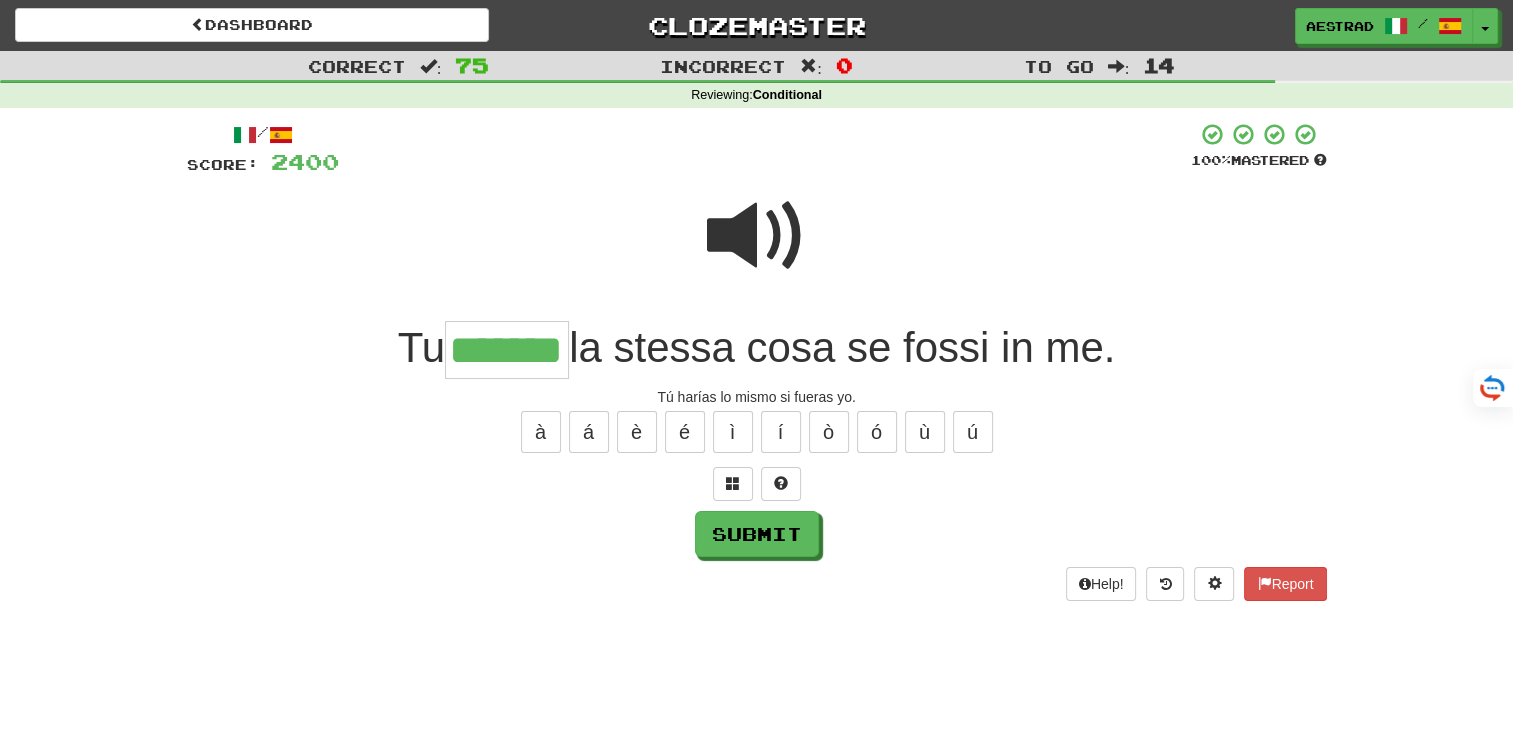 type on "*******" 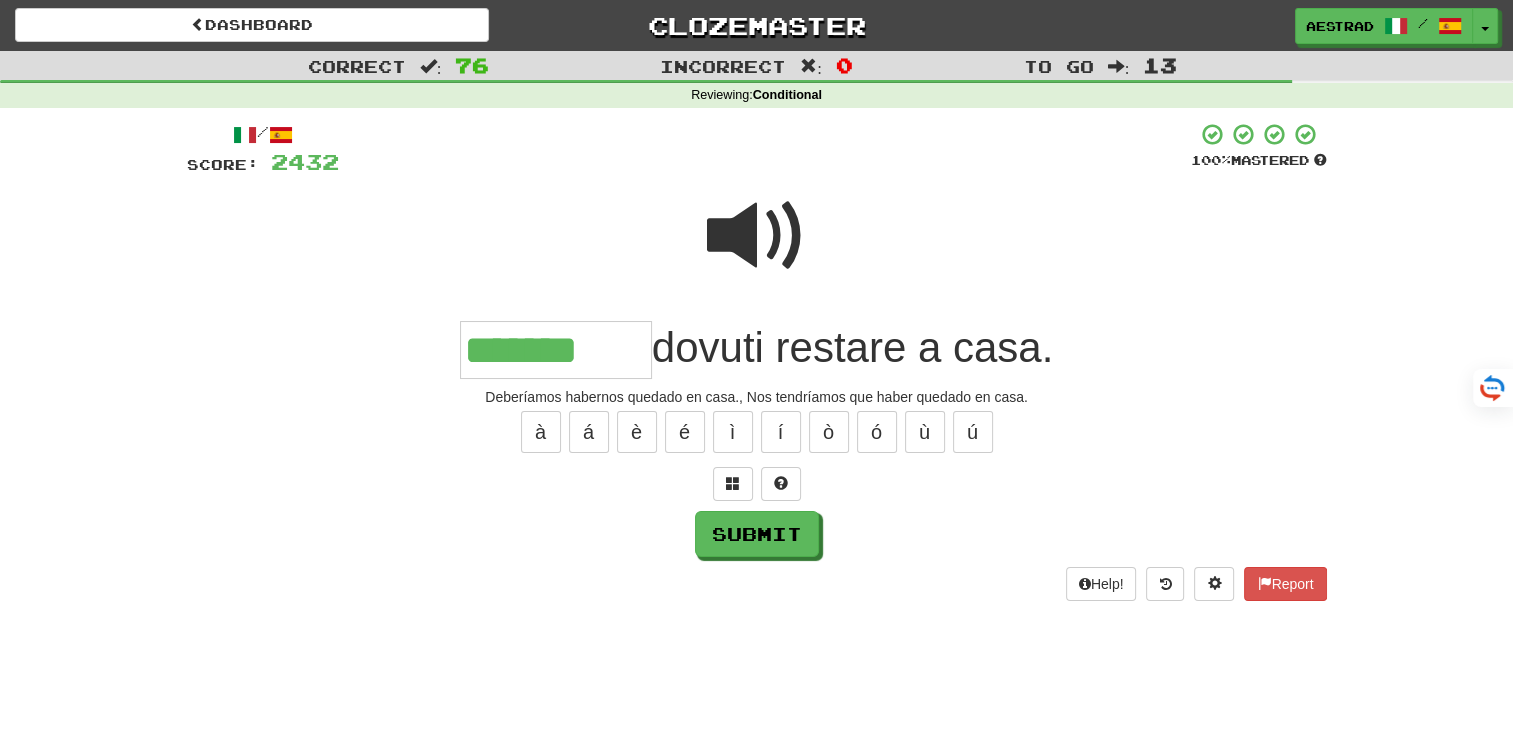 type on "*******" 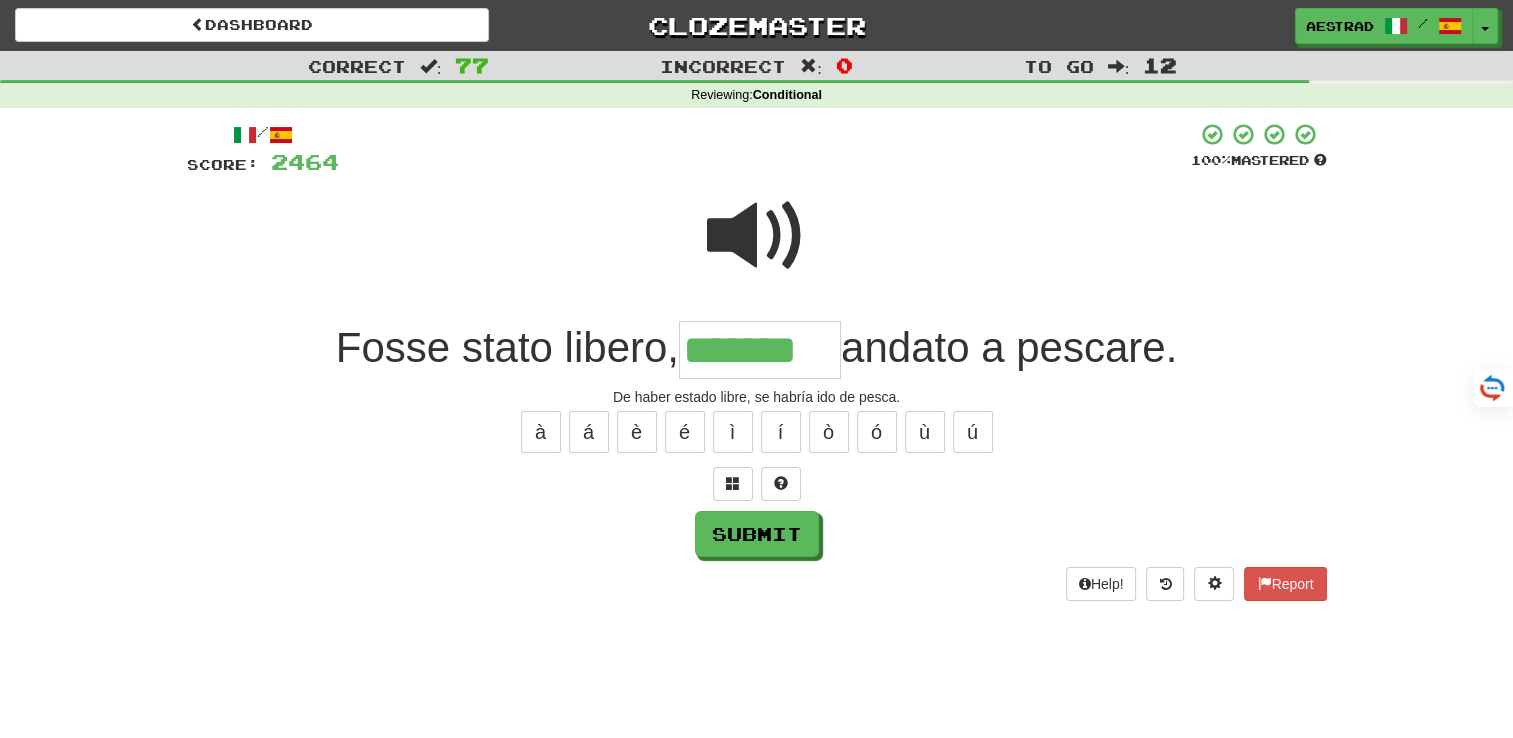 type on "*******" 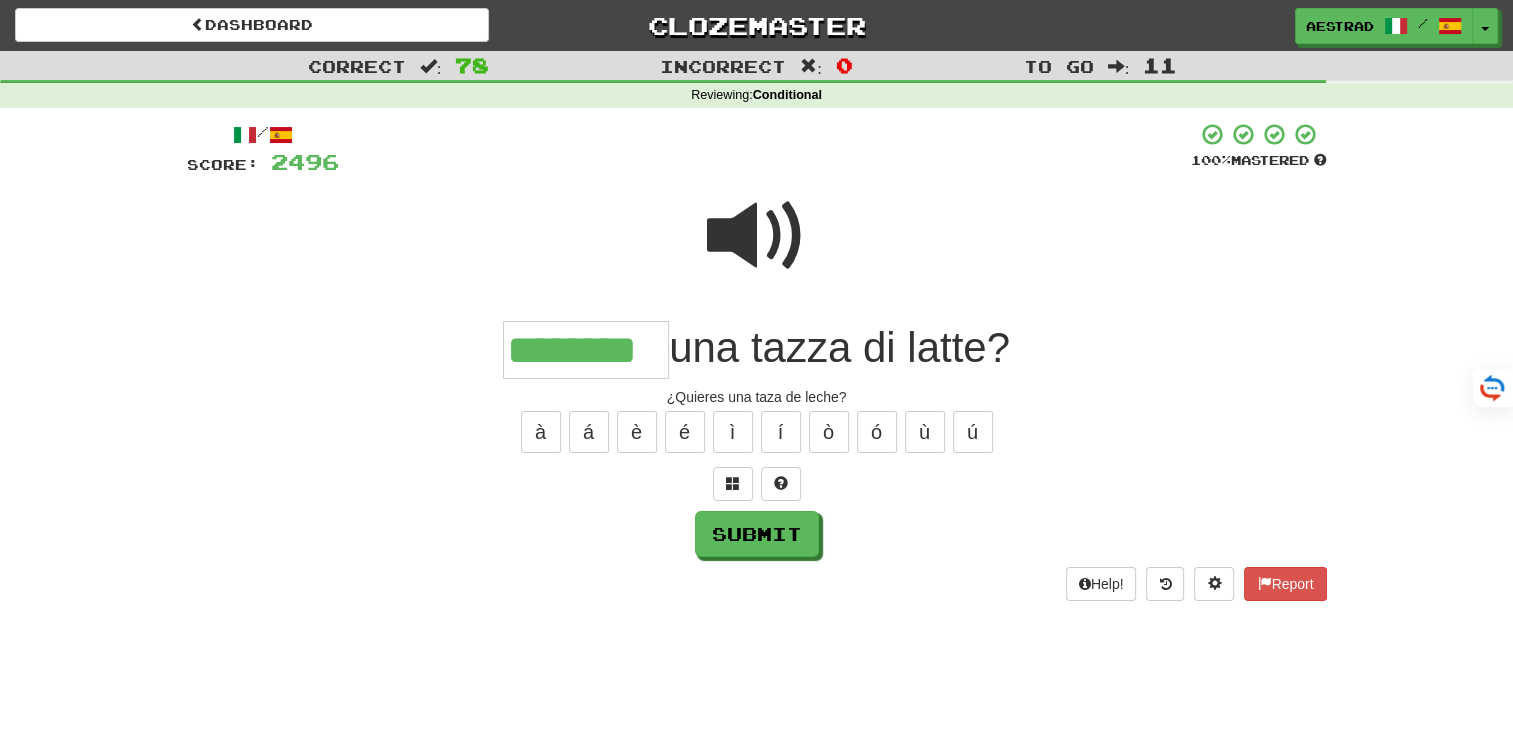 type on "********" 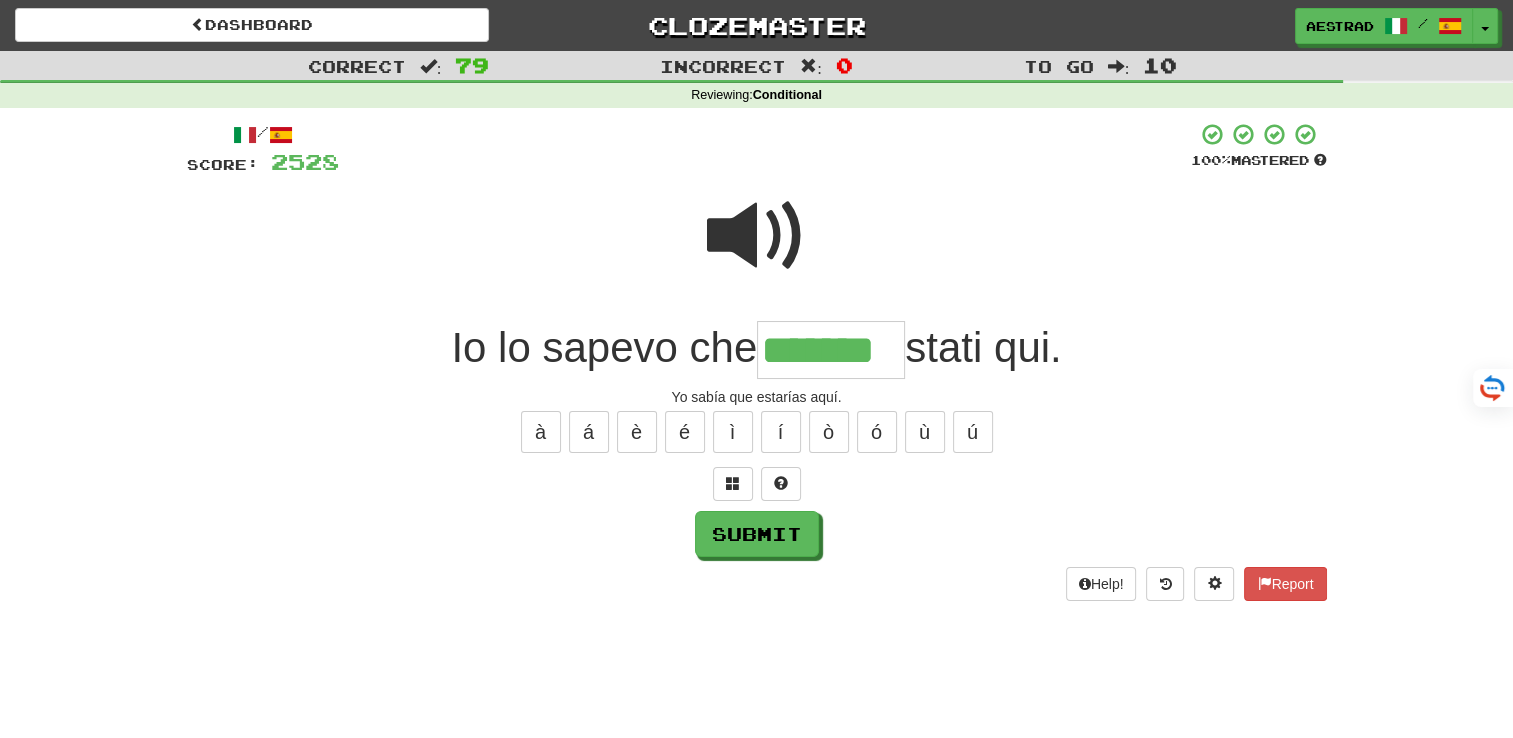 type on "*******" 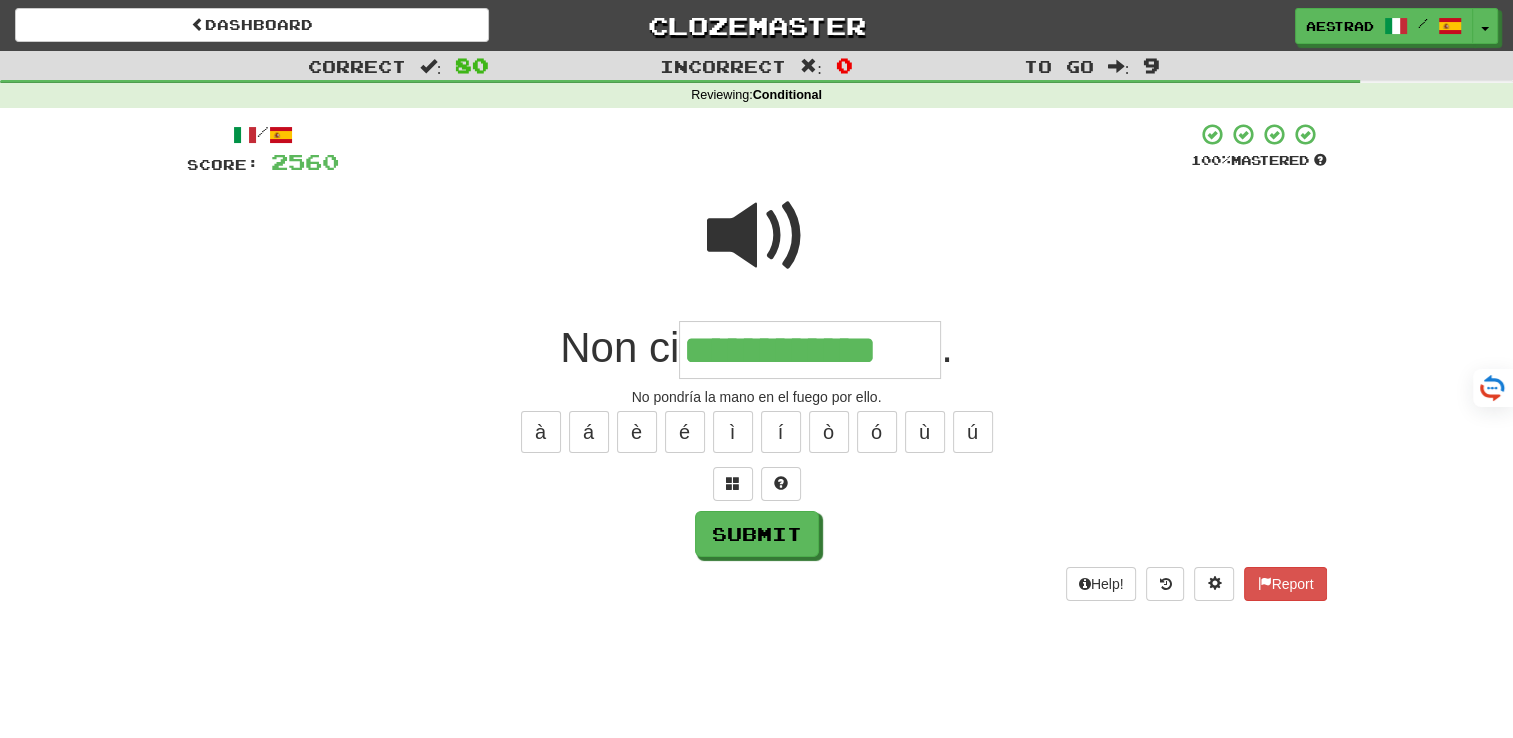type on "**********" 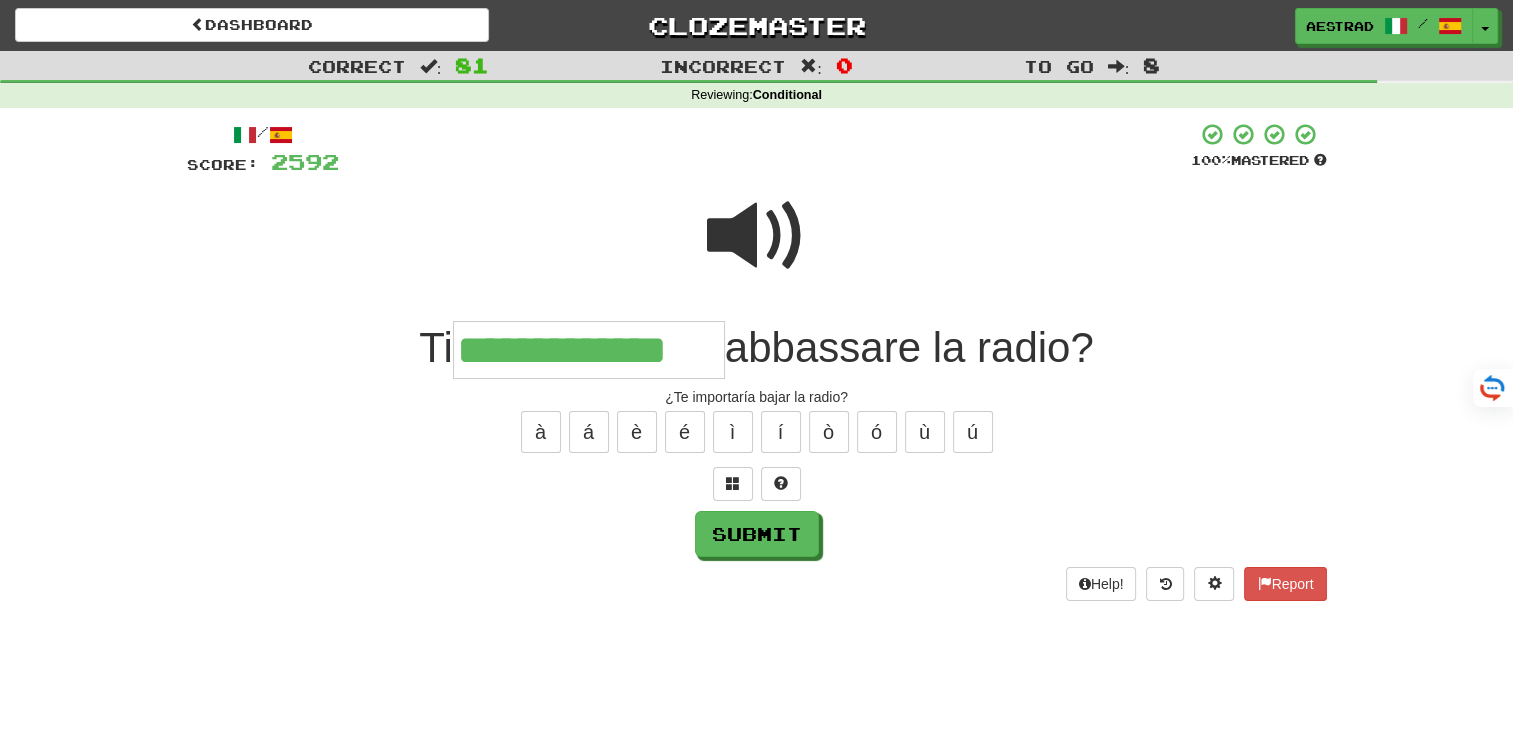 type on "**********" 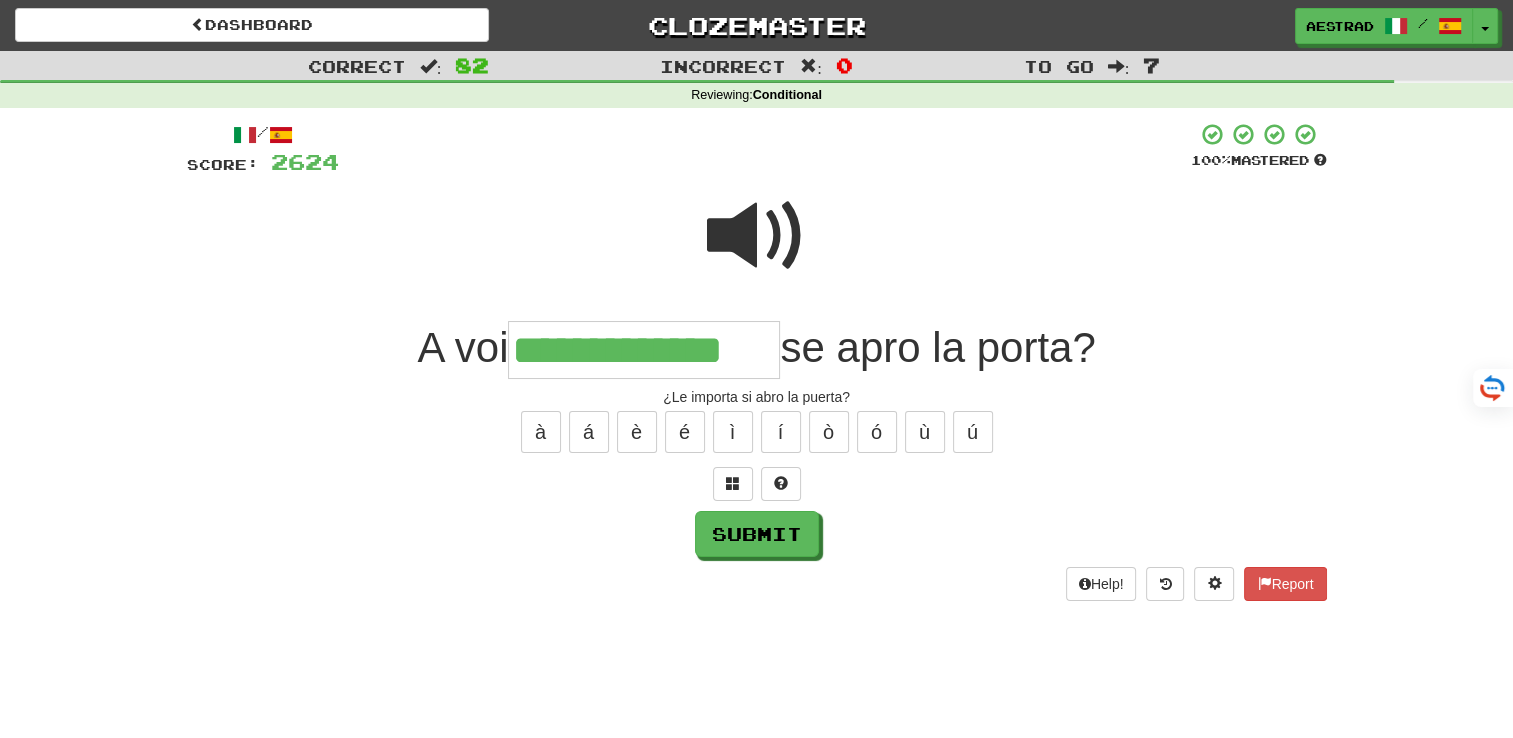 type on "**********" 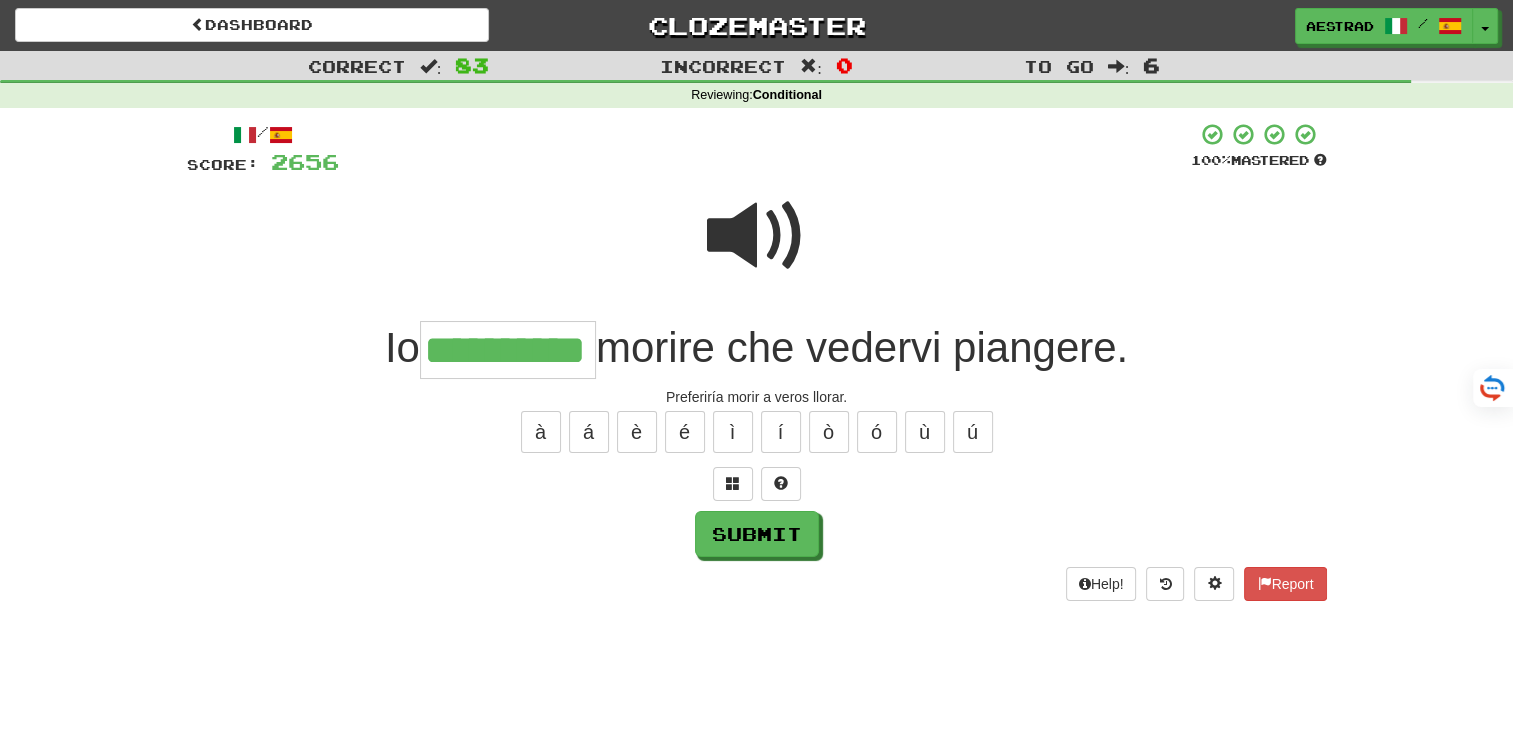 type on "**********" 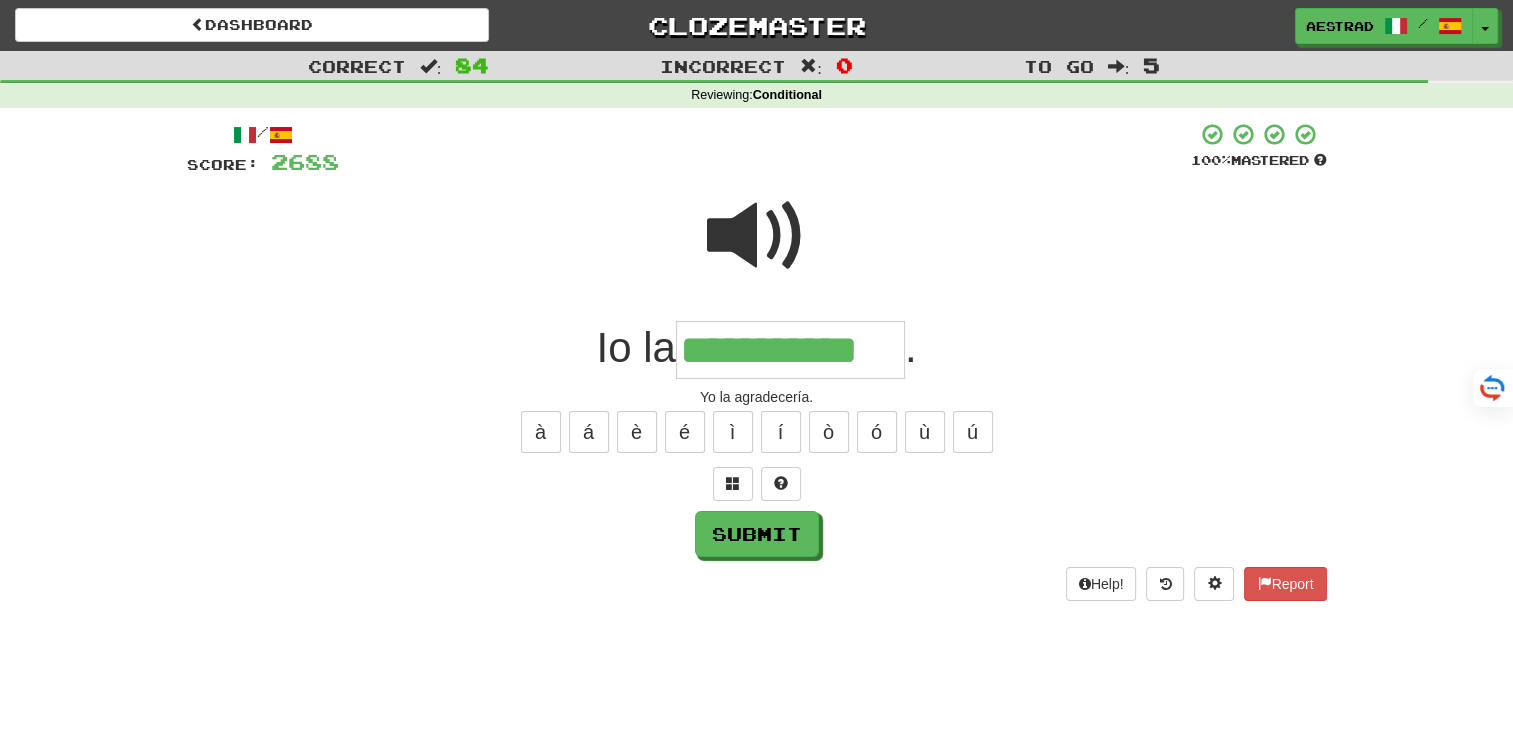 type on "**********" 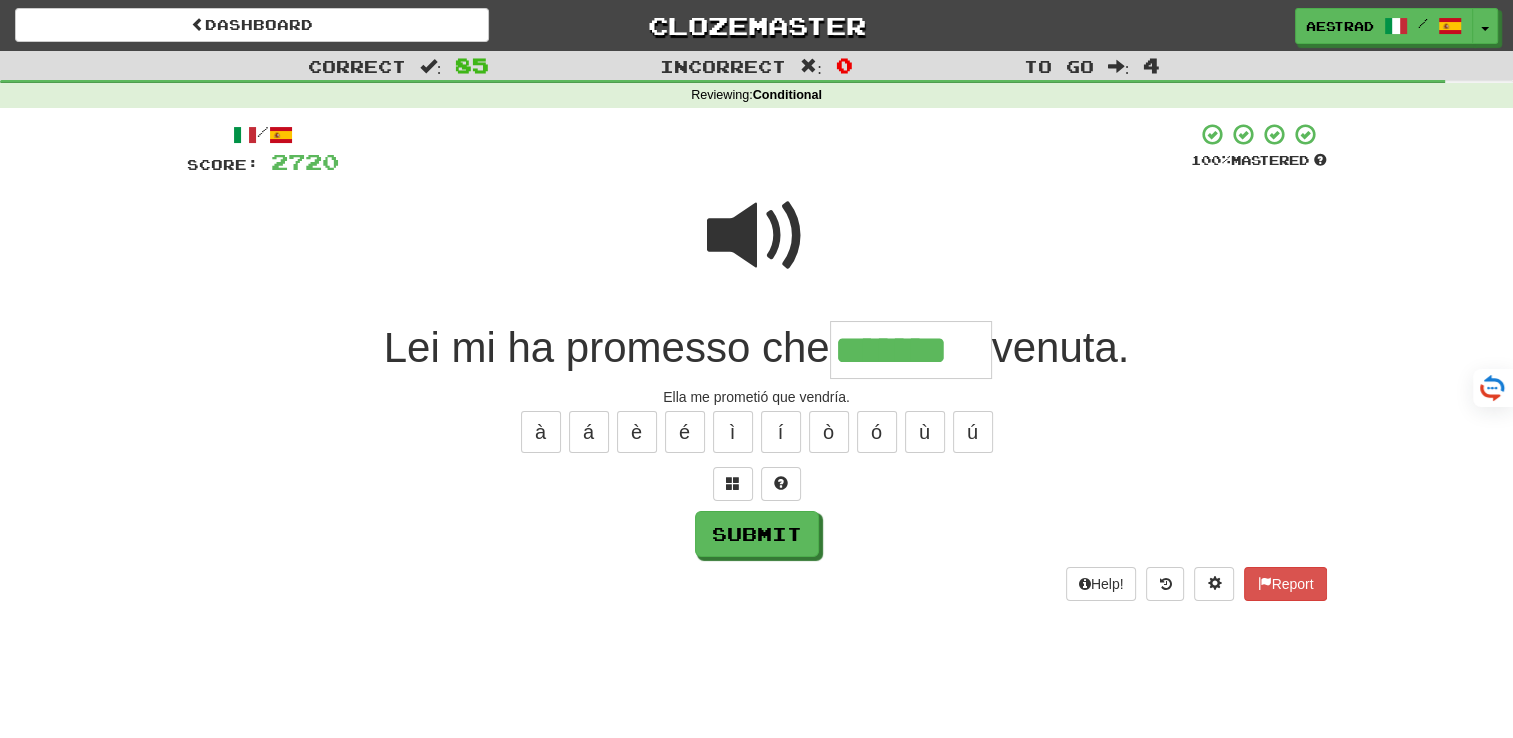 type on "*******" 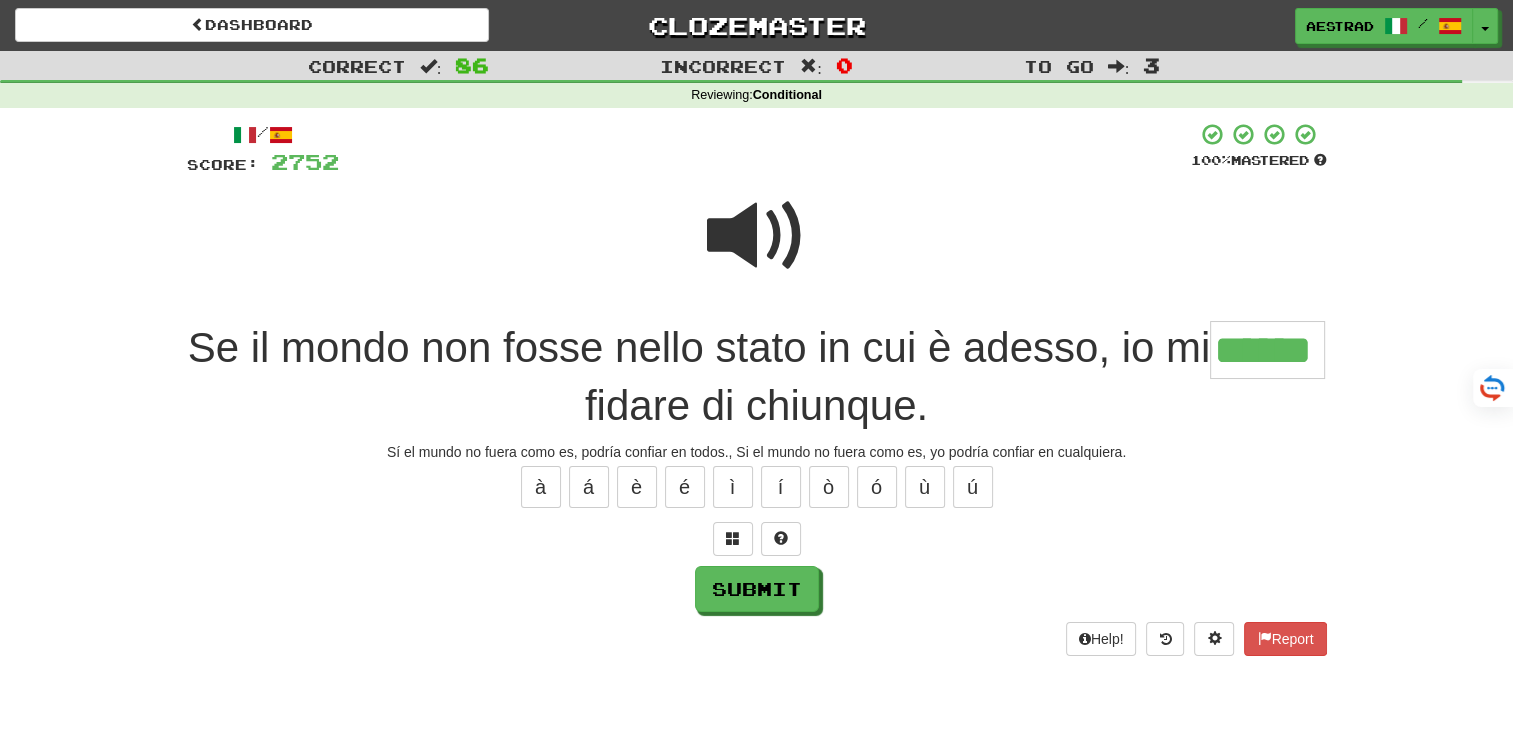 type on "******" 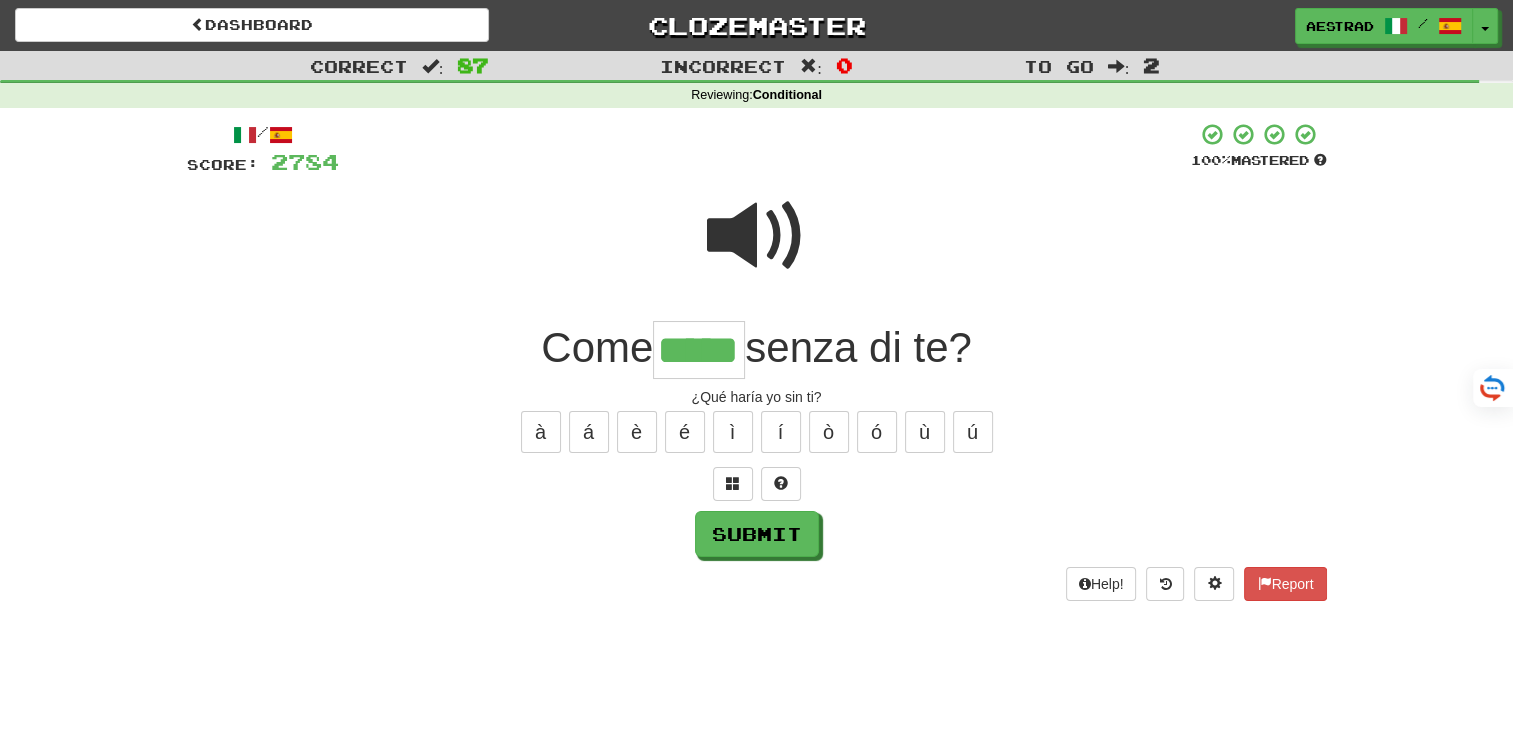 type on "*****" 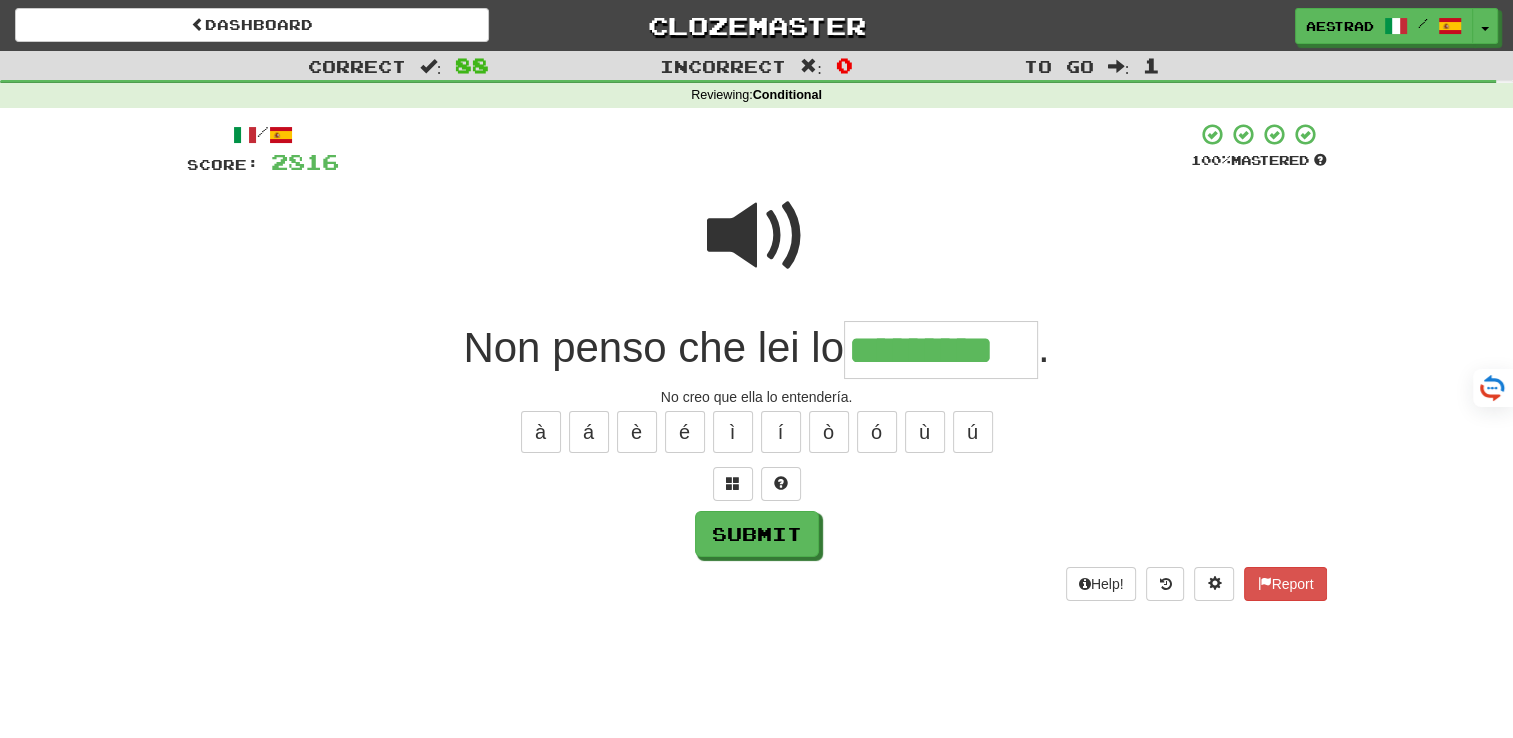type on "*********" 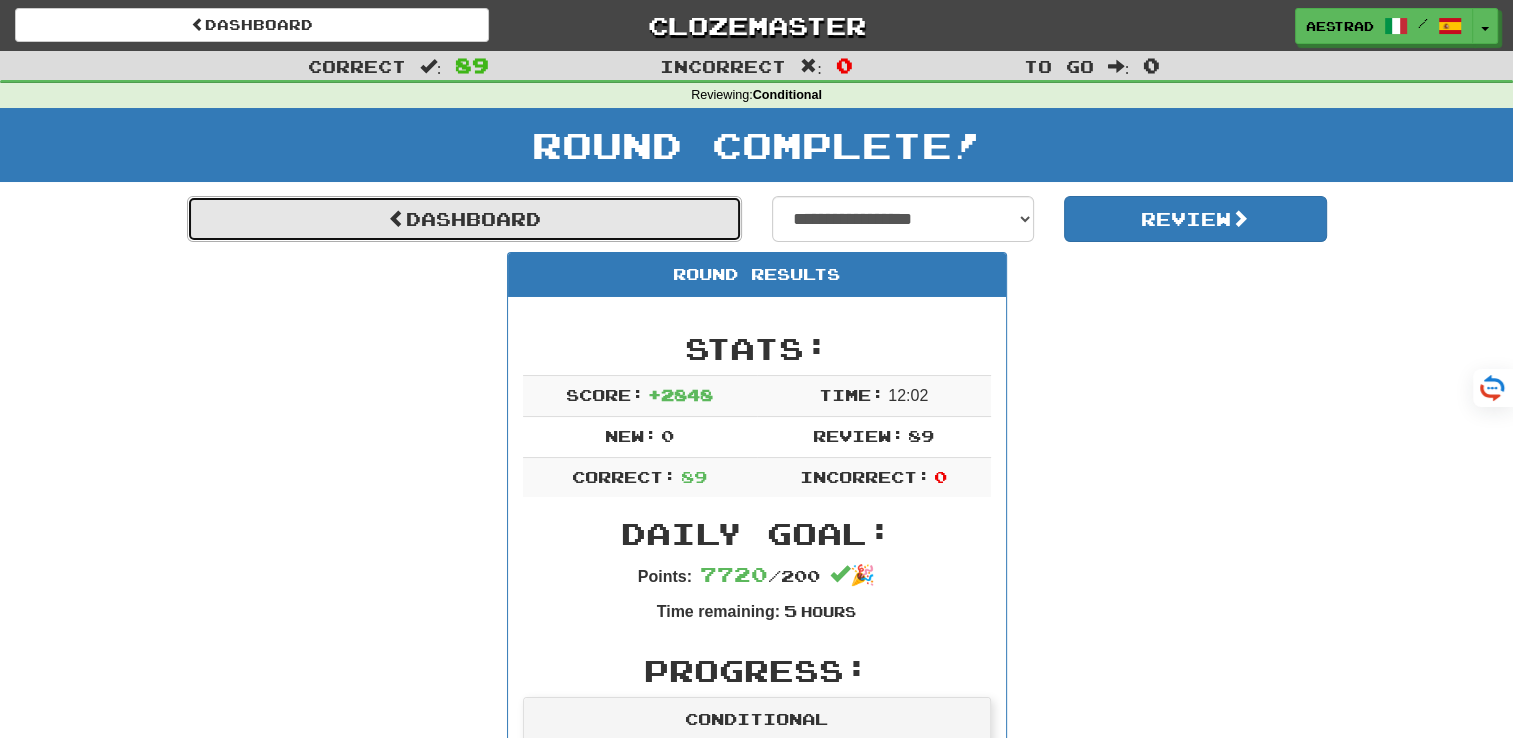 click on "Dashboard" at bounding box center [464, 219] 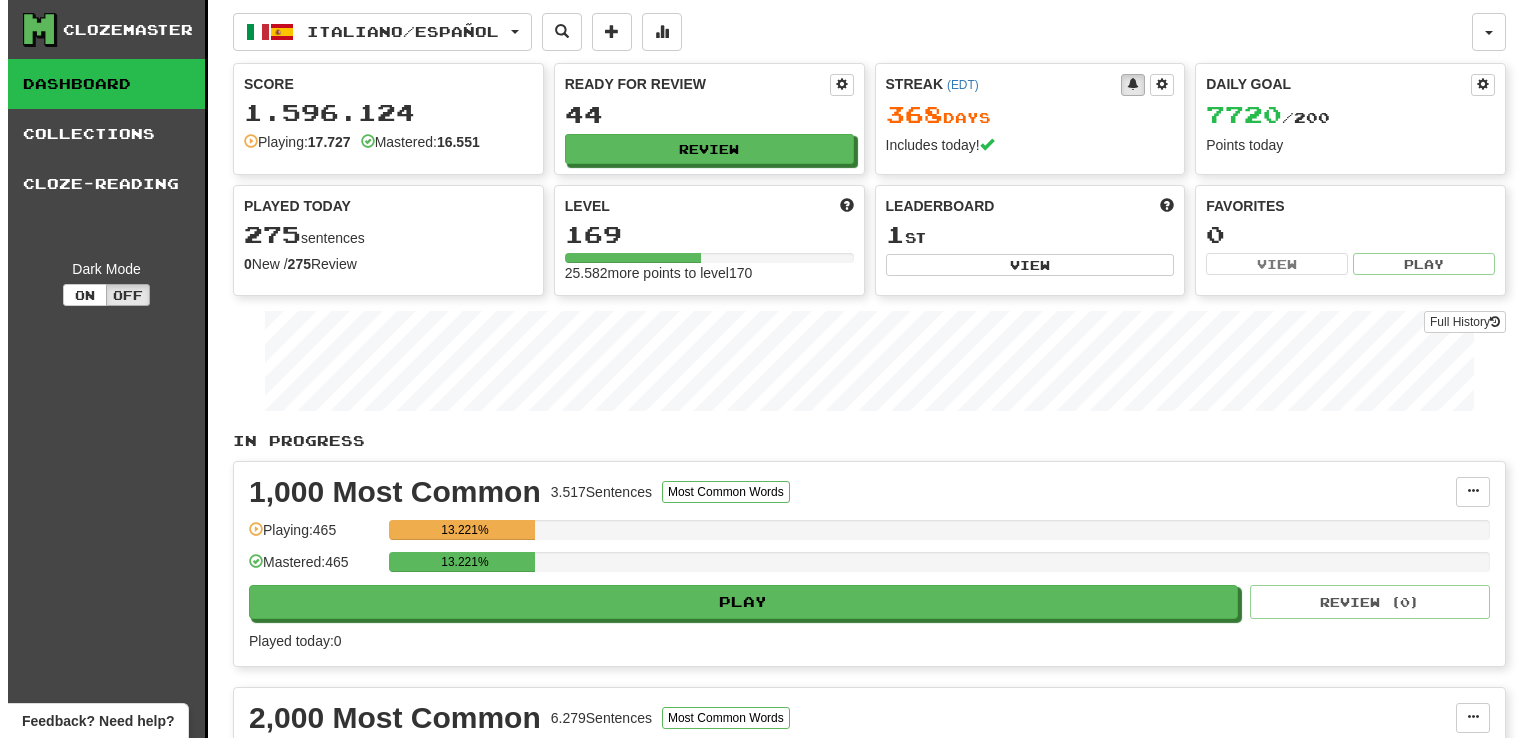 scroll, scrollTop: 0, scrollLeft: 0, axis: both 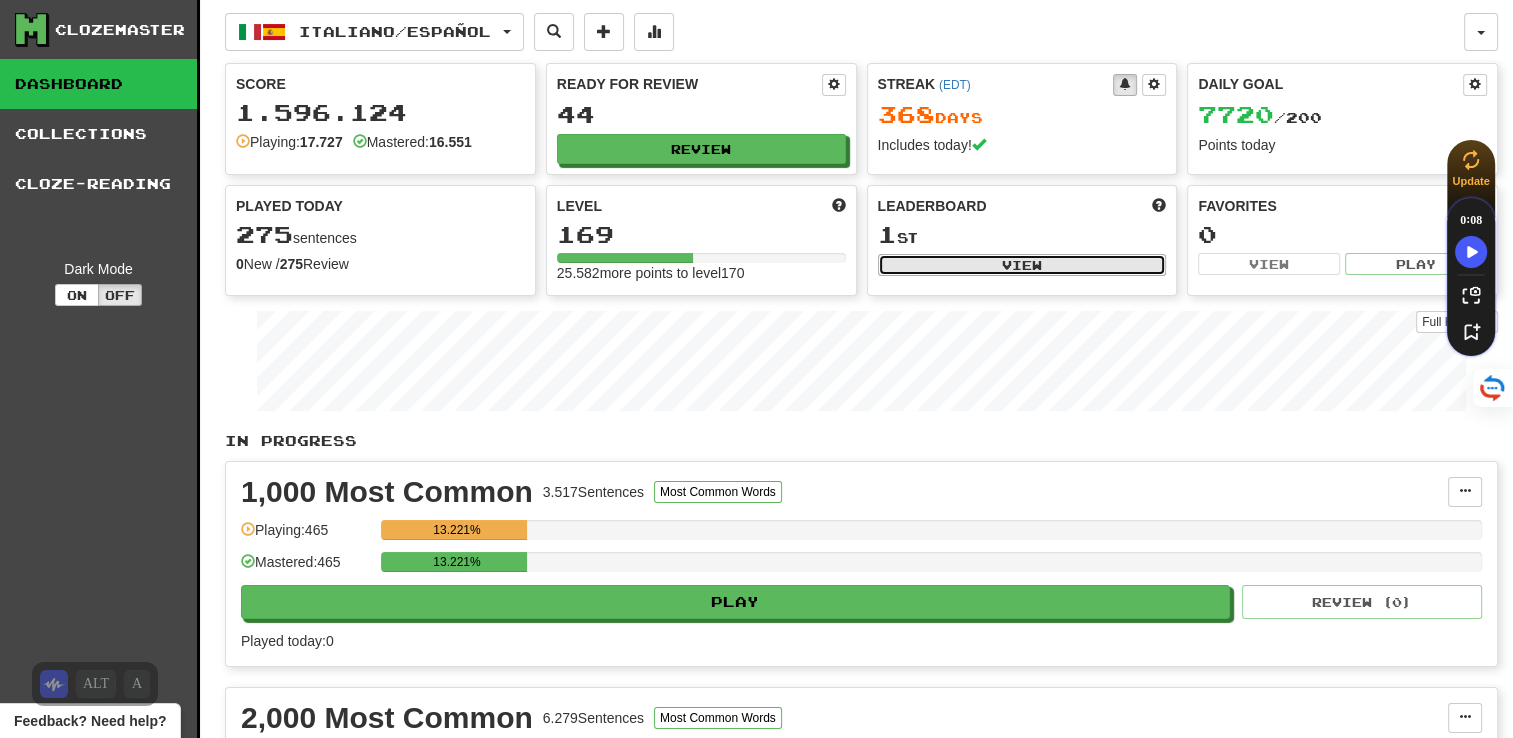 click on "View" at bounding box center [1022, 265] 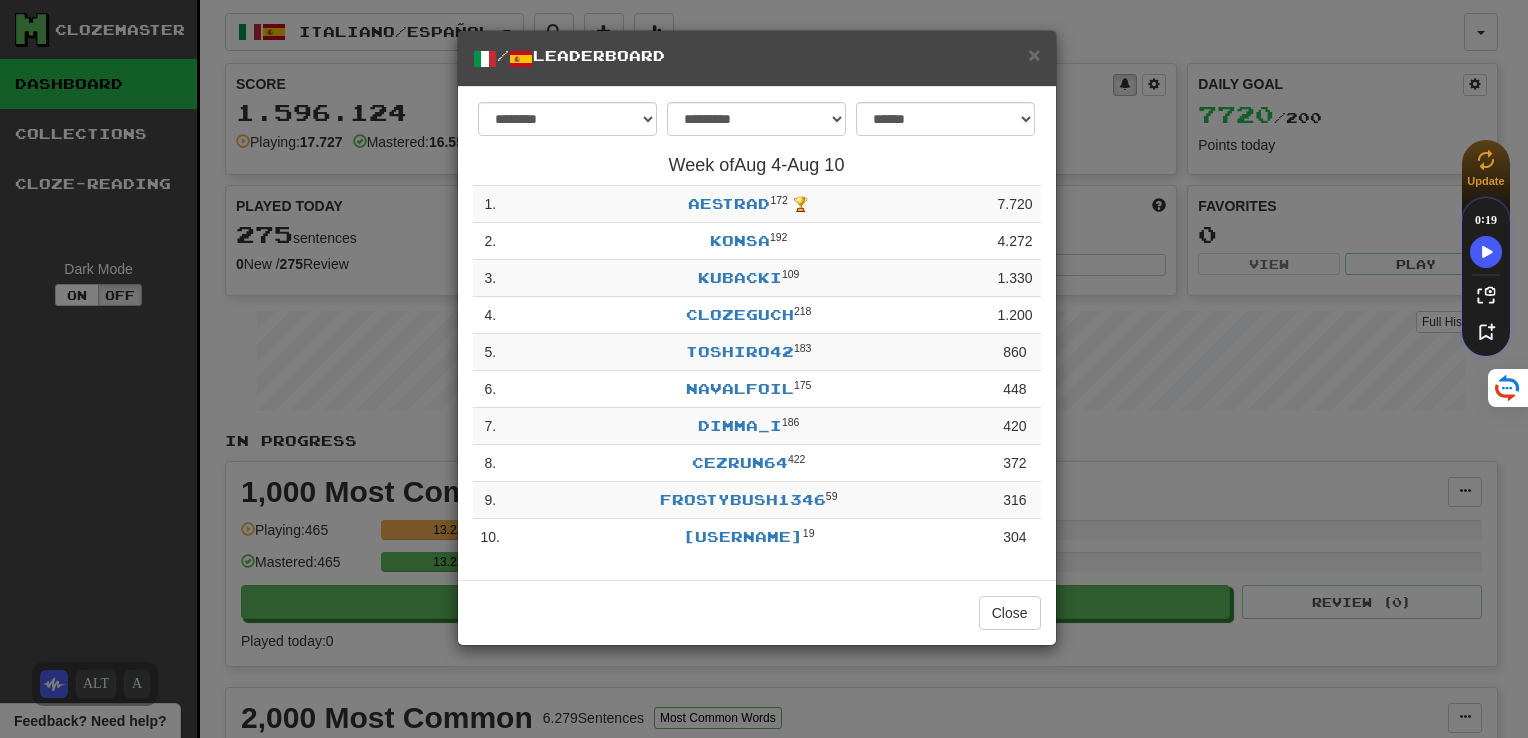 click 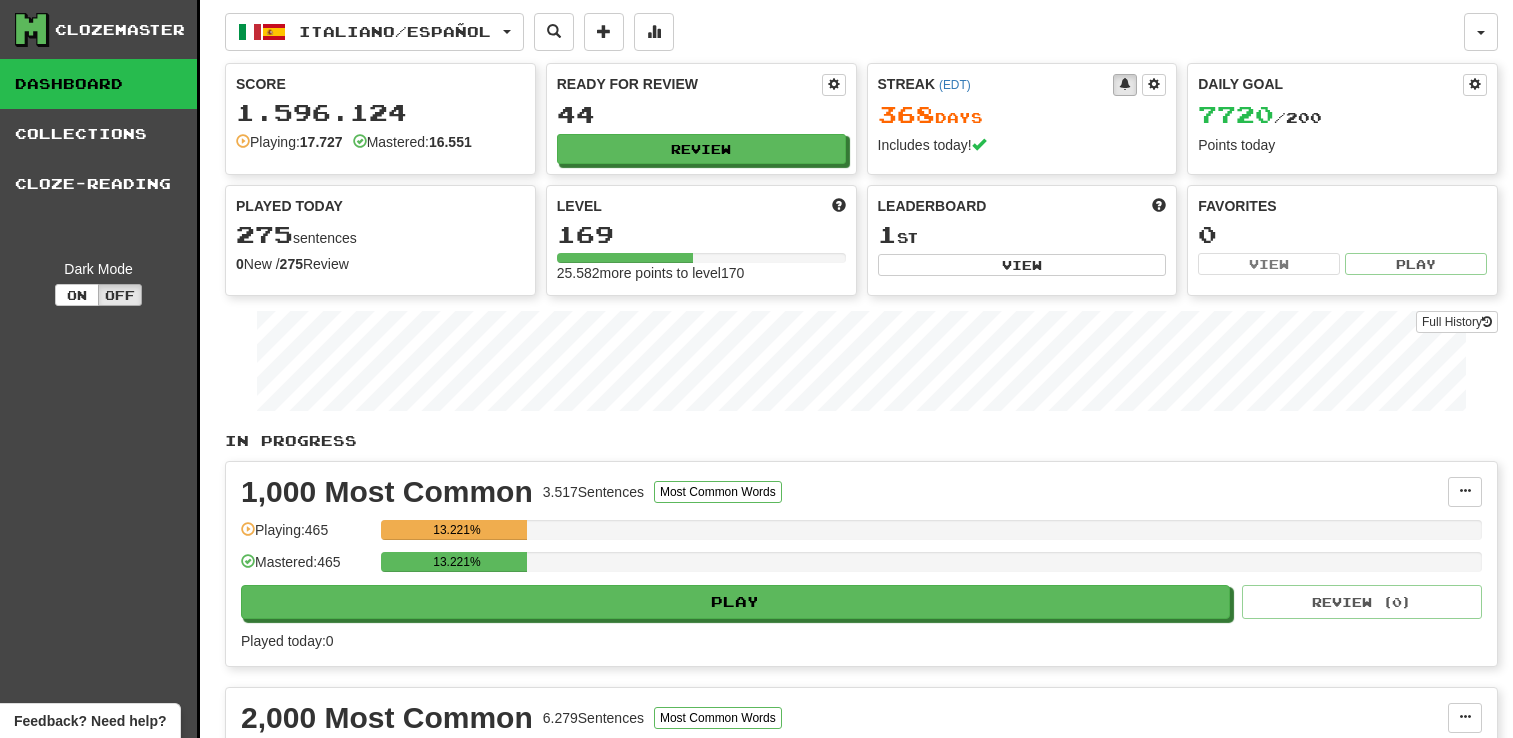 scroll, scrollTop: 0, scrollLeft: 0, axis: both 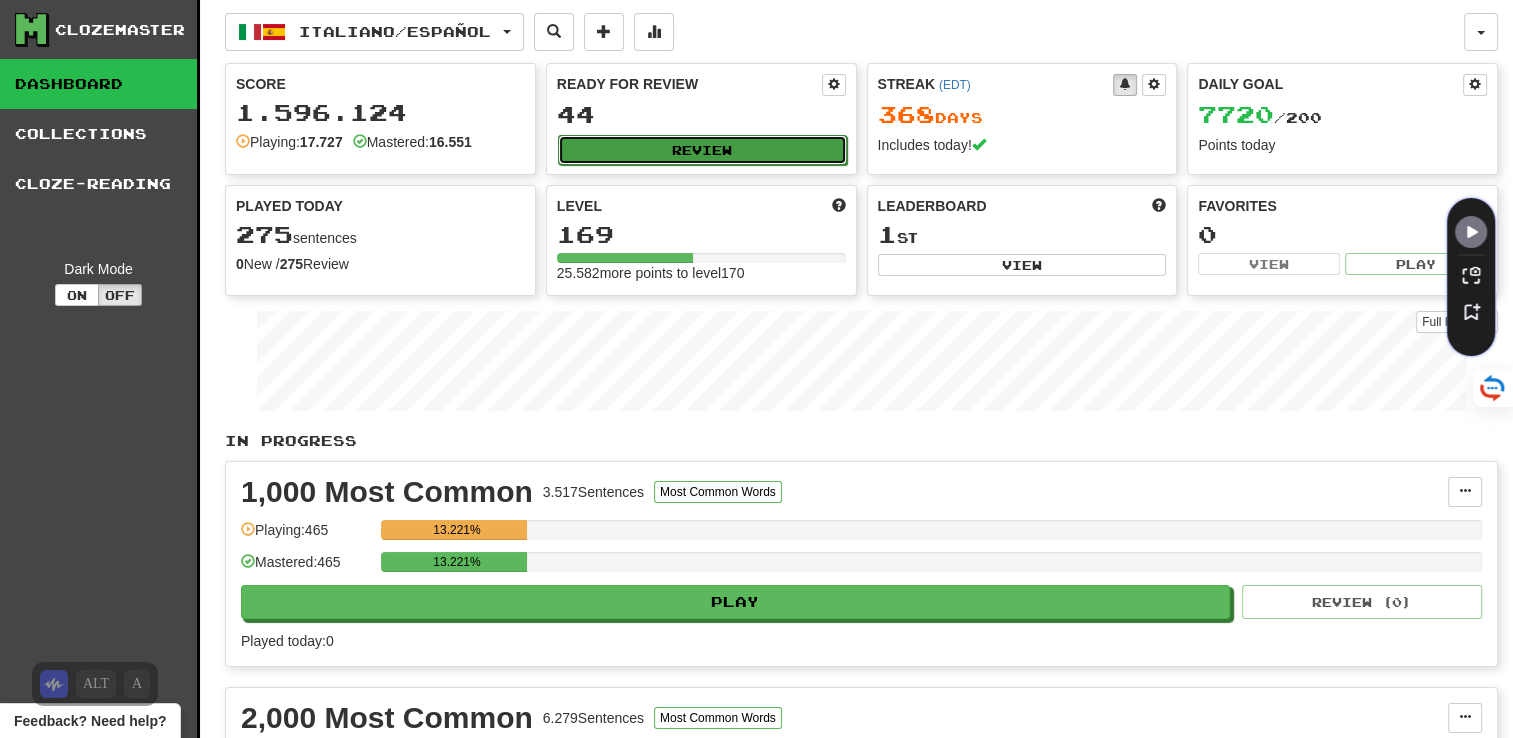 click on "Review" at bounding box center [702, 150] 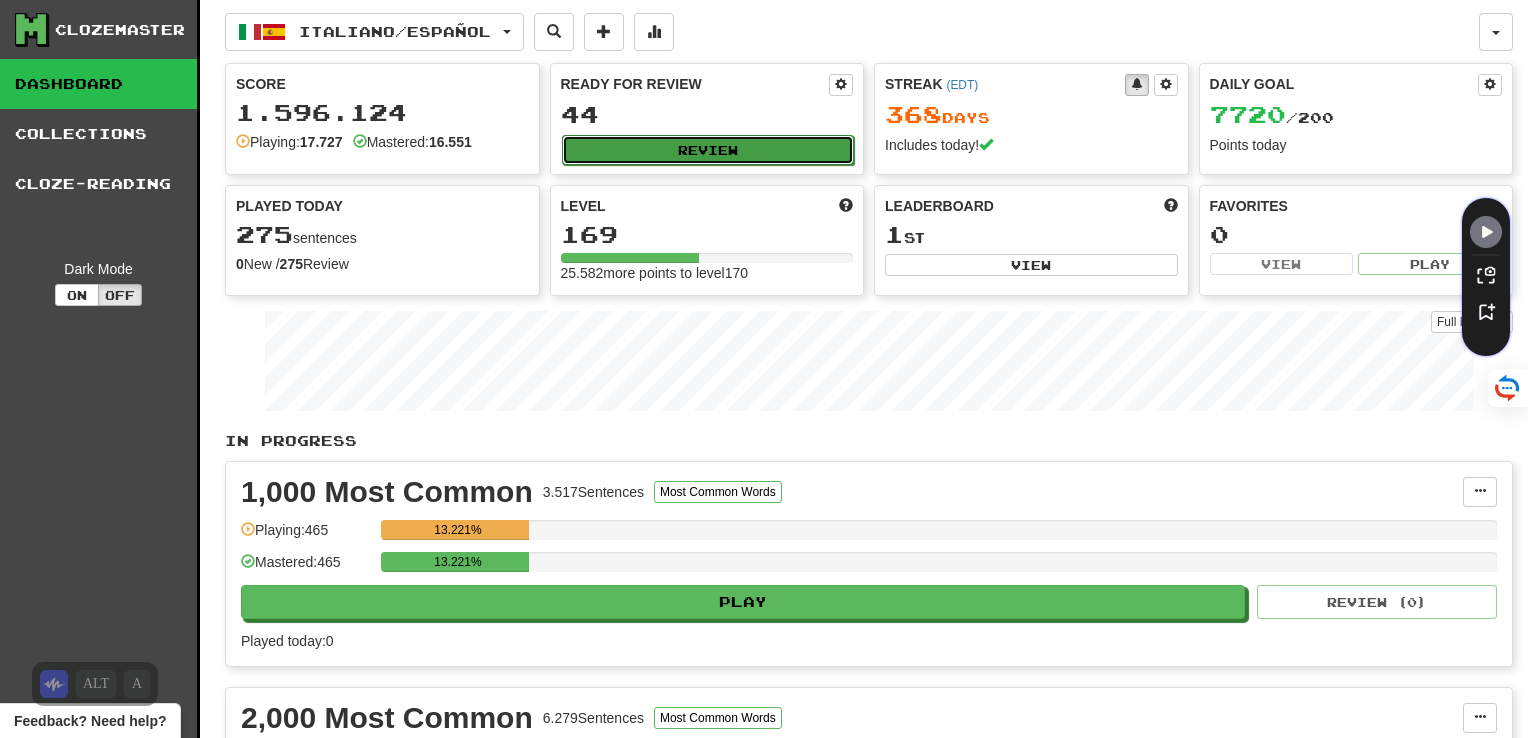 select on "***" 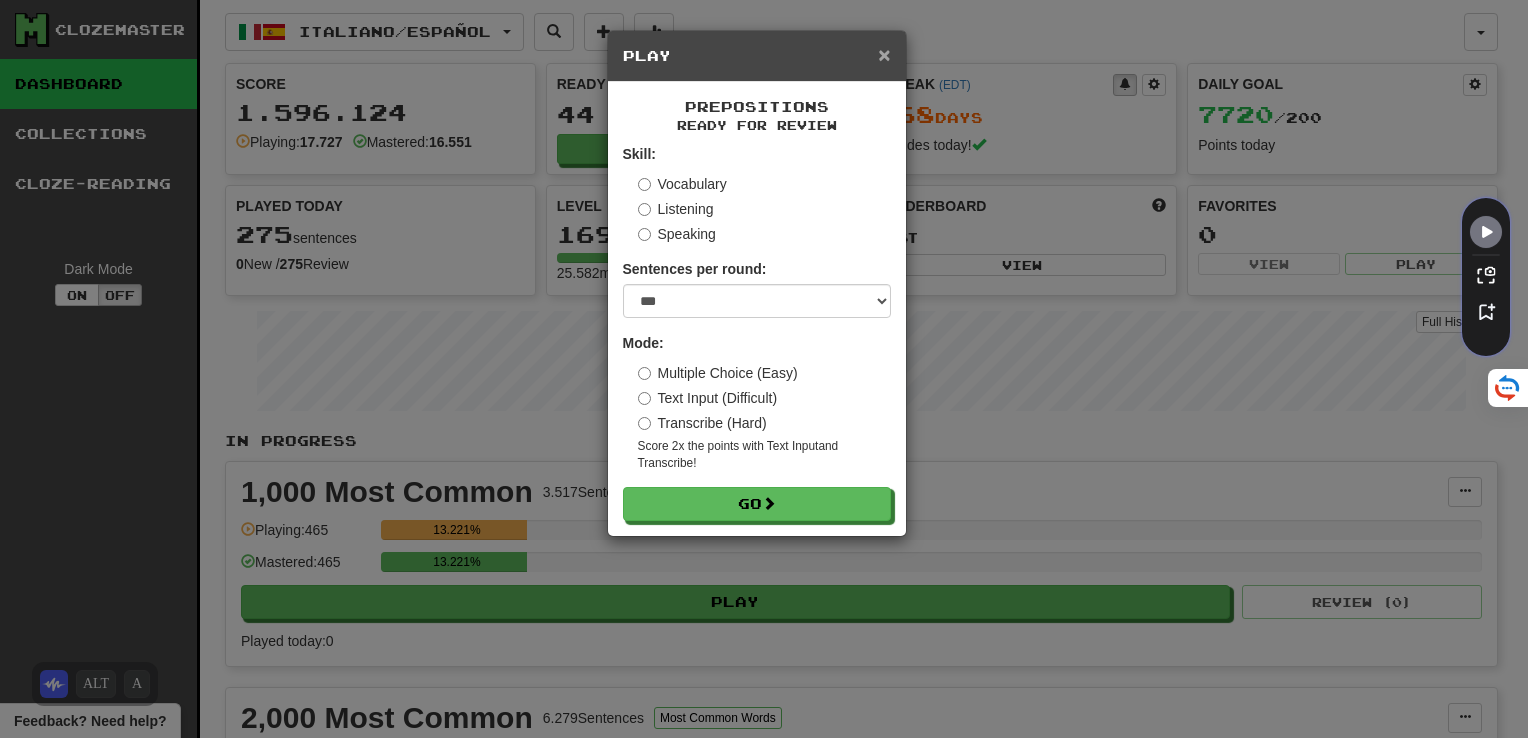 click on "×" at bounding box center (884, 54) 